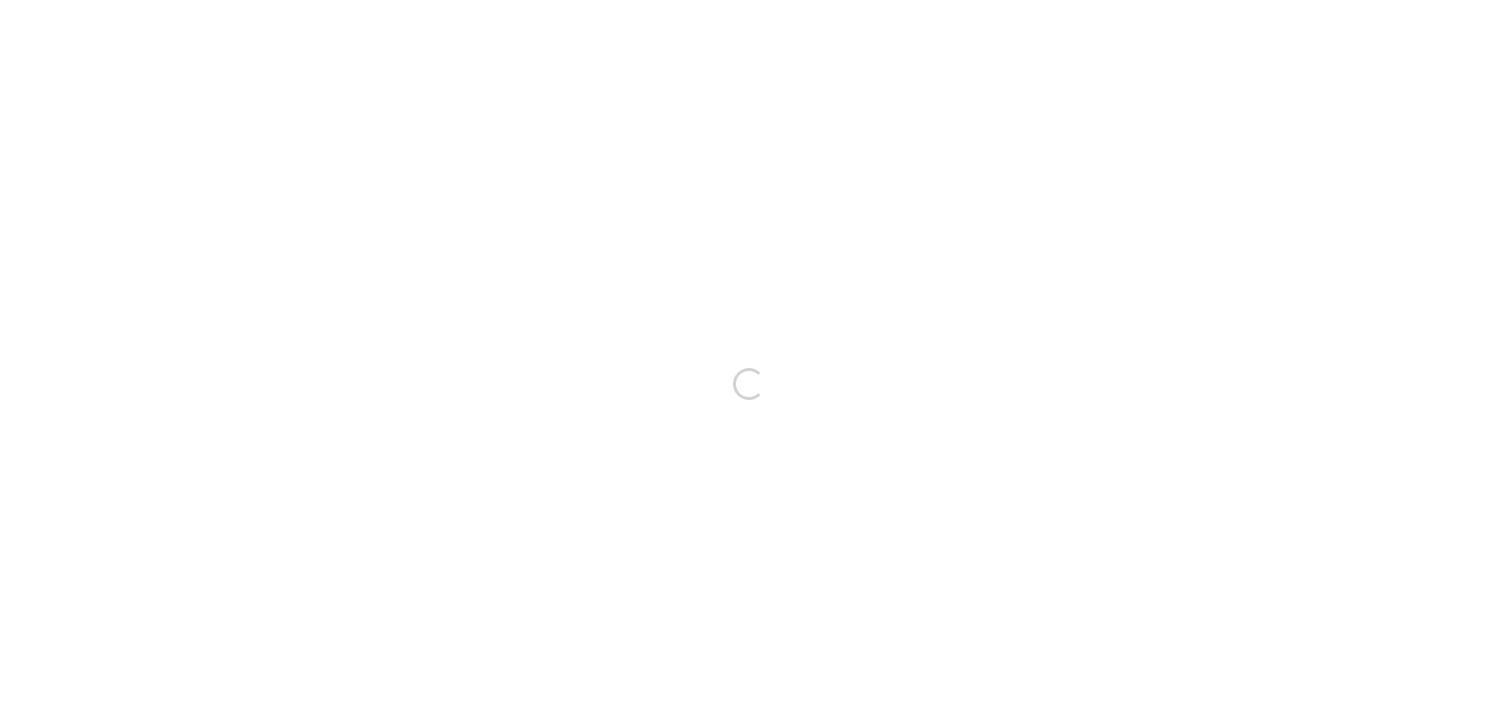 scroll, scrollTop: 0, scrollLeft: 0, axis: both 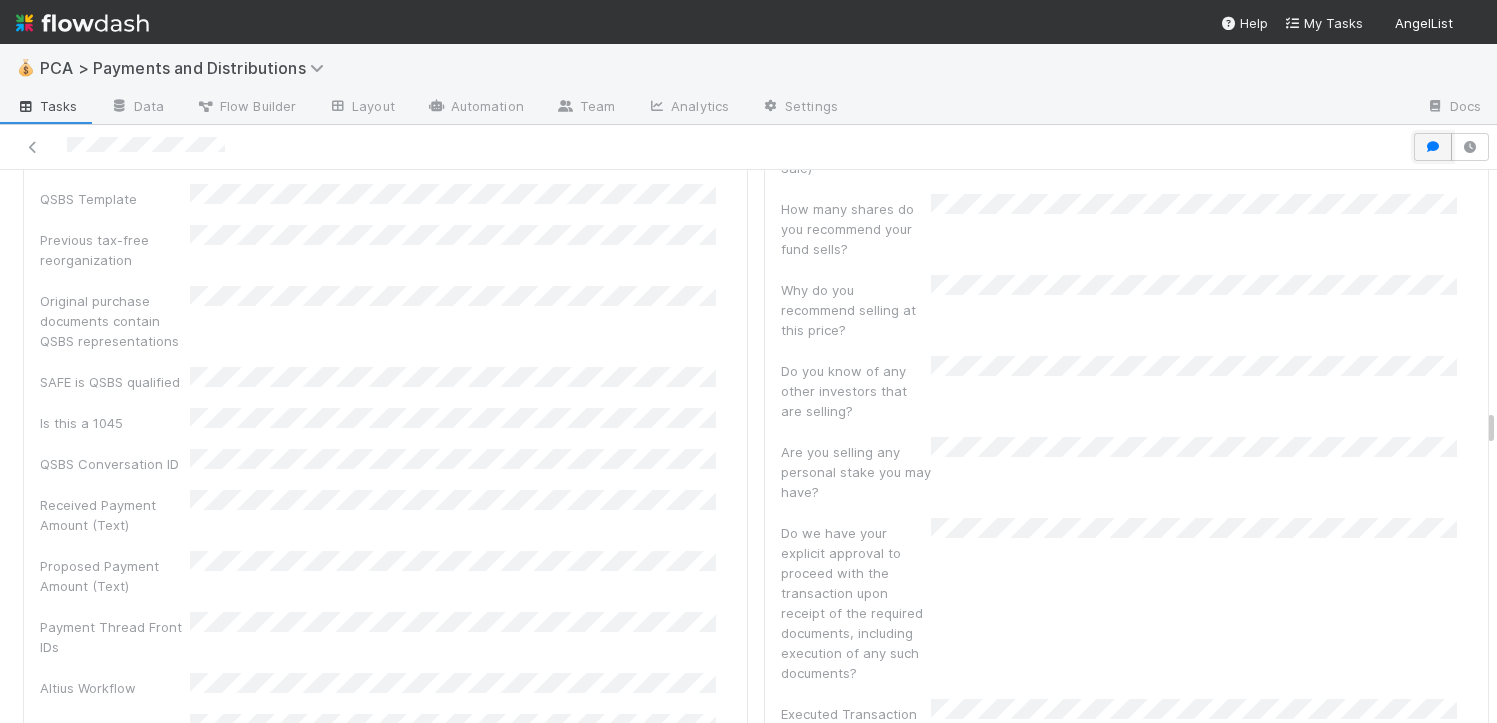 click at bounding box center [1433, 147] 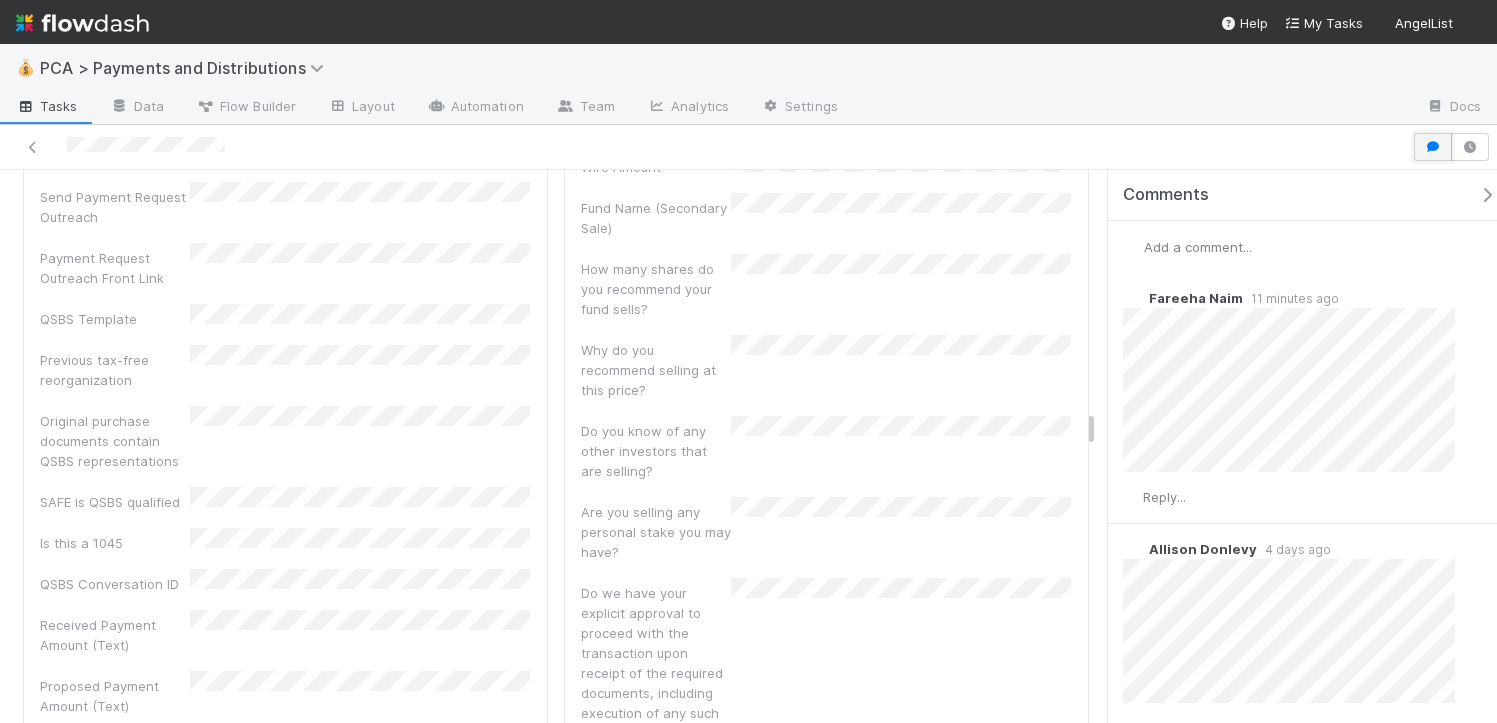 scroll, scrollTop: 391, scrollLeft: 1002, axis: both 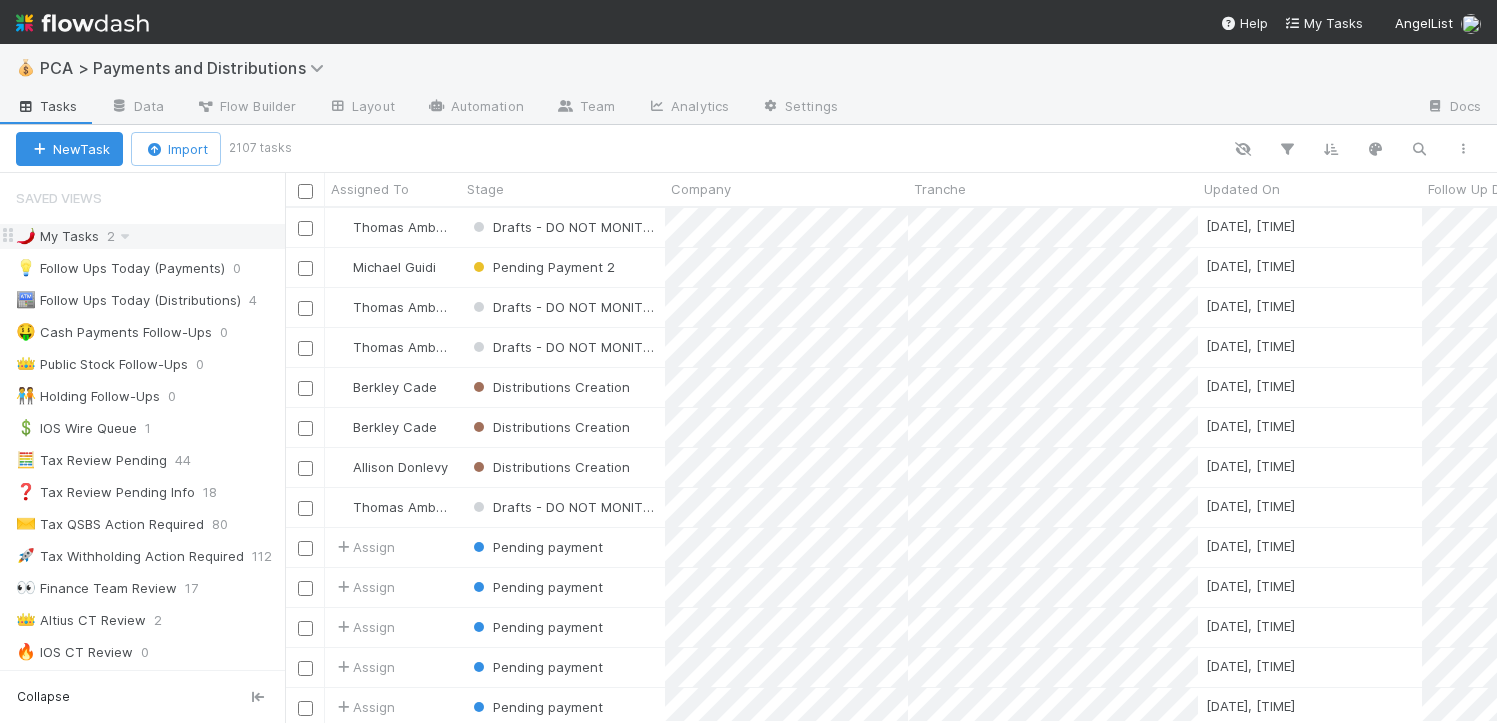 click on "🌶️ My Tasks 2" at bounding box center [150, 236] 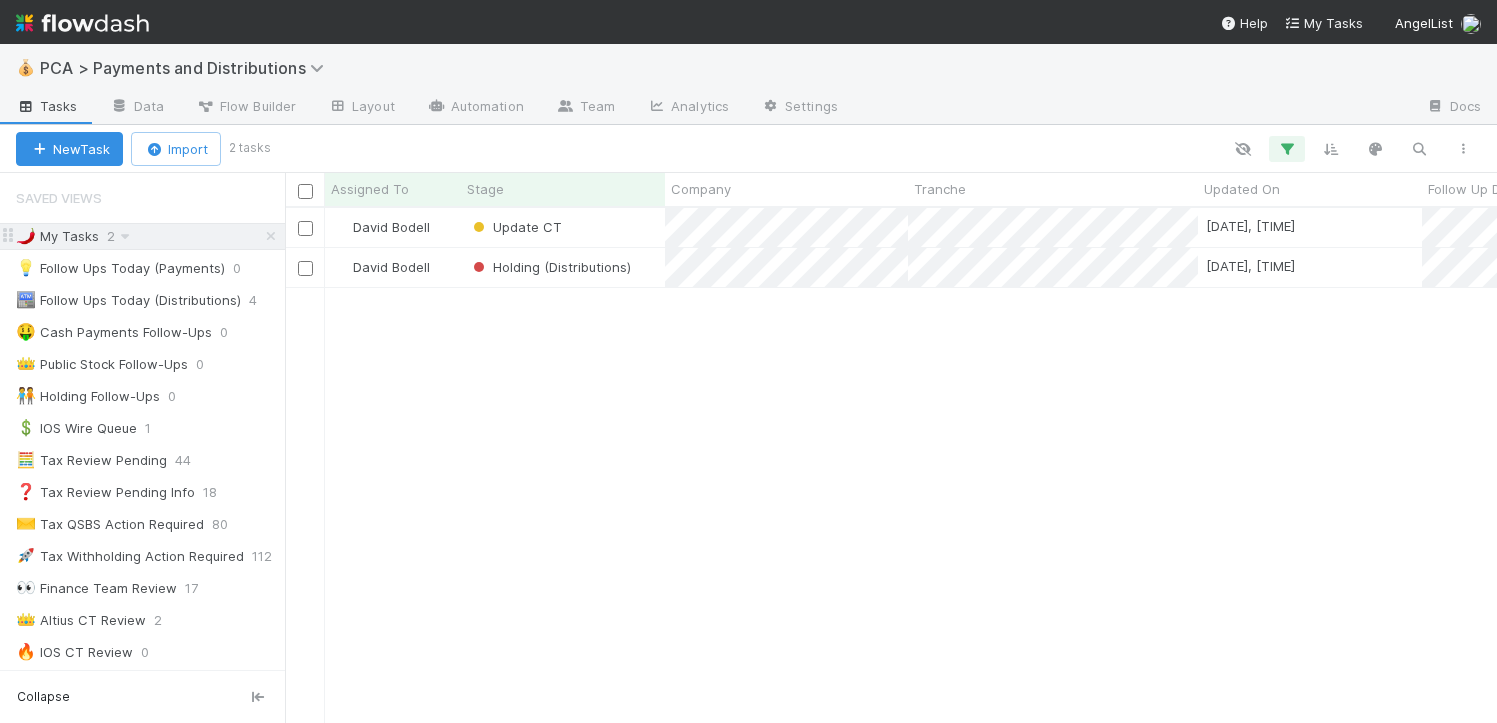 scroll, scrollTop: 15, scrollLeft: 16, axis: both 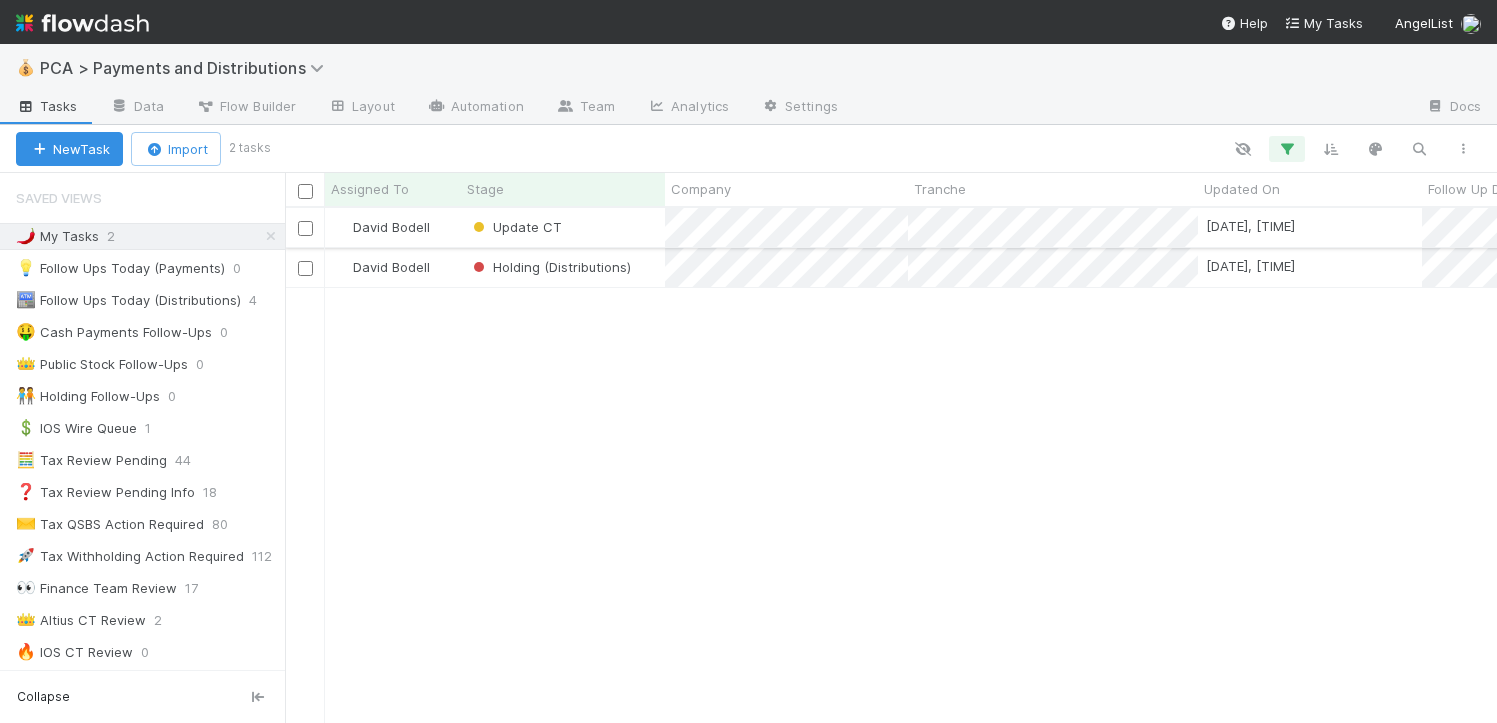 click on "Update CT" at bounding box center [563, 227] 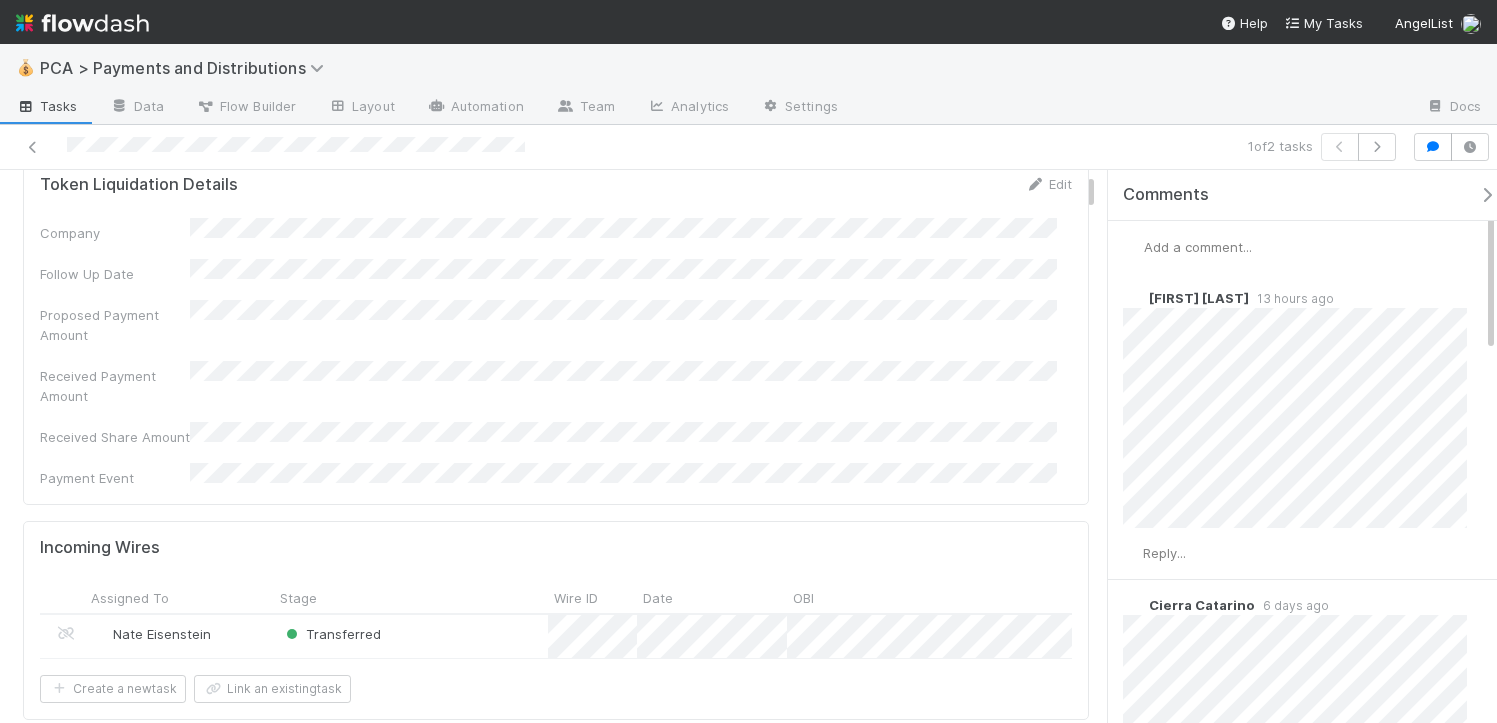 scroll, scrollTop: 0, scrollLeft: 0, axis: both 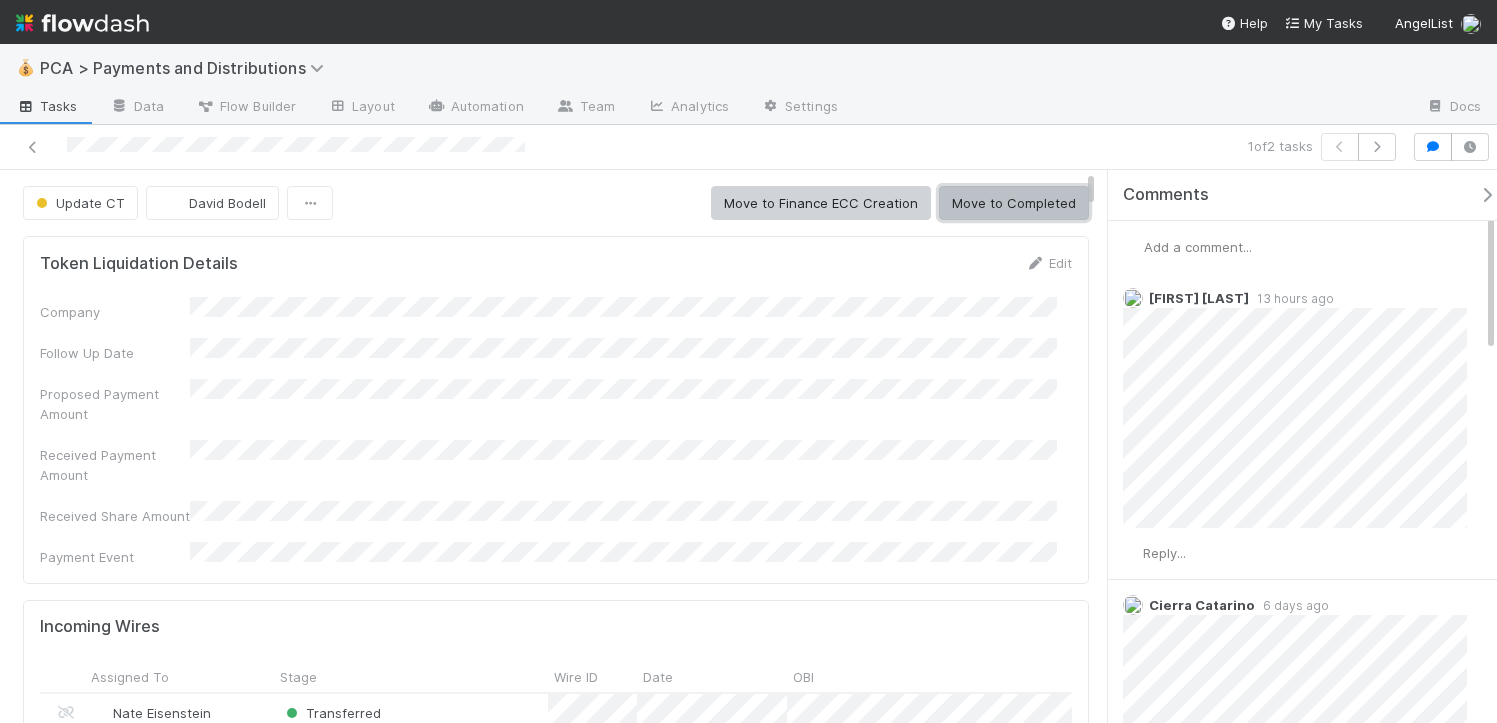click on "Move to Completed" at bounding box center (1014, 203) 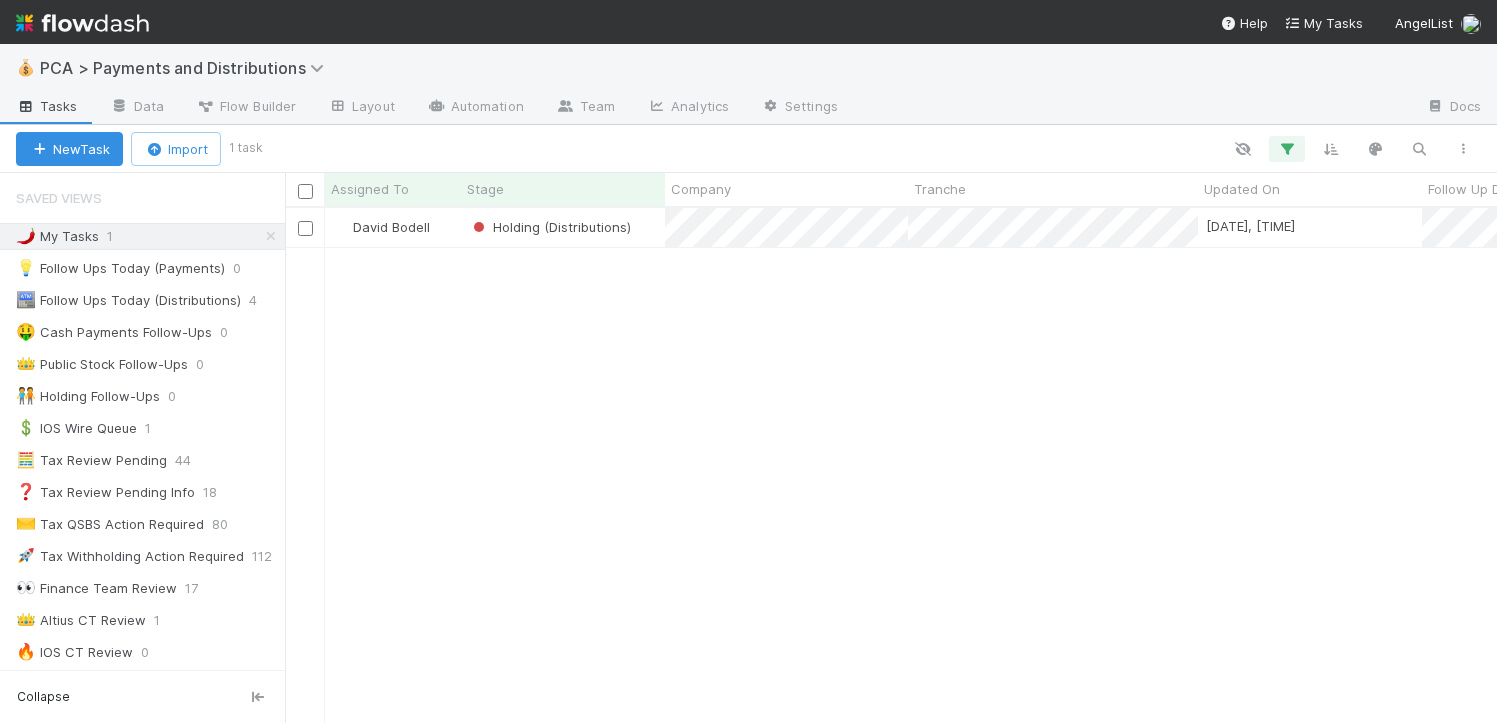 scroll, scrollTop: 15, scrollLeft: 16, axis: both 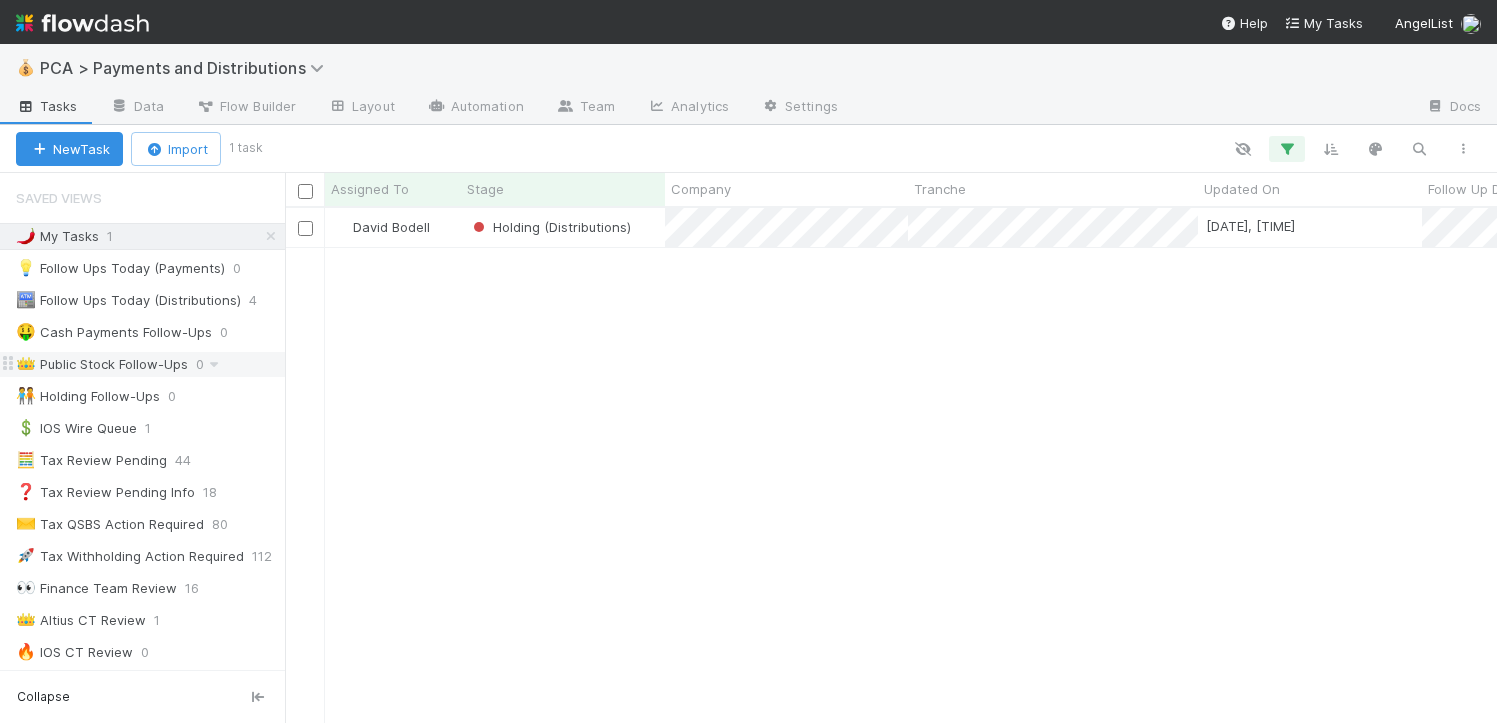 click on "👑 Public Stock Follow-Ups" at bounding box center [102, 364] 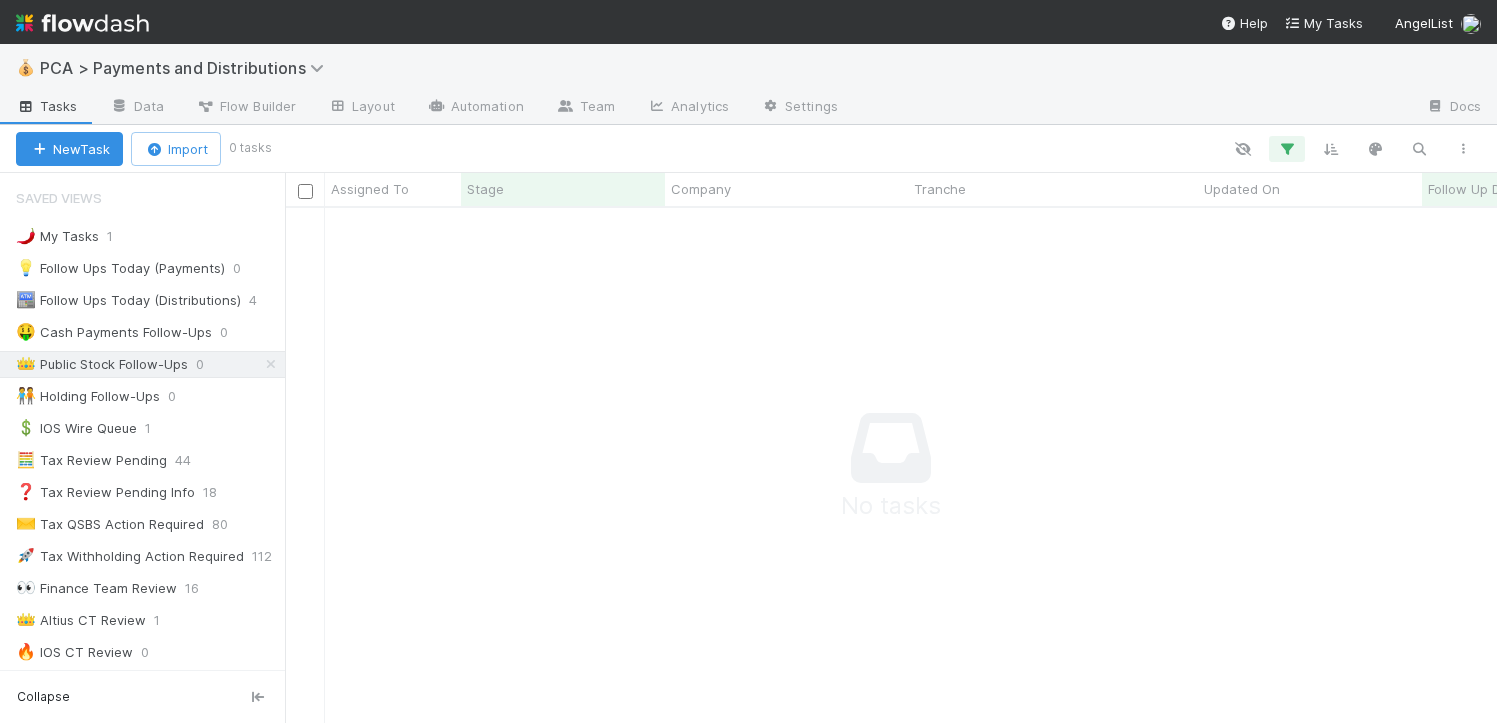 scroll, scrollTop: 15, scrollLeft: 16, axis: both 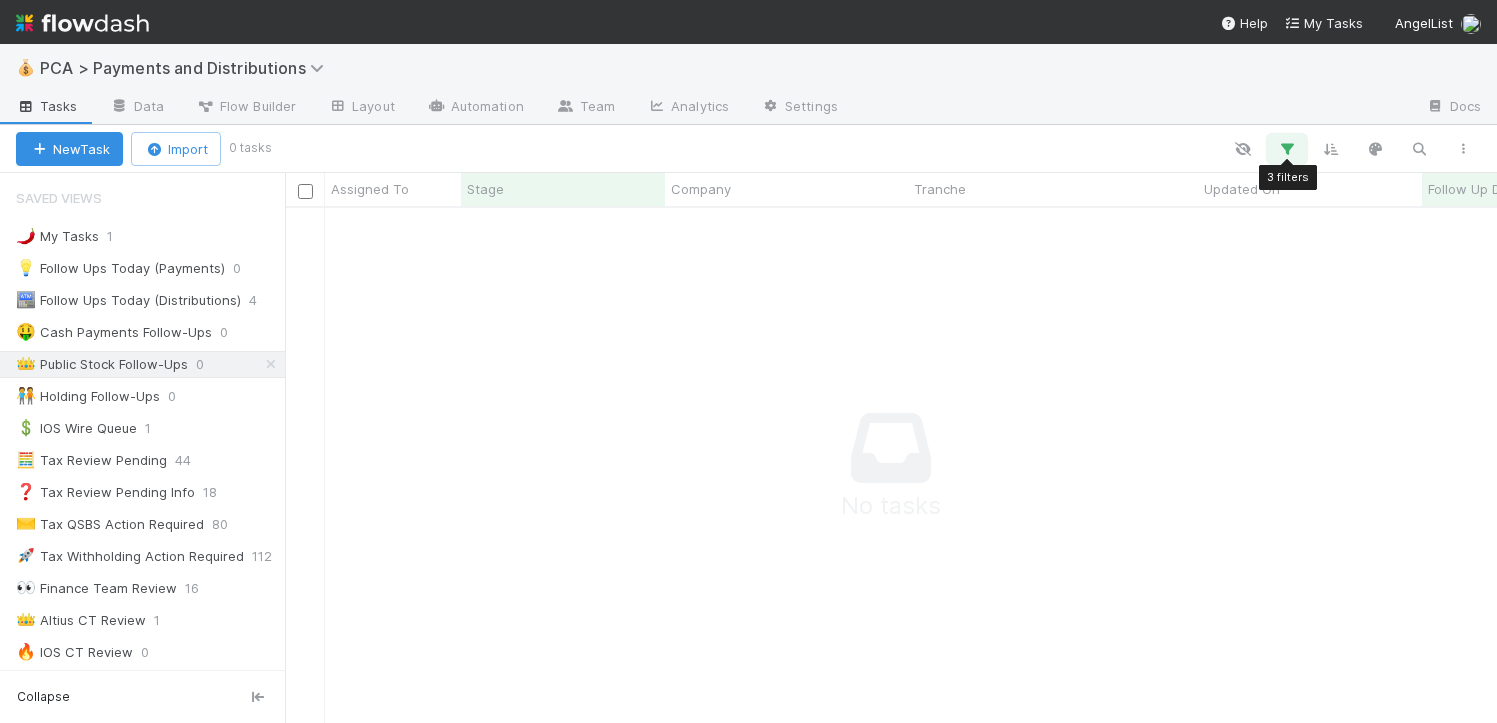 click at bounding box center (1287, 149) 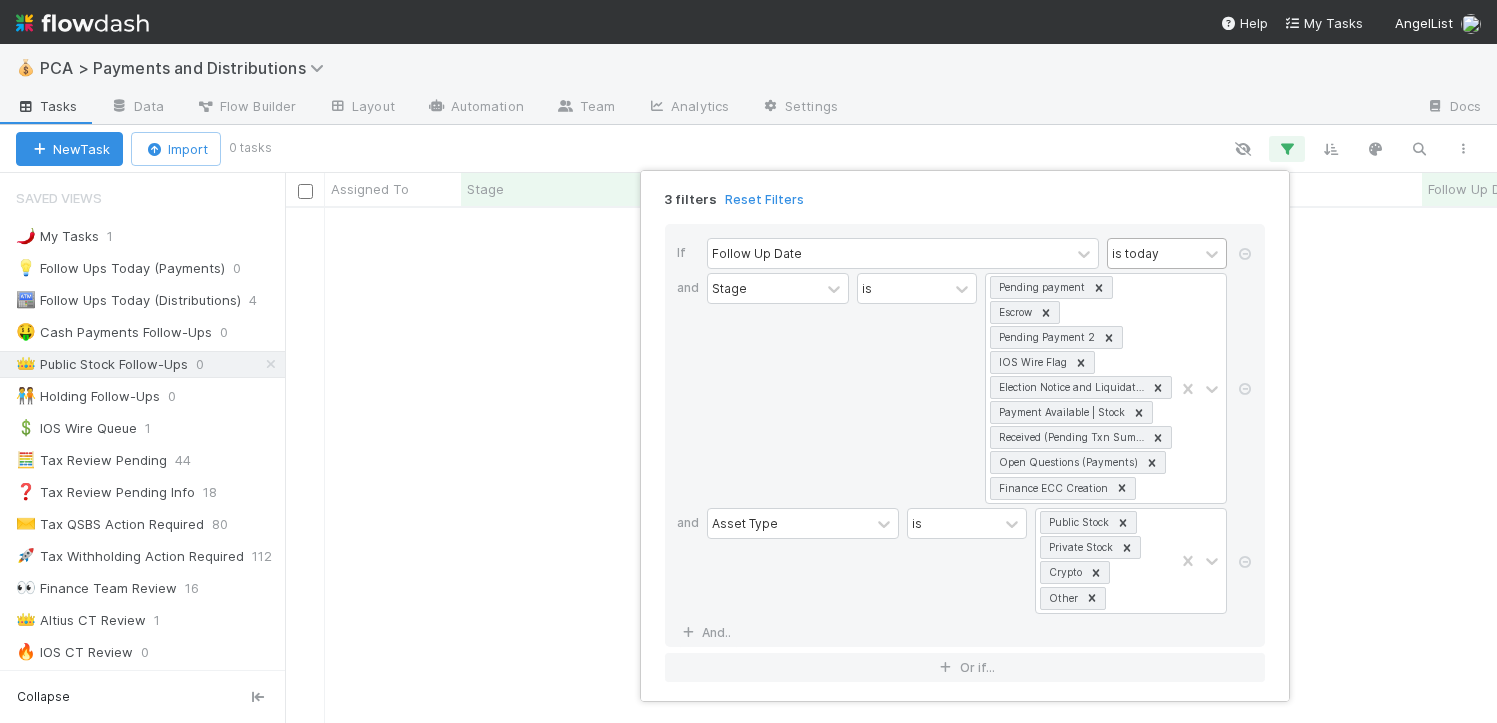 click on "is today" at bounding box center (1135, 253) 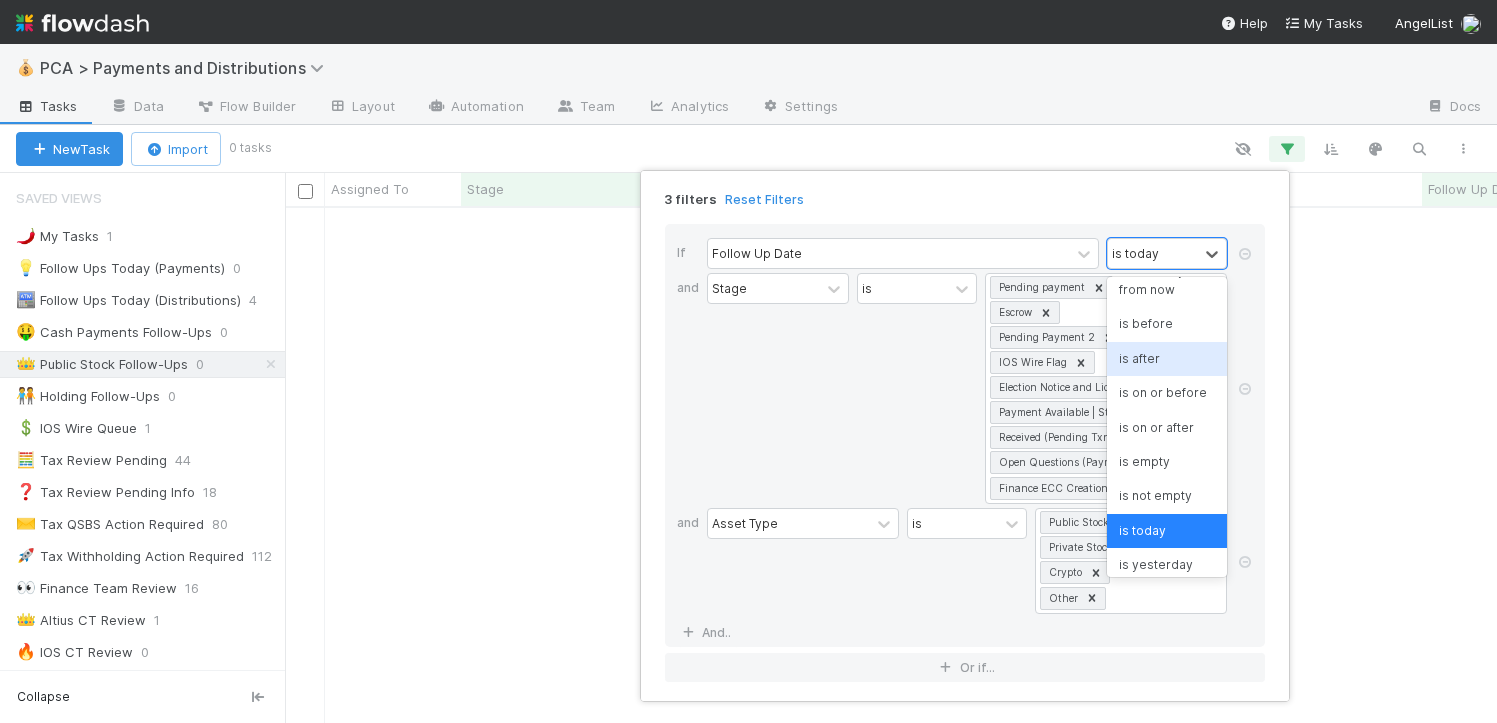 scroll, scrollTop: 0, scrollLeft: 0, axis: both 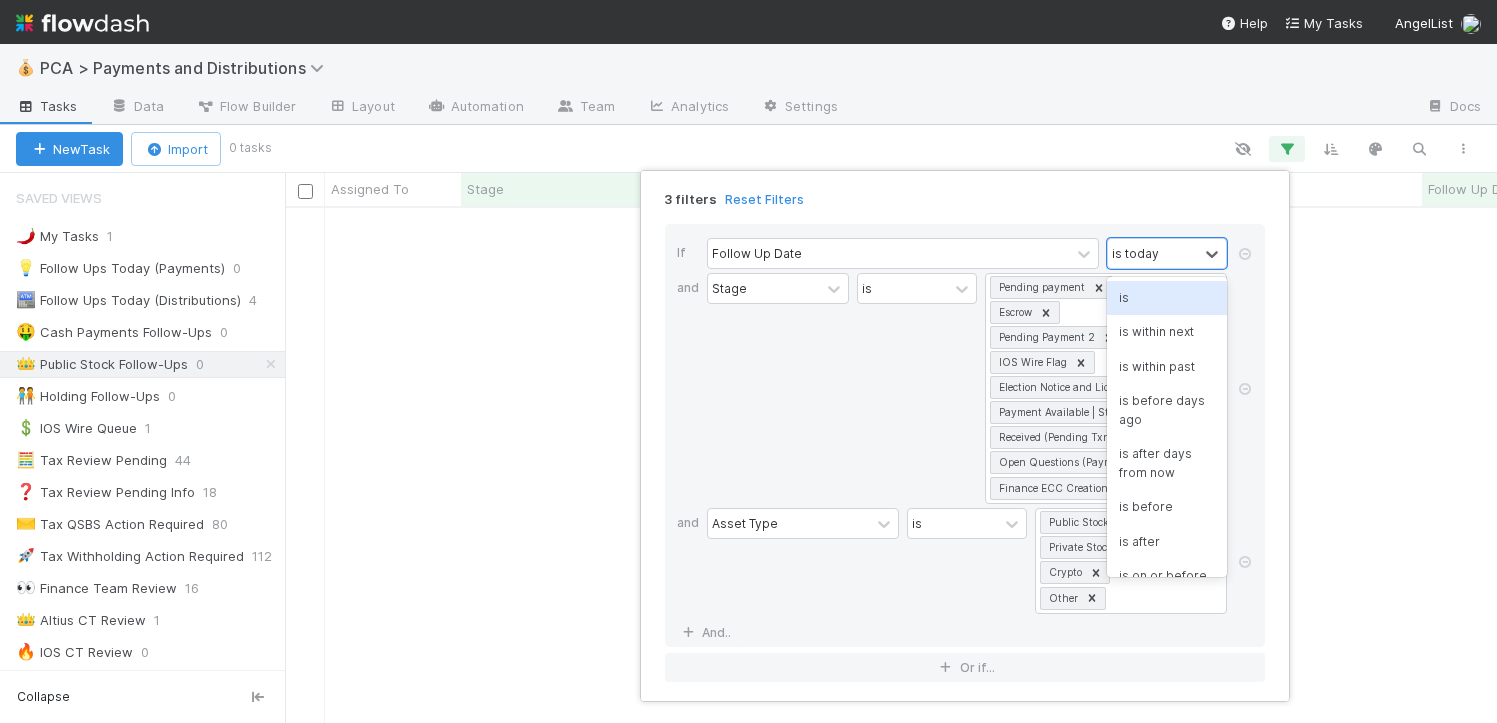 click on "is" at bounding box center (1167, 298) 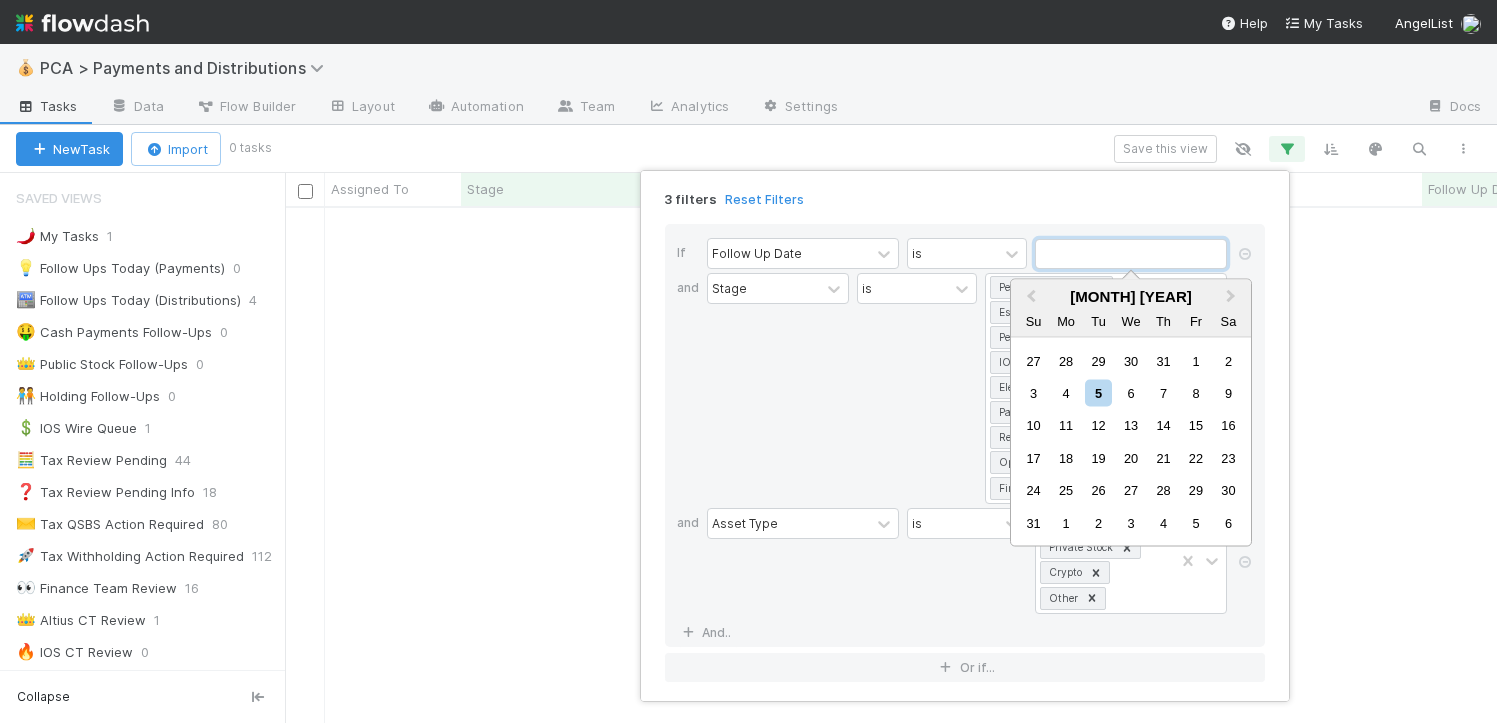 click at bounding box center (1131, 254) 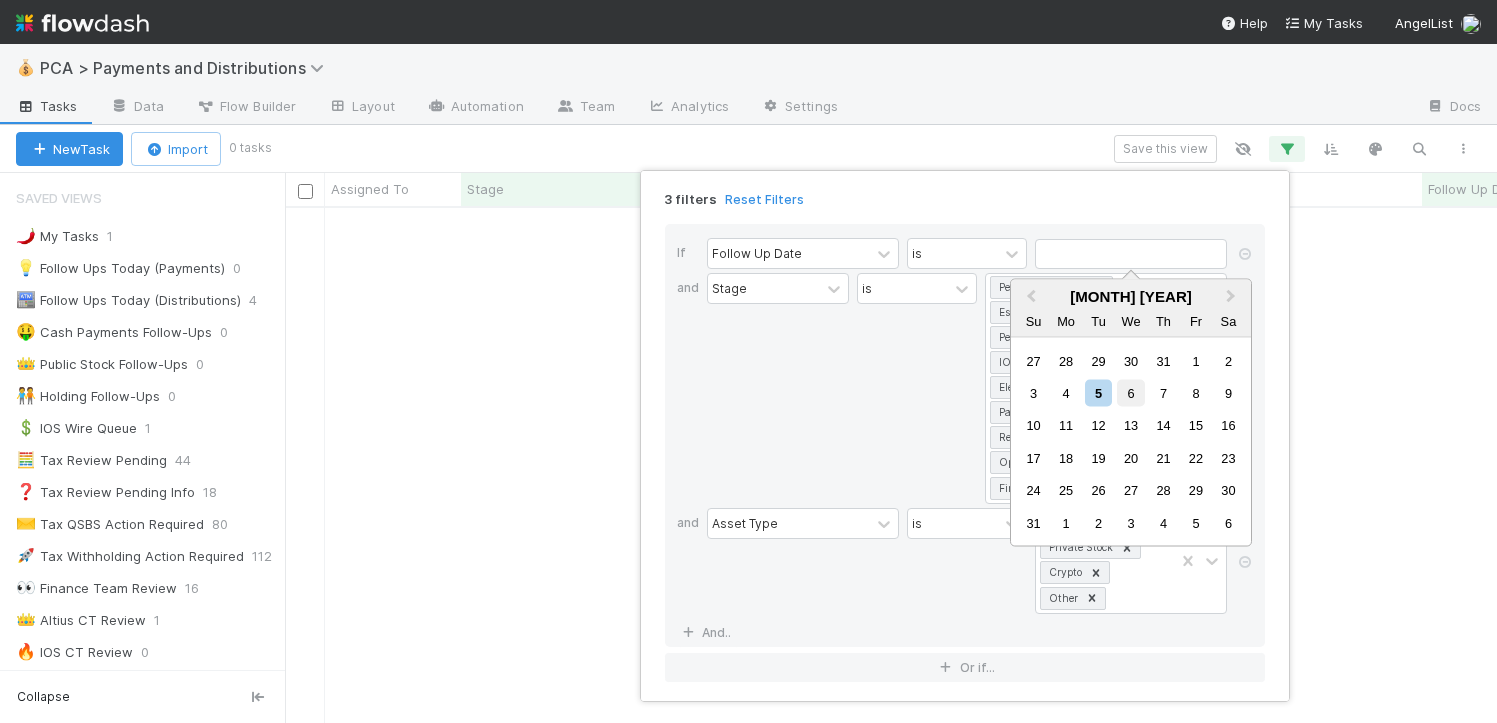 click on "6" at bounding box center (1130, 393) 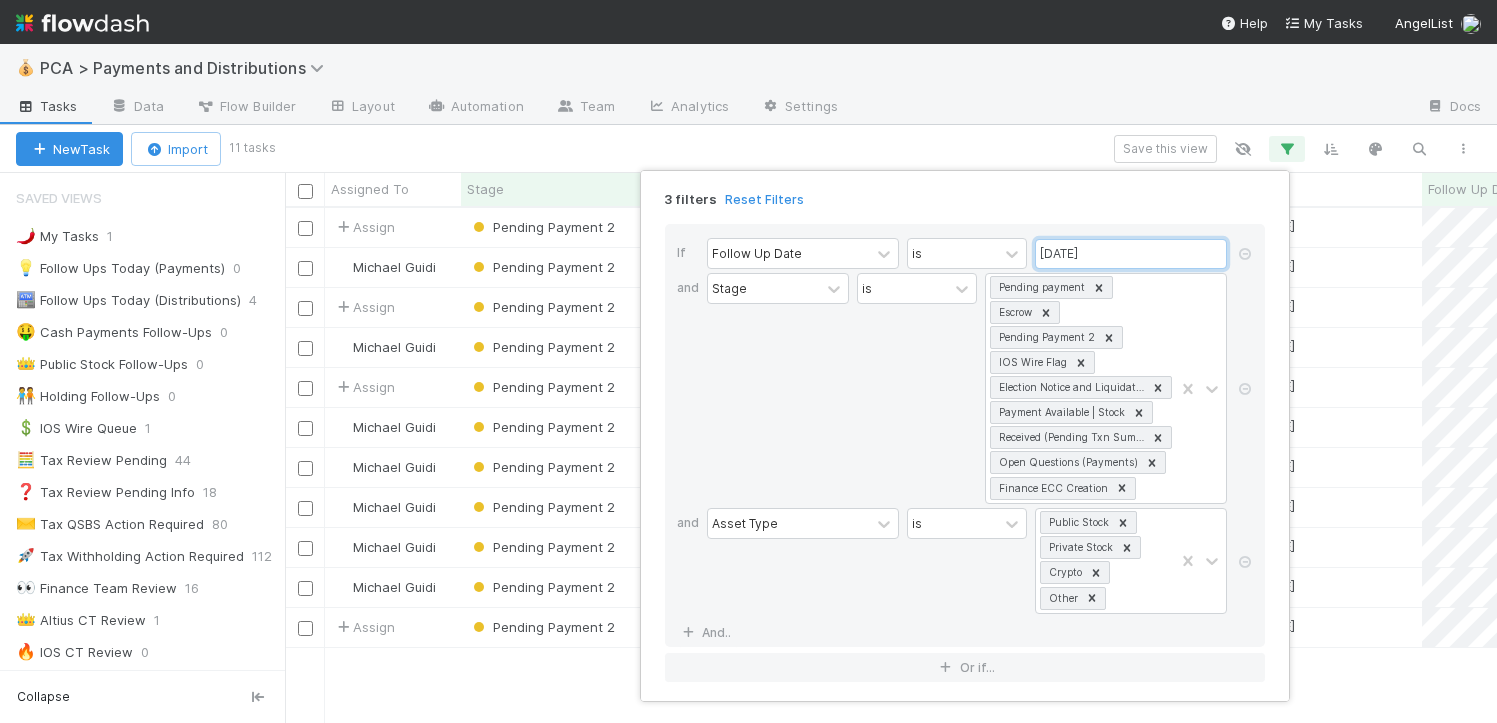 scroll, scrollTop: 15, scrollLeft: 16, axis: both 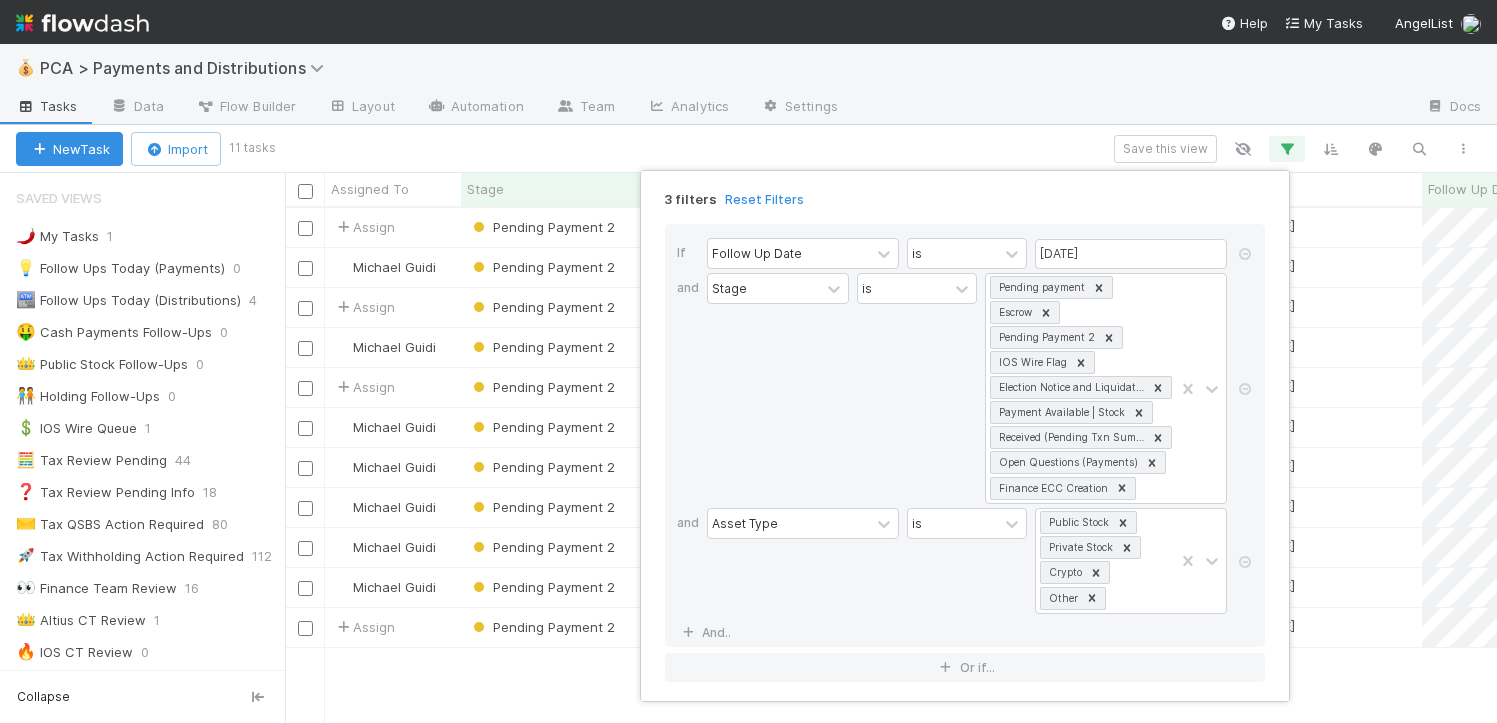 click on "3 filters Reset Filters If Follow Up Date is 08/06/2025 and Stage is Pending payment Escrow Pending Payment 2 IOS Wire Flag Election Notice and Liquidation Strategy Payment Available | Stock Received (Pending Txn Summary) Open Questions (Payments) Finance ECC Creation and Asset Type is Public Stock Private Stock Crypto Other And.. Or if..." at bounding box center (748, 361) 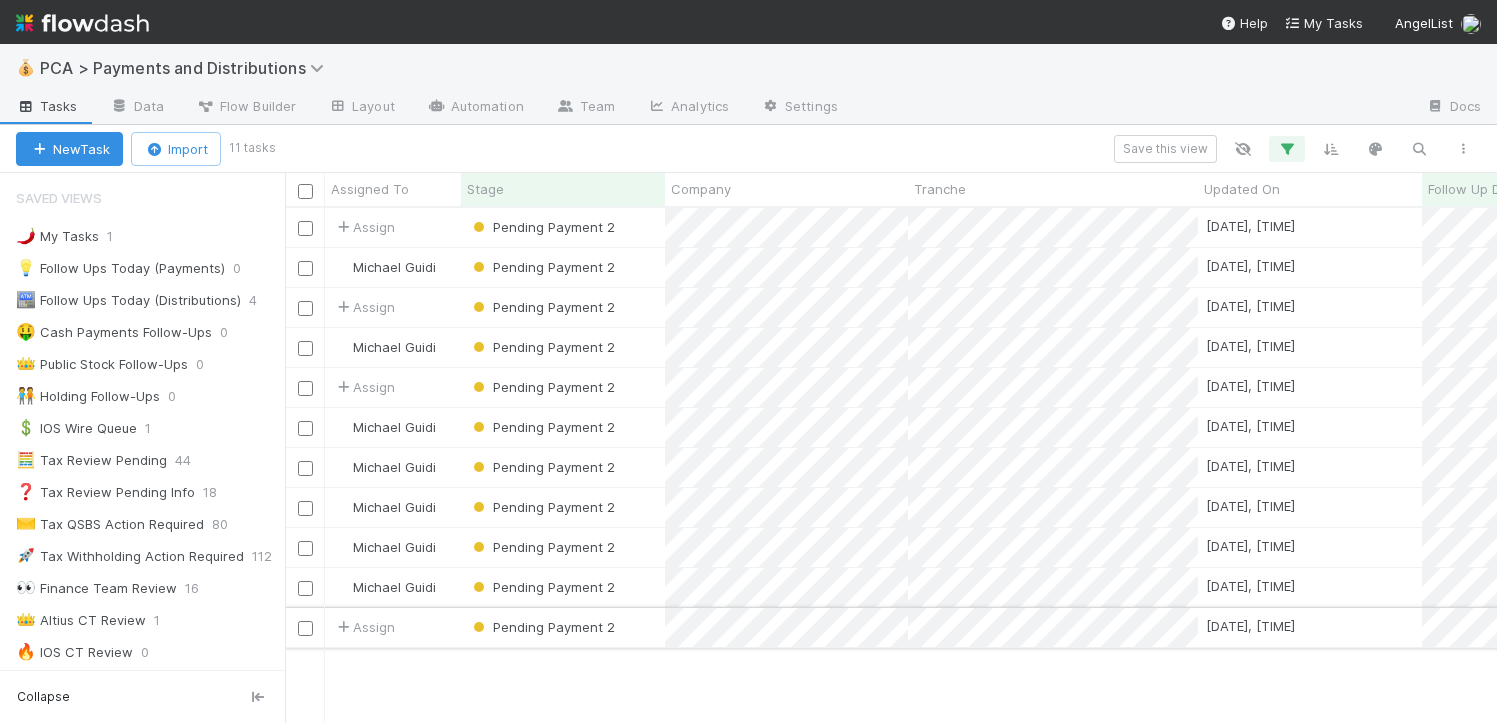click on "Pending Payment 2" at bounding box center (563, 627) 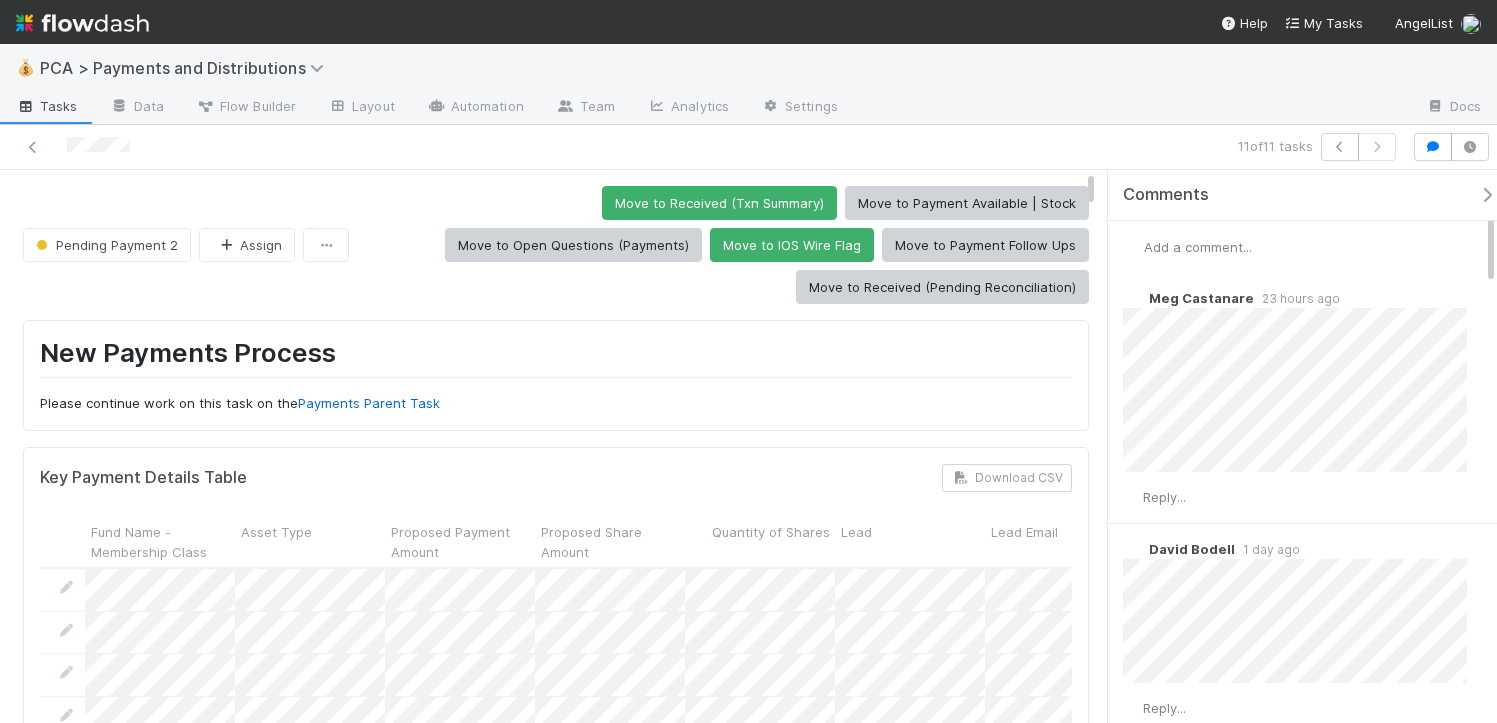 click at bounding box center [1487, 195] 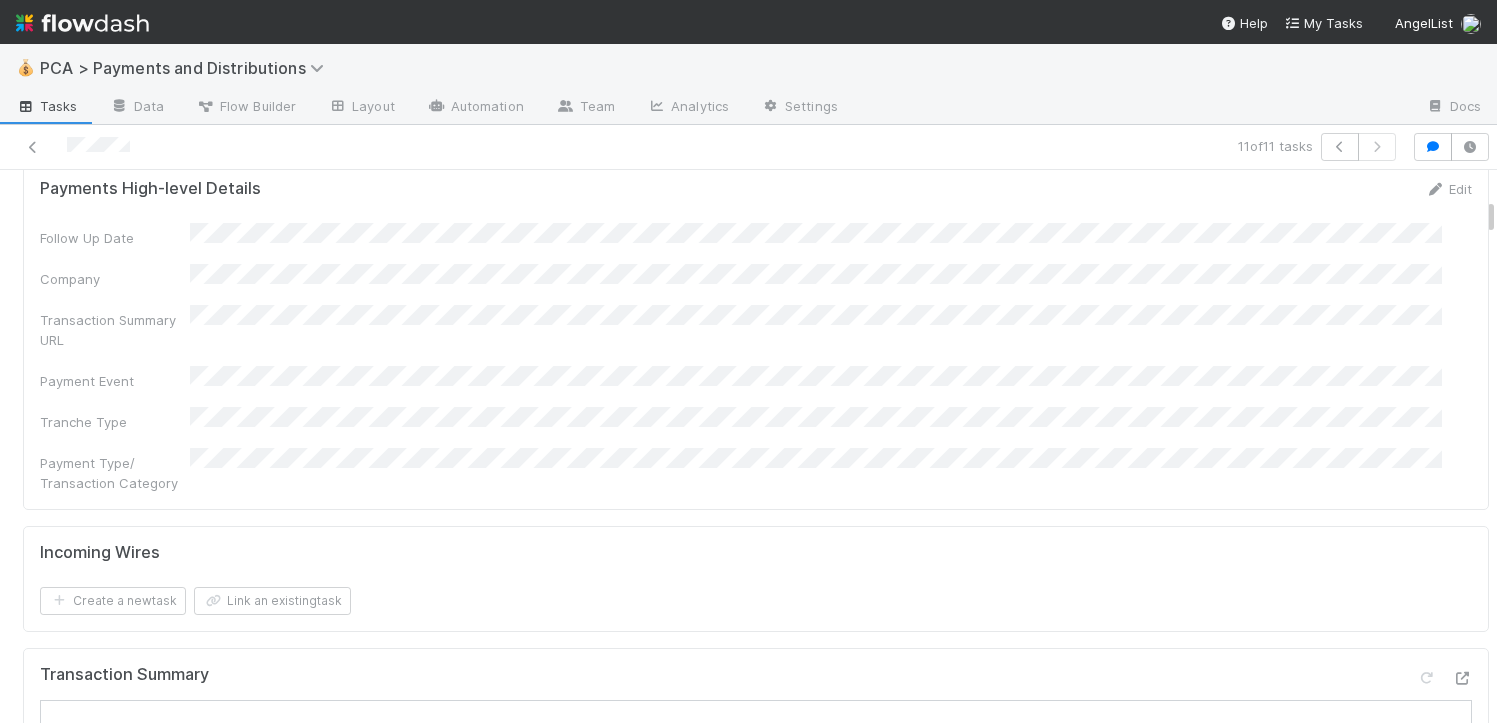 scroll, scrollTop: 780, scrollLeft: 0, axis: vertical 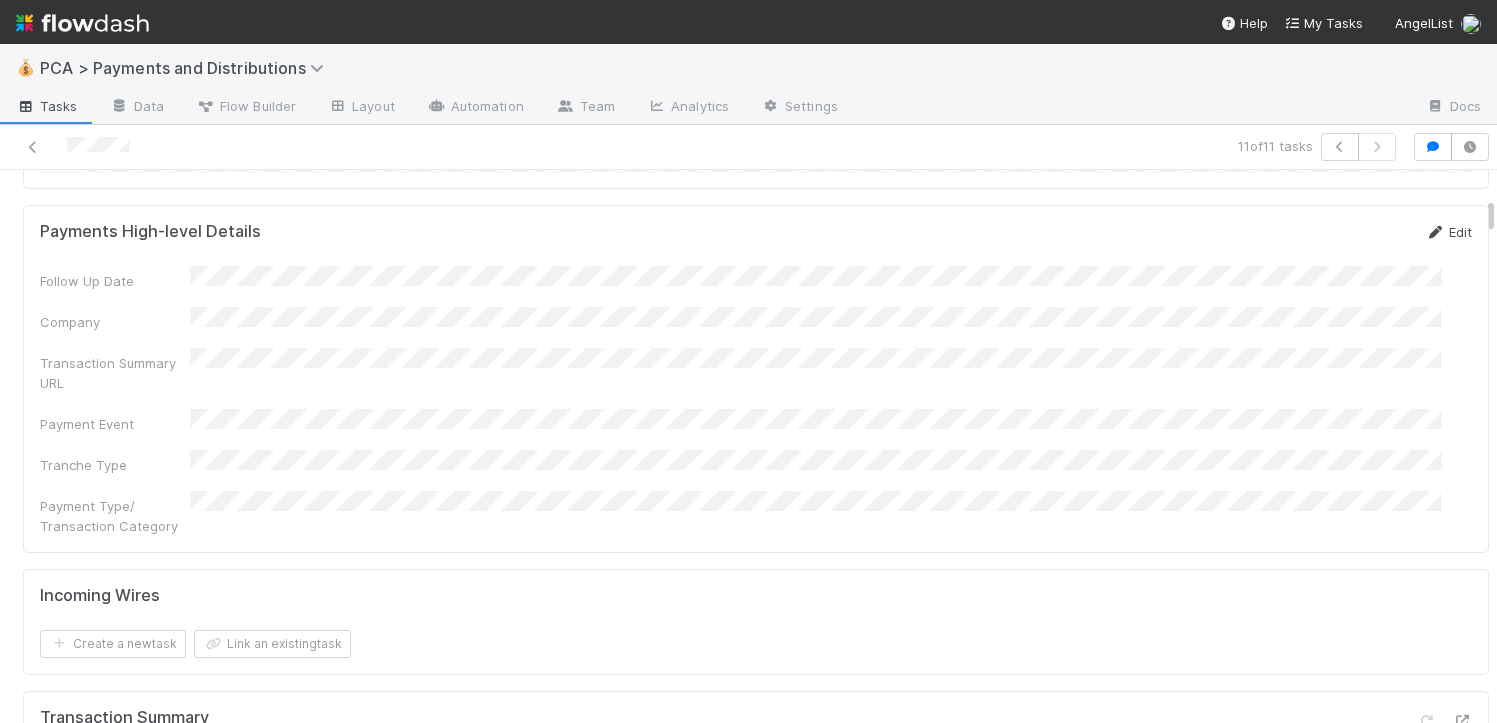 click on "Edit" at bounding box center [1448, 232] 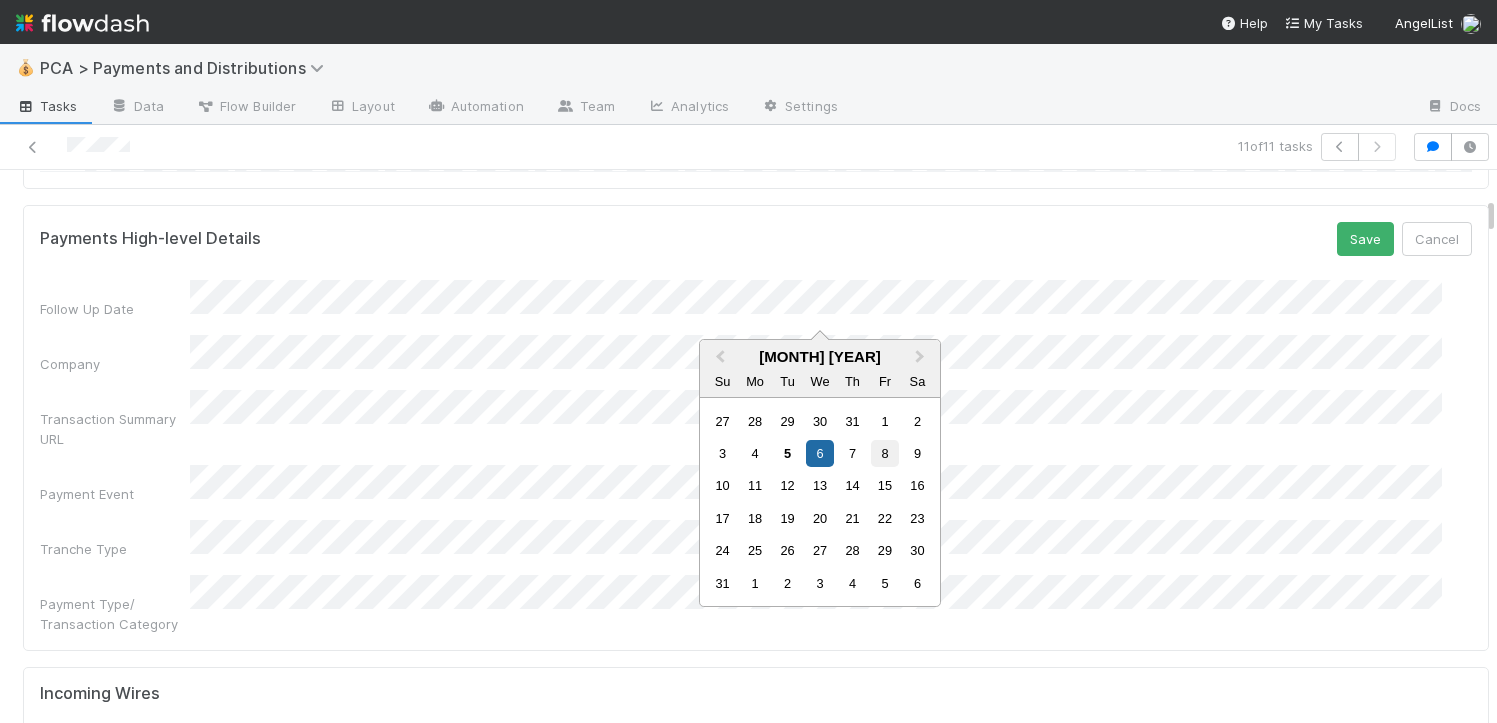 click on "8" at bounding box center (884, 453) 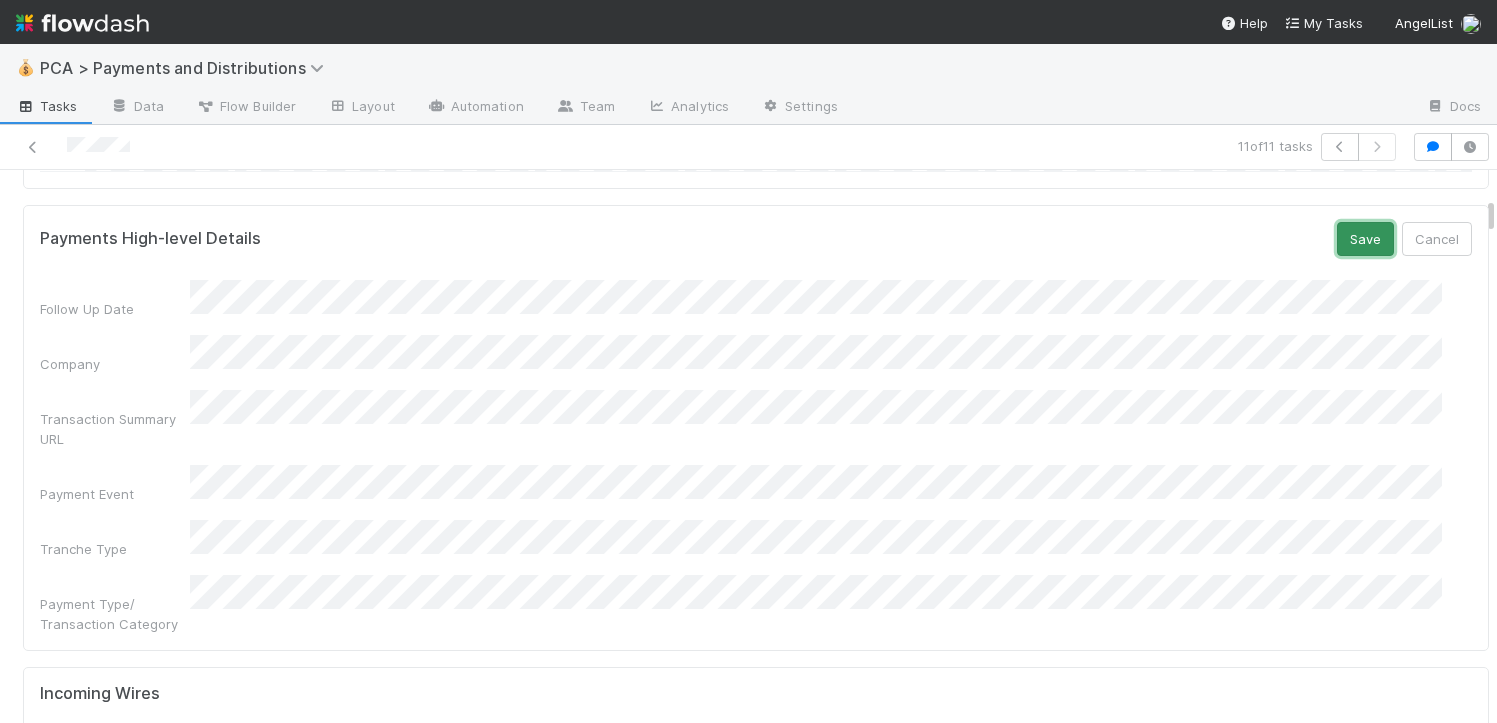 click on "Save" at bounding box center [1365, 239] 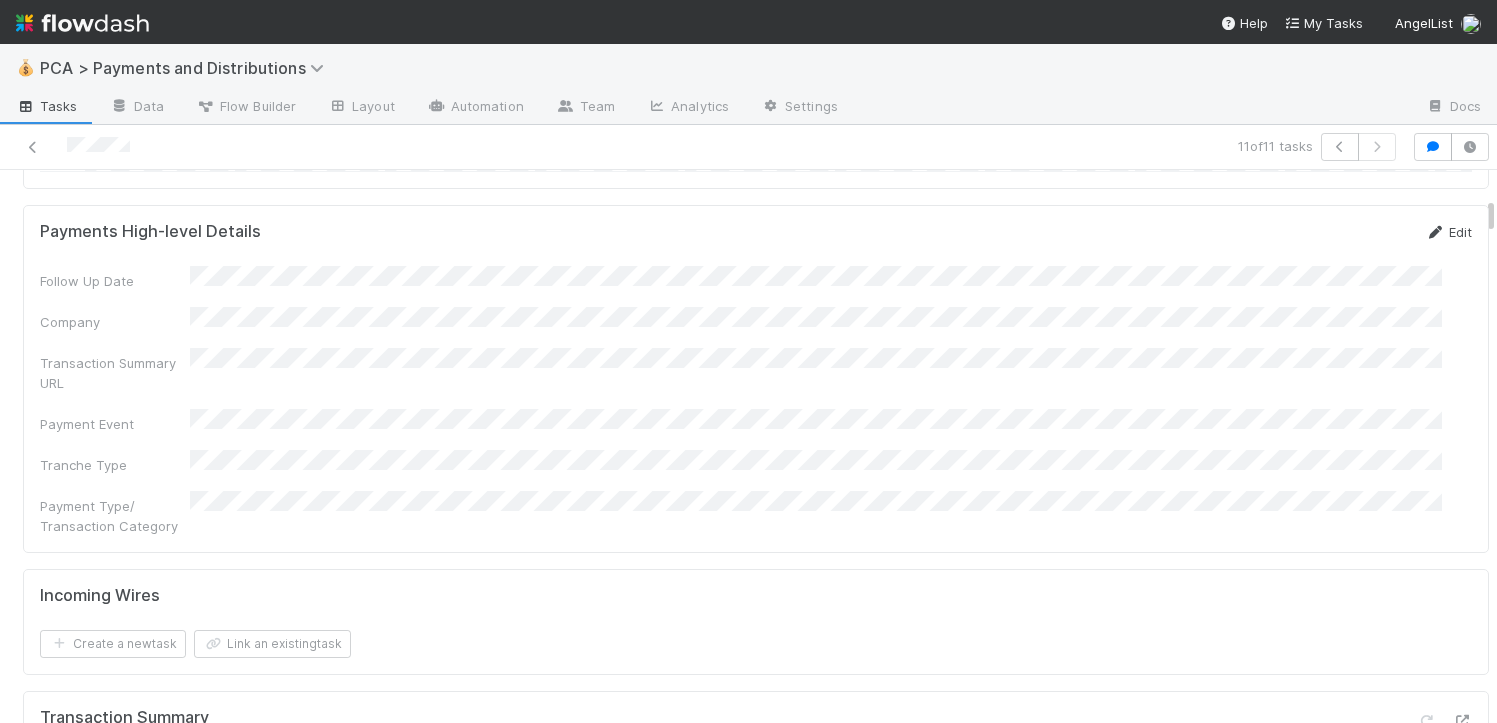 click on "Edit" at bounding box center (1448, 232) 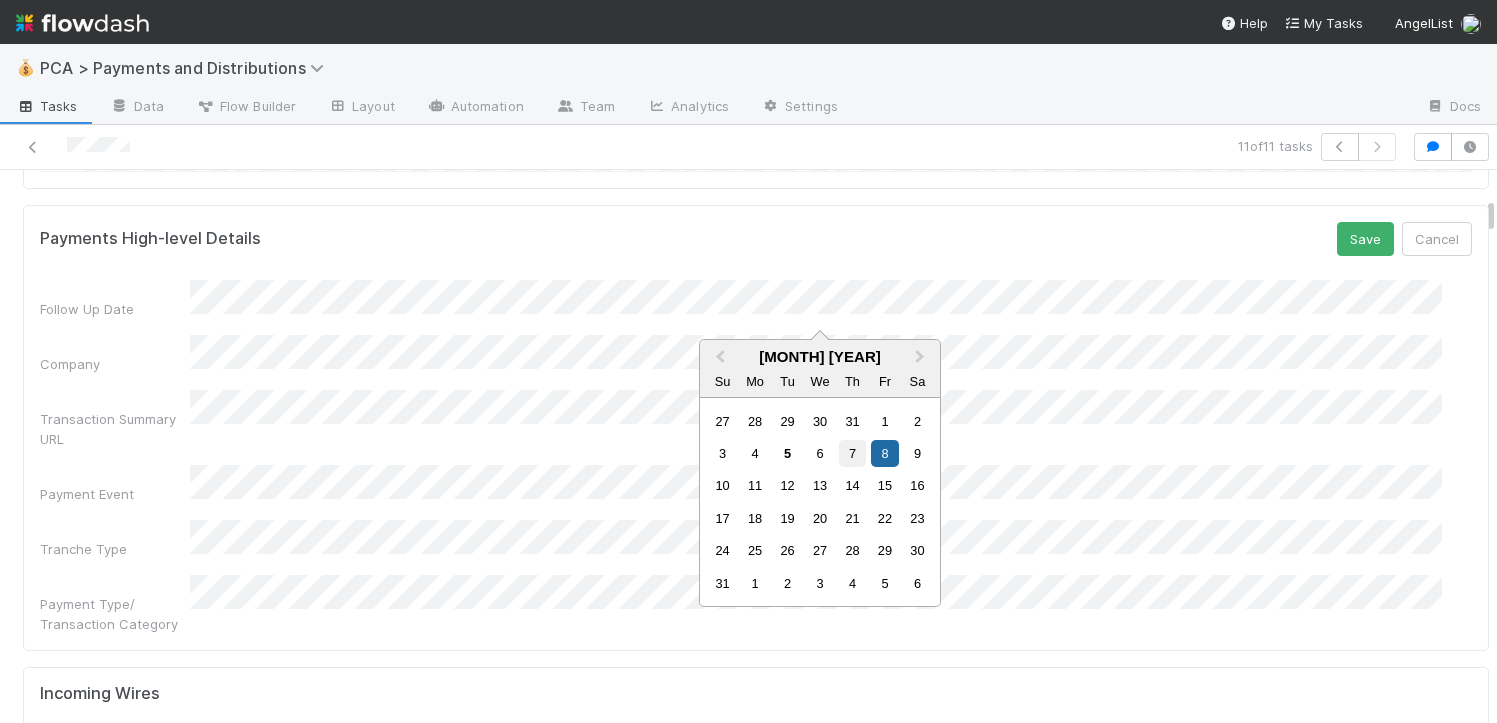 click on "7" at bounding box center [852, 453] 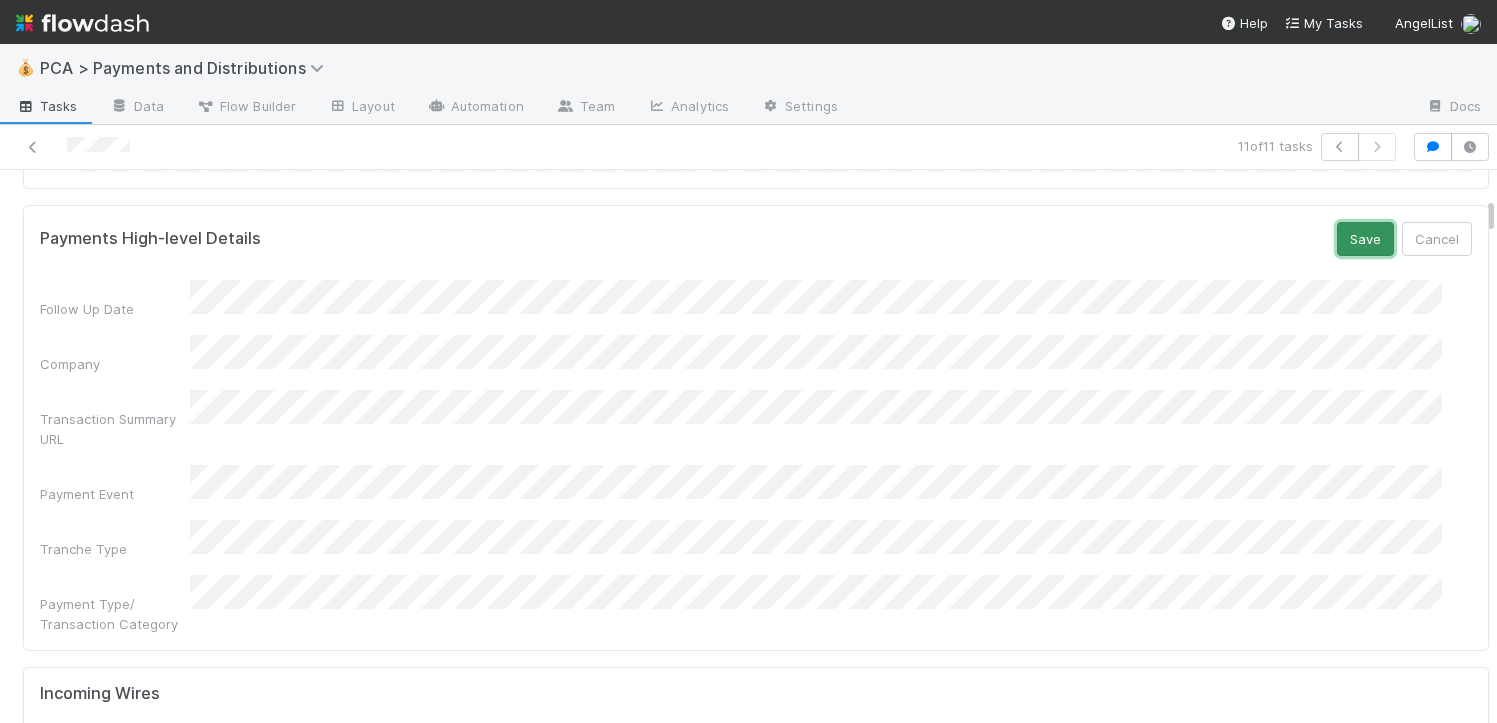 click on "Save" at bounding box center [1365, 239] 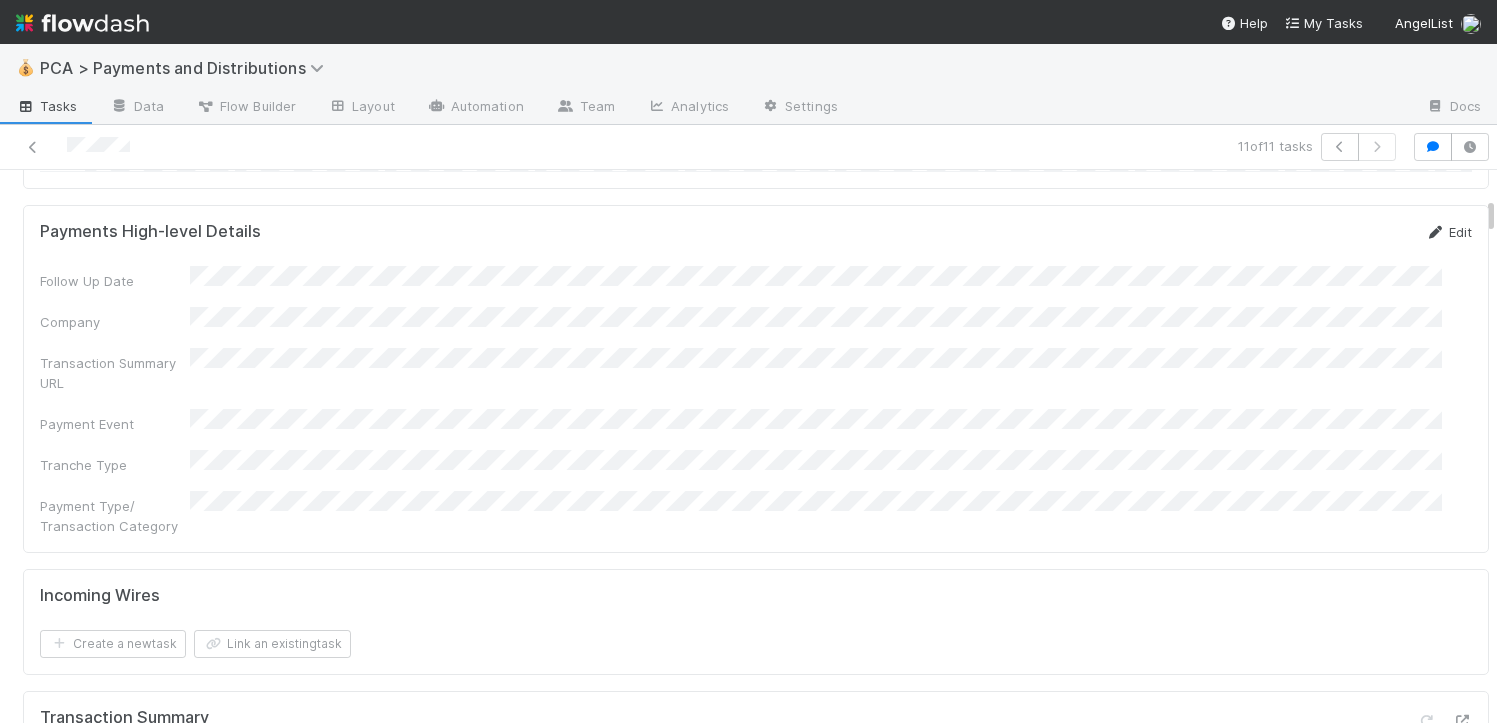 click on "Edit" at bounding box center (1448, 232) 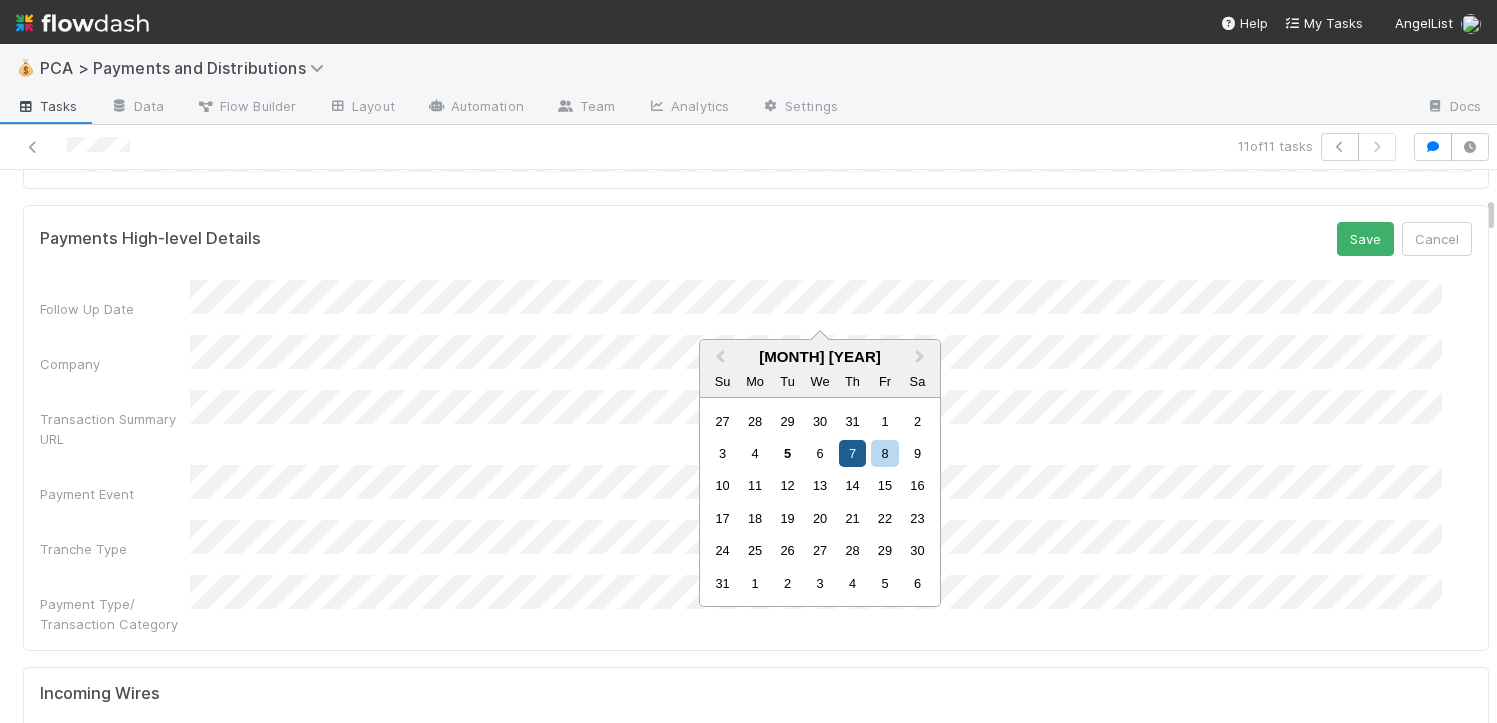click on "7" at bounding box center (852, 453) 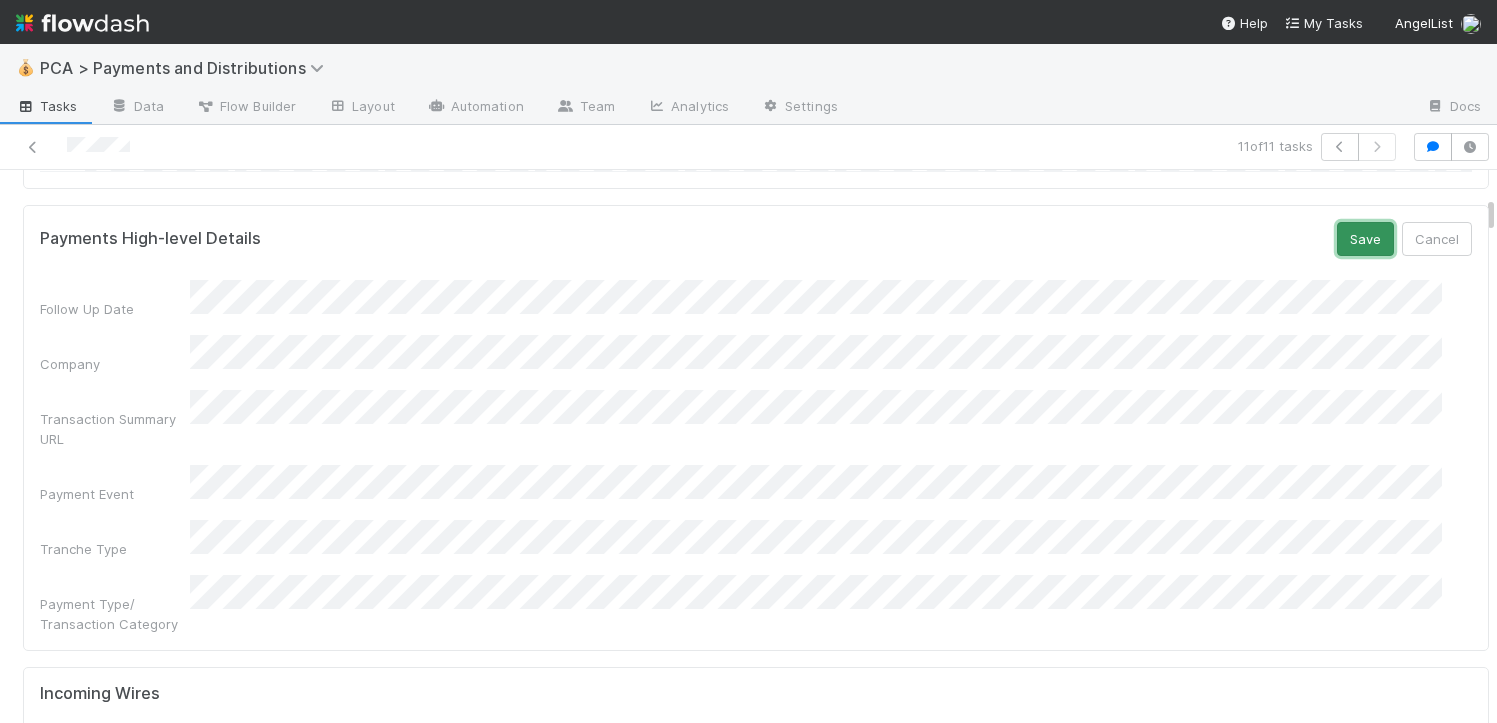 click on "Save" at bounding box center [1365, 239] 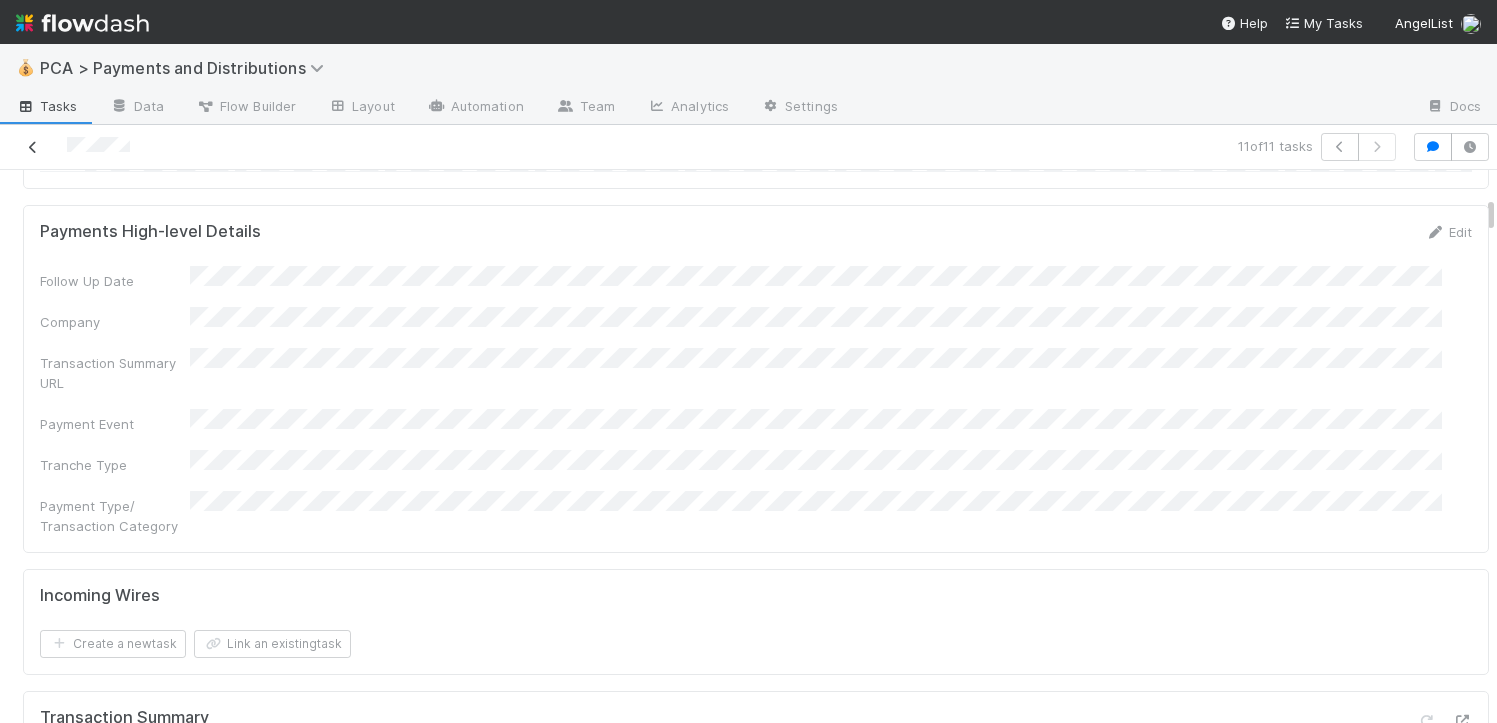 click at bounding box center [33, 147] 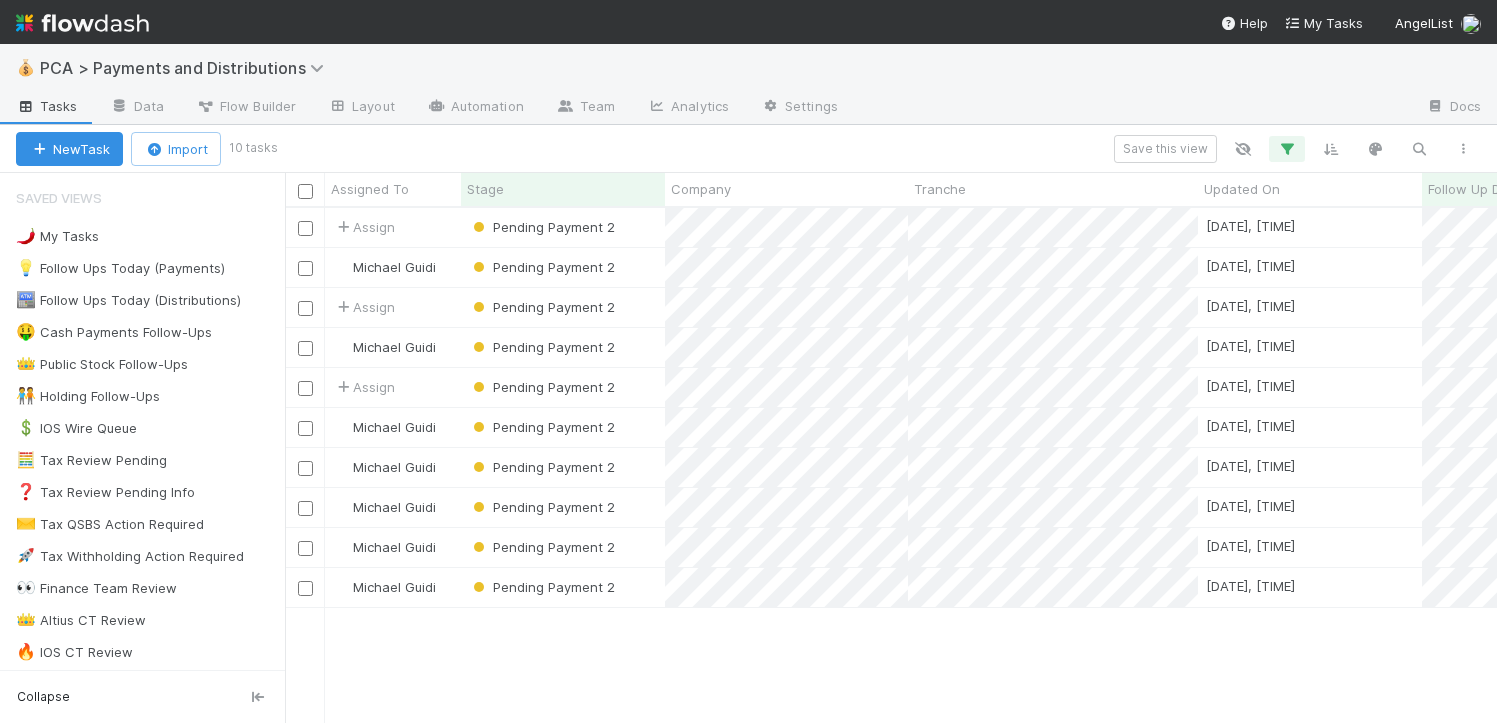 scroll, scrollTop: 15, scrollLeft: 16, axis: both 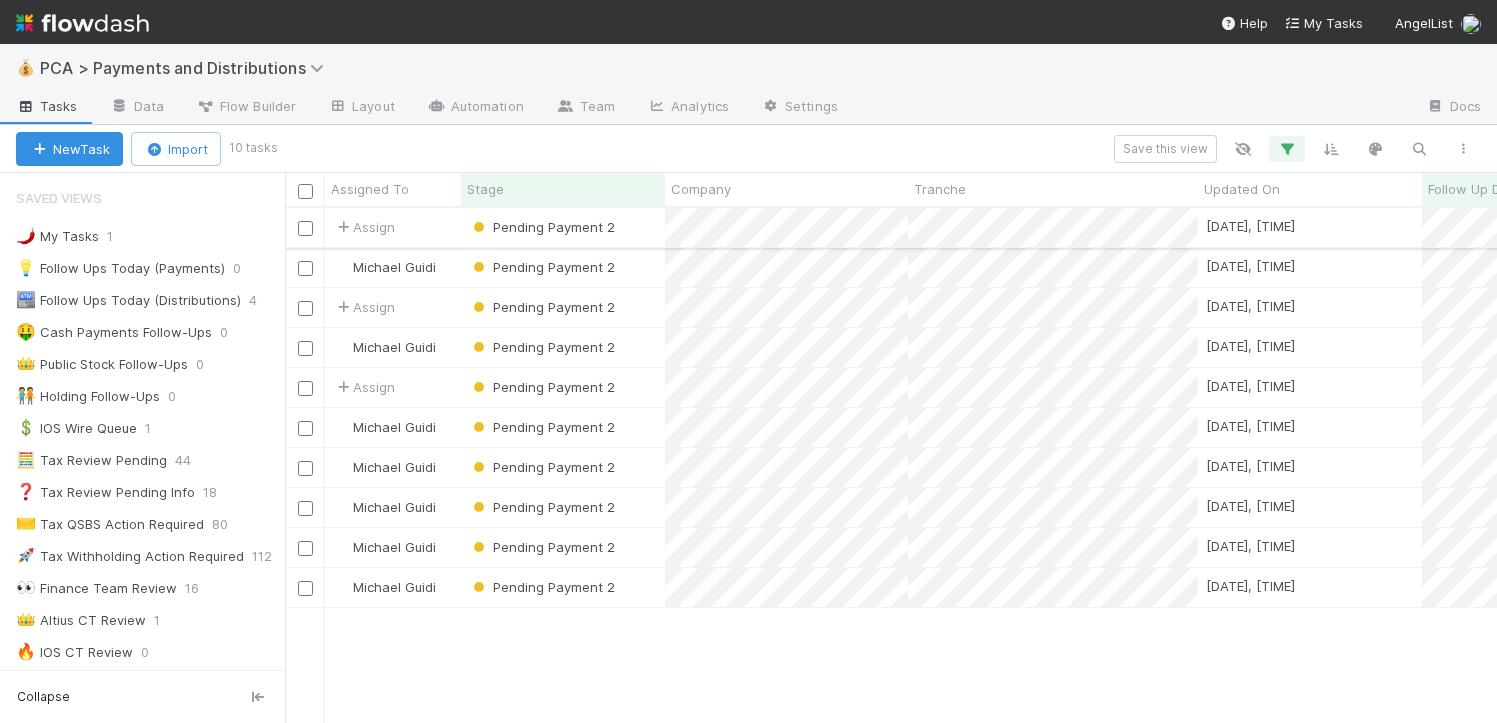 click on "Pending Payment 2" at bounding box center (563, 227) 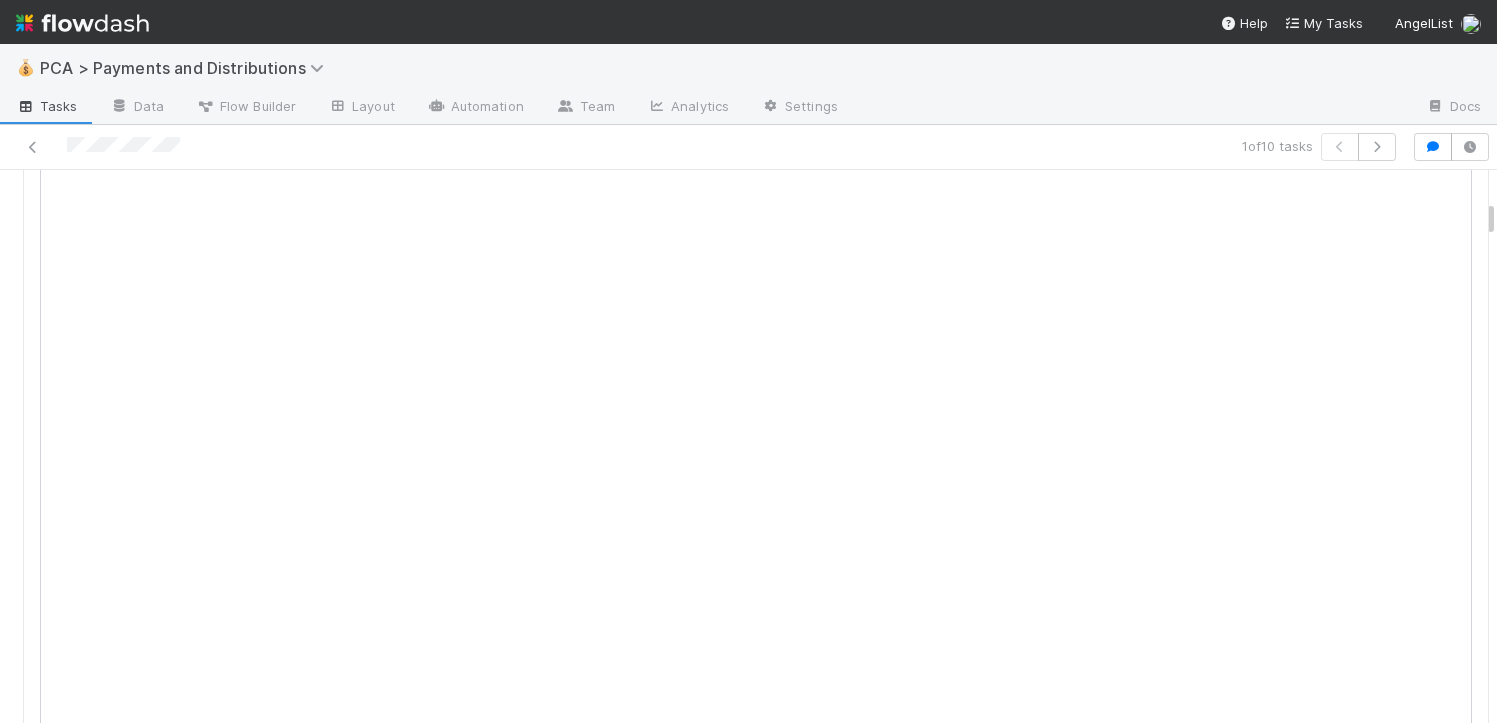 scroll, scrollTop: 0, scrollLeft: 0, axis: both 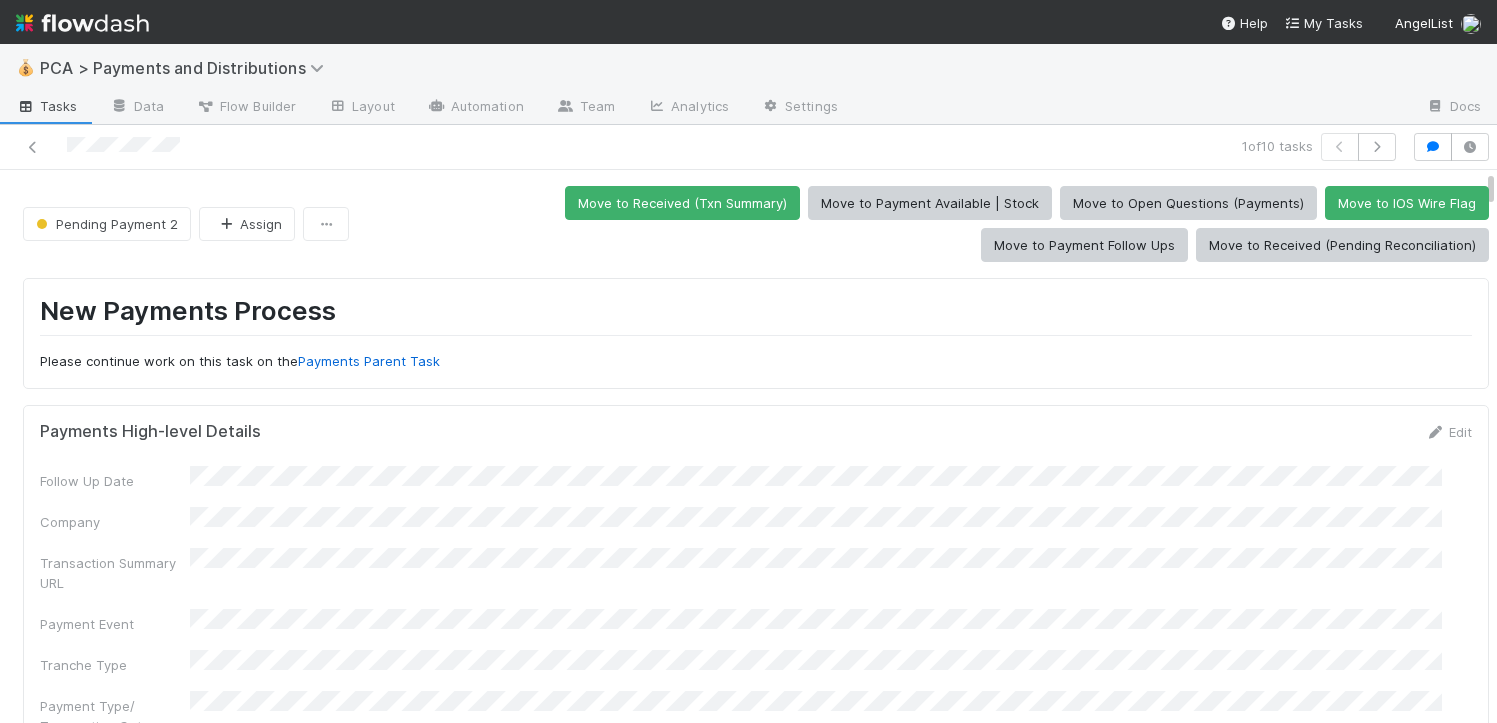 click on "Edit" at bounding box center [1448, 432] 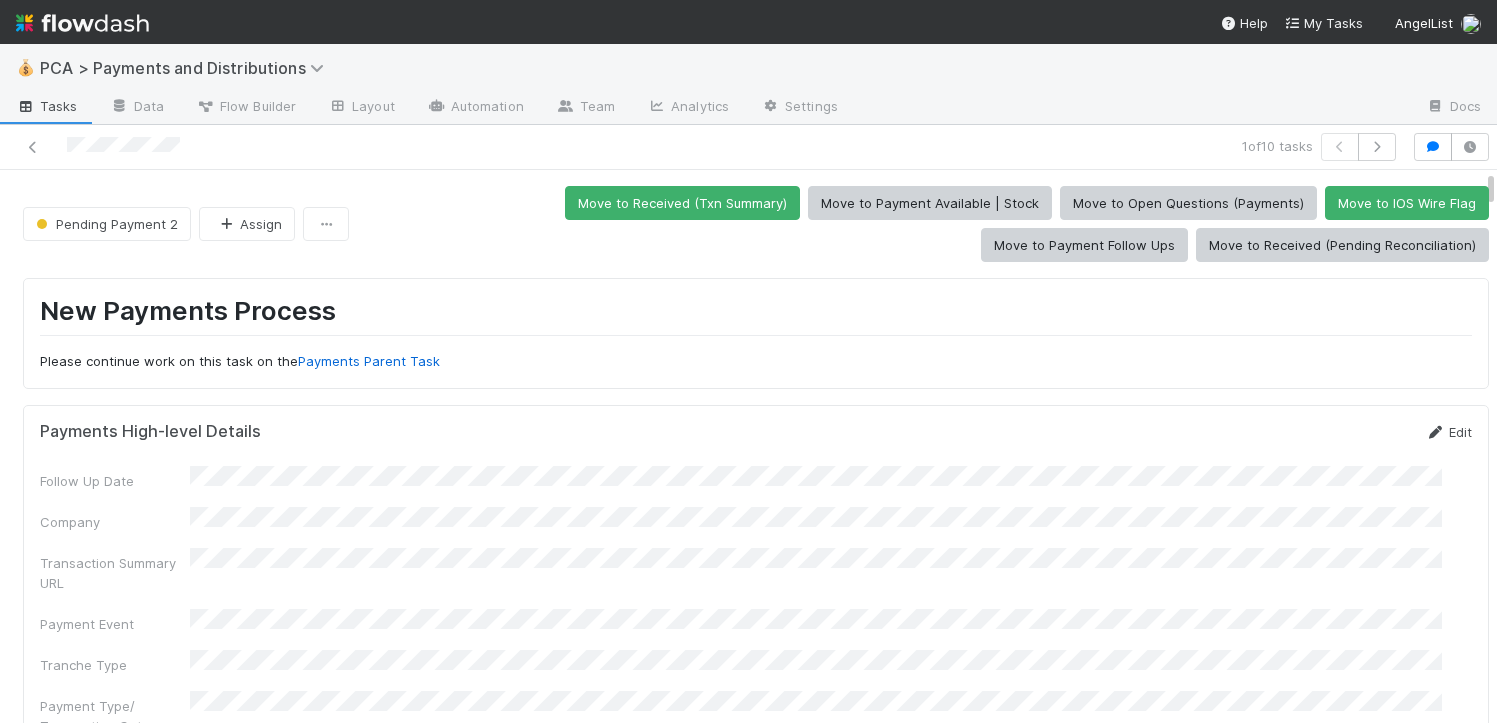click on "Edit" at bounding box center [1448, 432] 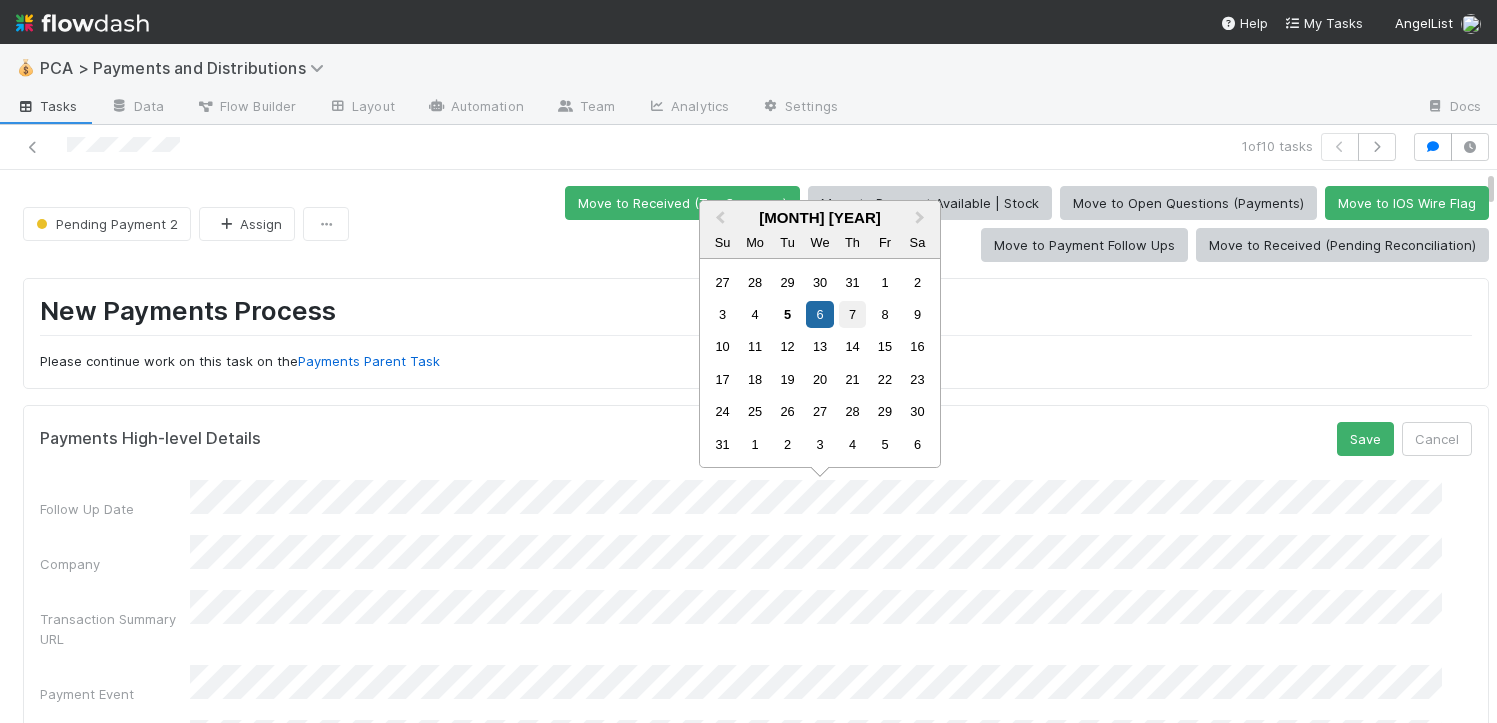 click on "7" at bounding box center (852, 314) 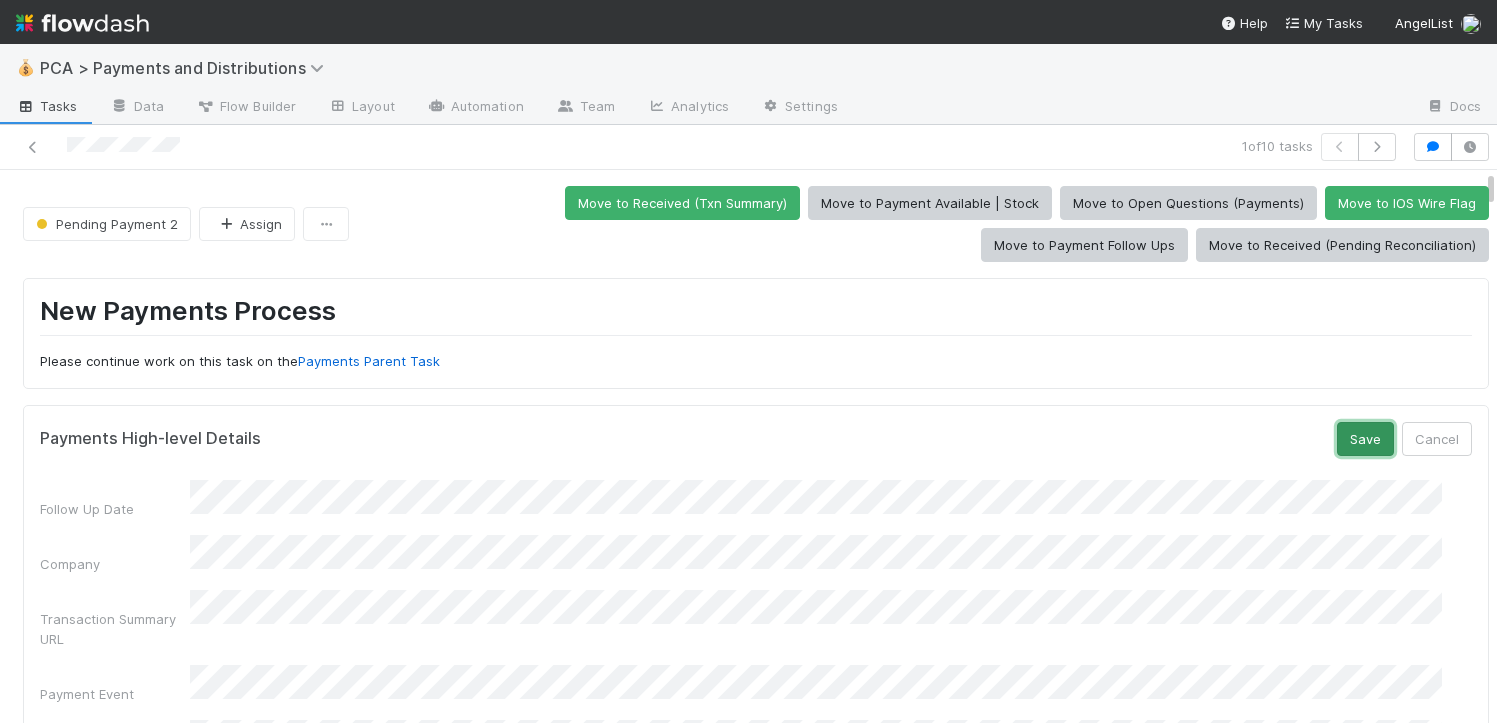 click on "Save" at bounding box center (1365, 439) 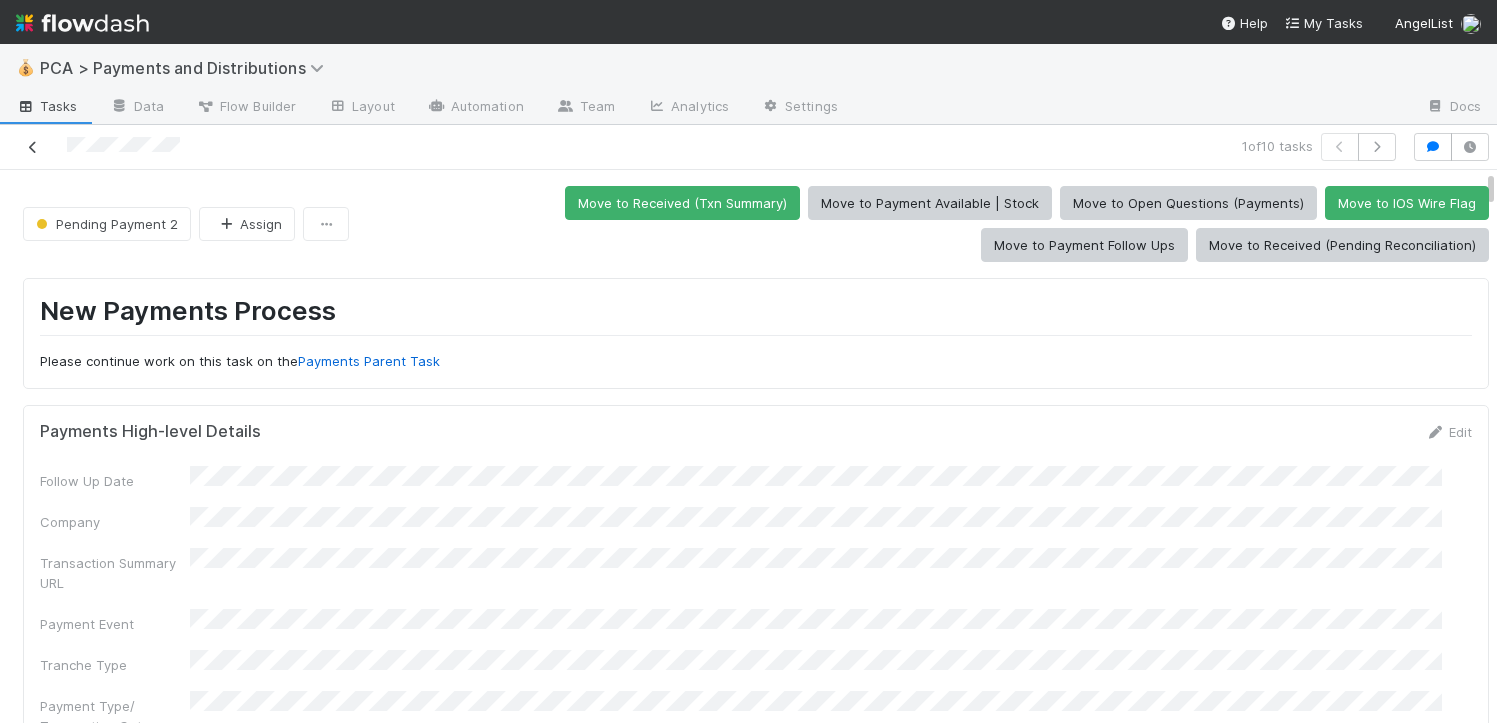 click at bounding box center (33, 147) 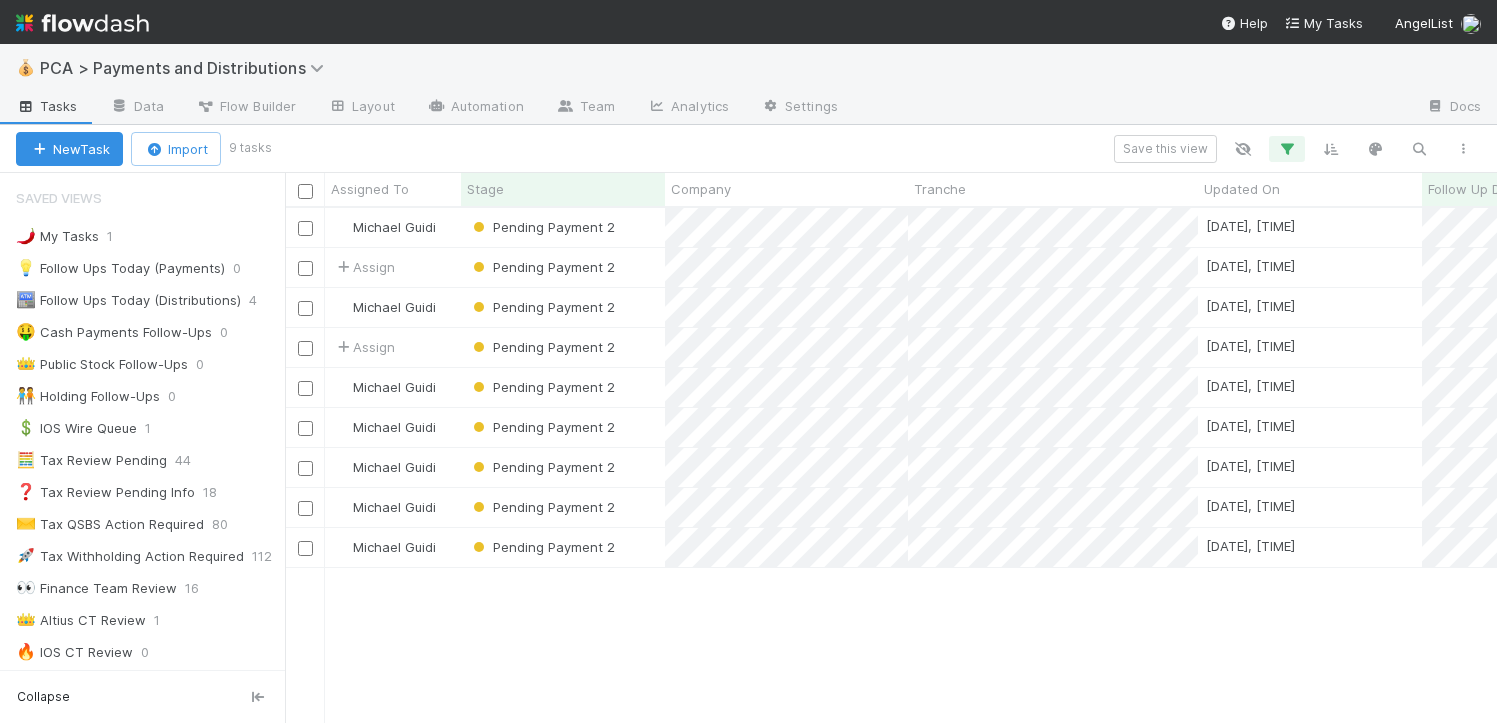 scroll, scrollTop: 15, scrollLeft: 16, axis: both 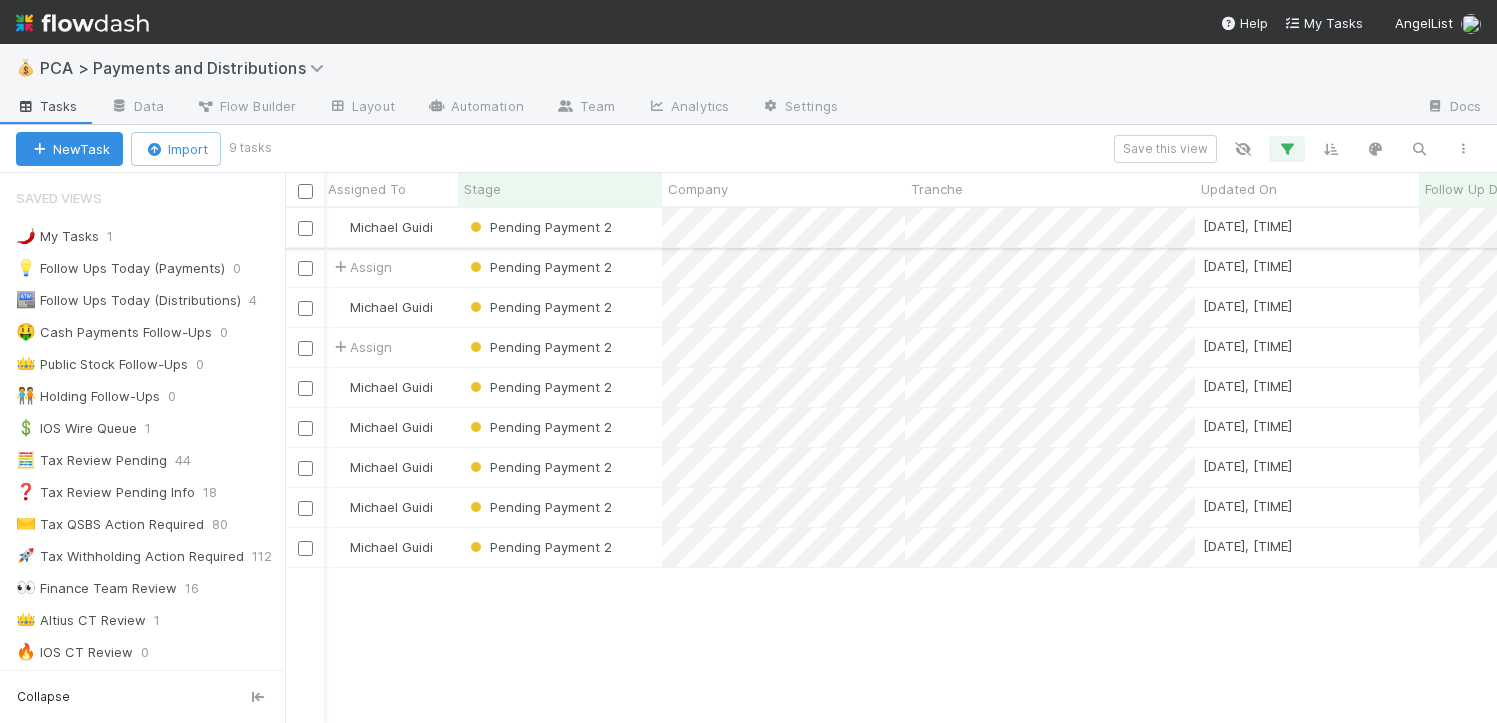 click on "Pending Payment 2" at bounding box center (560, 227) 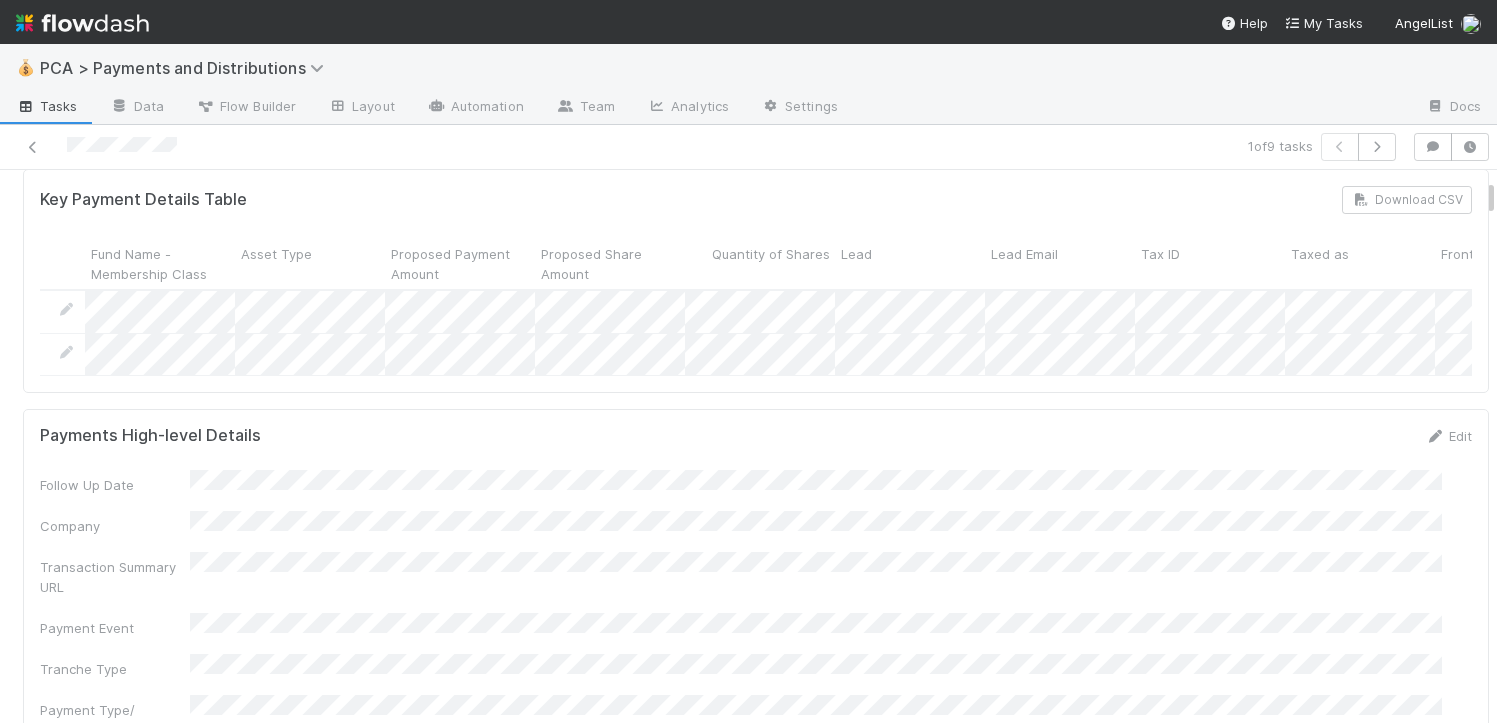 scroll, scrollTop: 310, scrollLeft: 0, axis: vertical 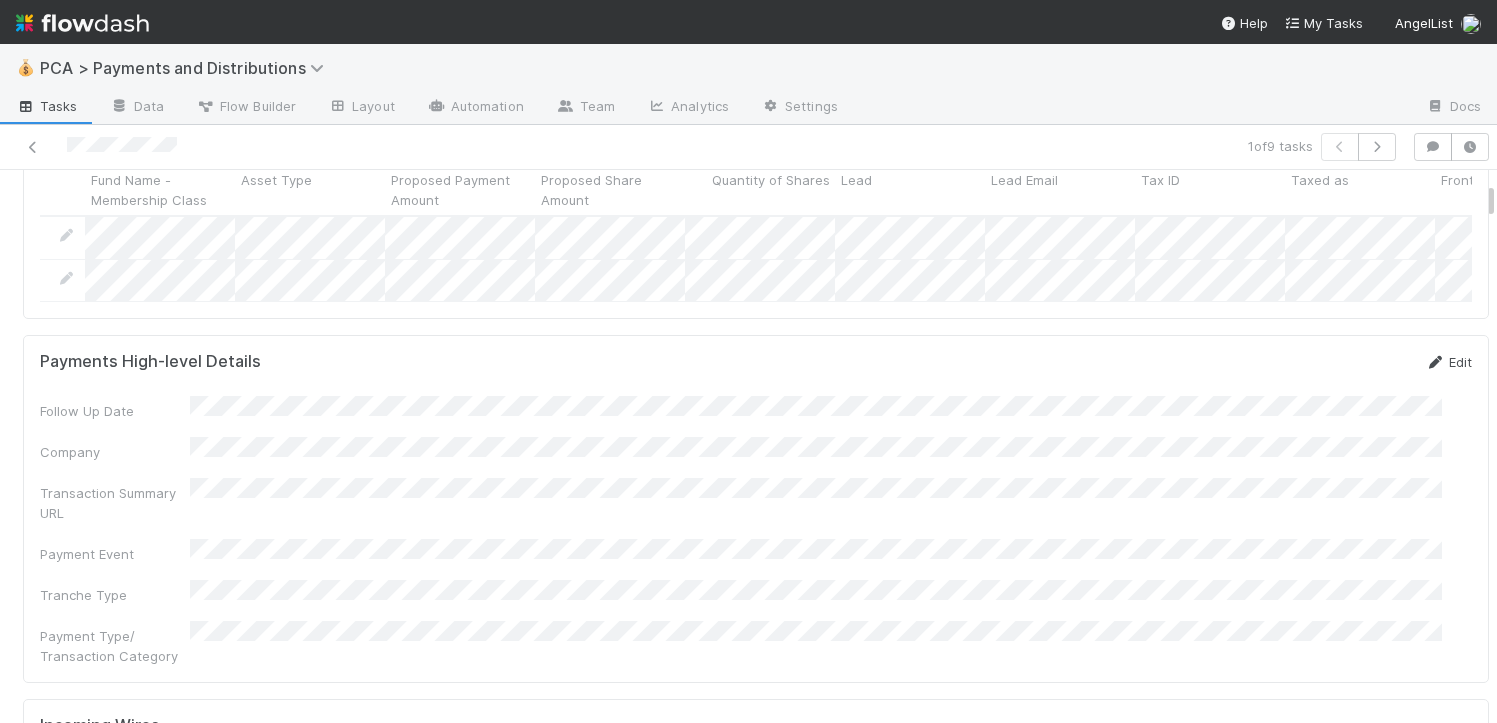 click on "Edit" at bounding box center [1448, 362] 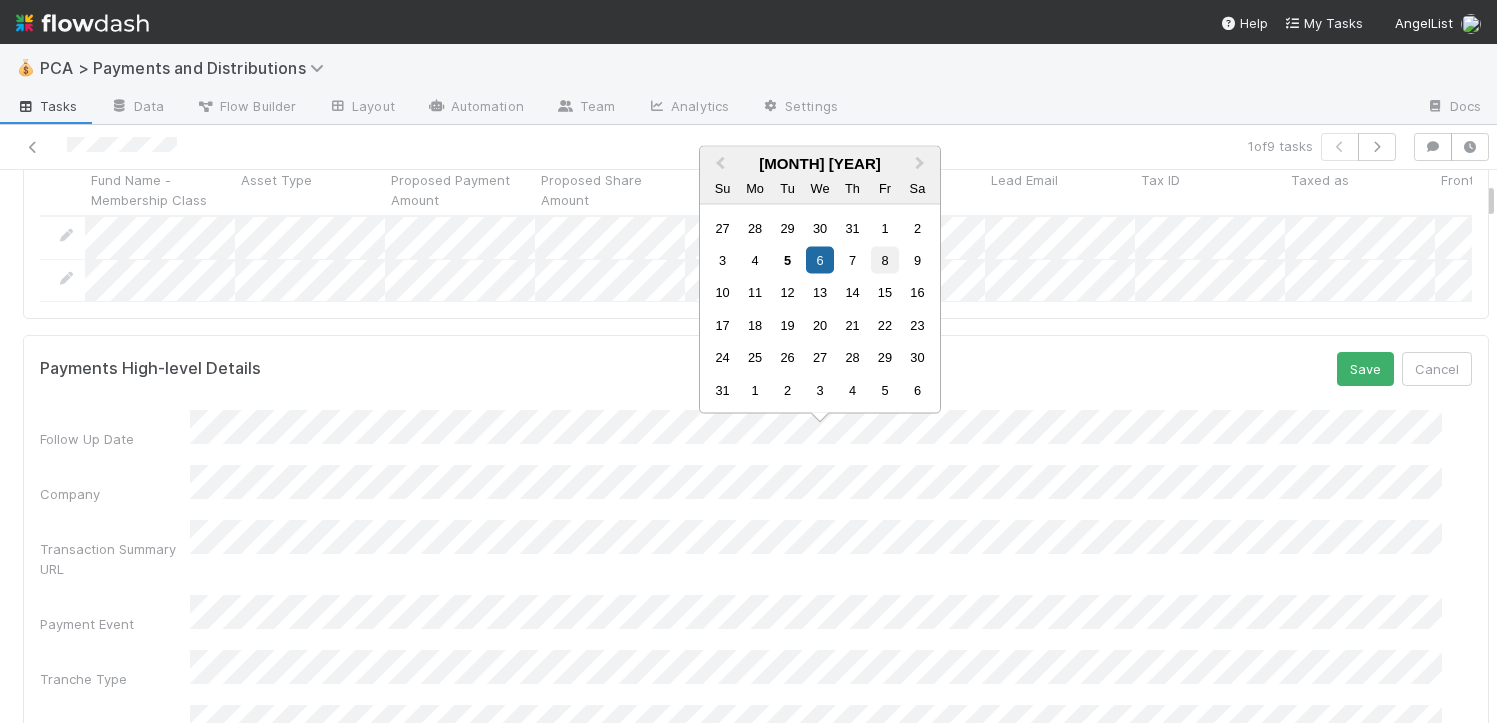 click on "8" at bounding box center (884, 260) 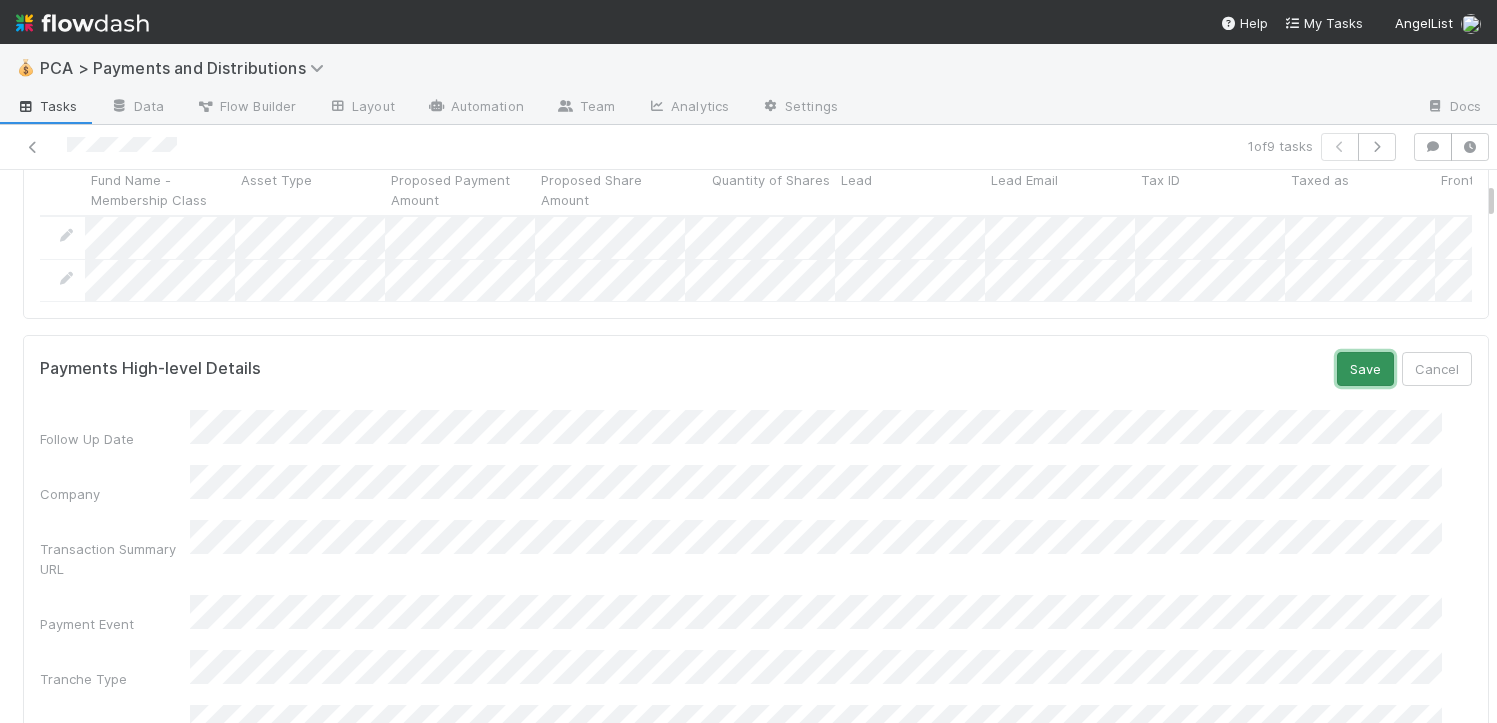 click on "Save" at bounding box center [1365, 369] 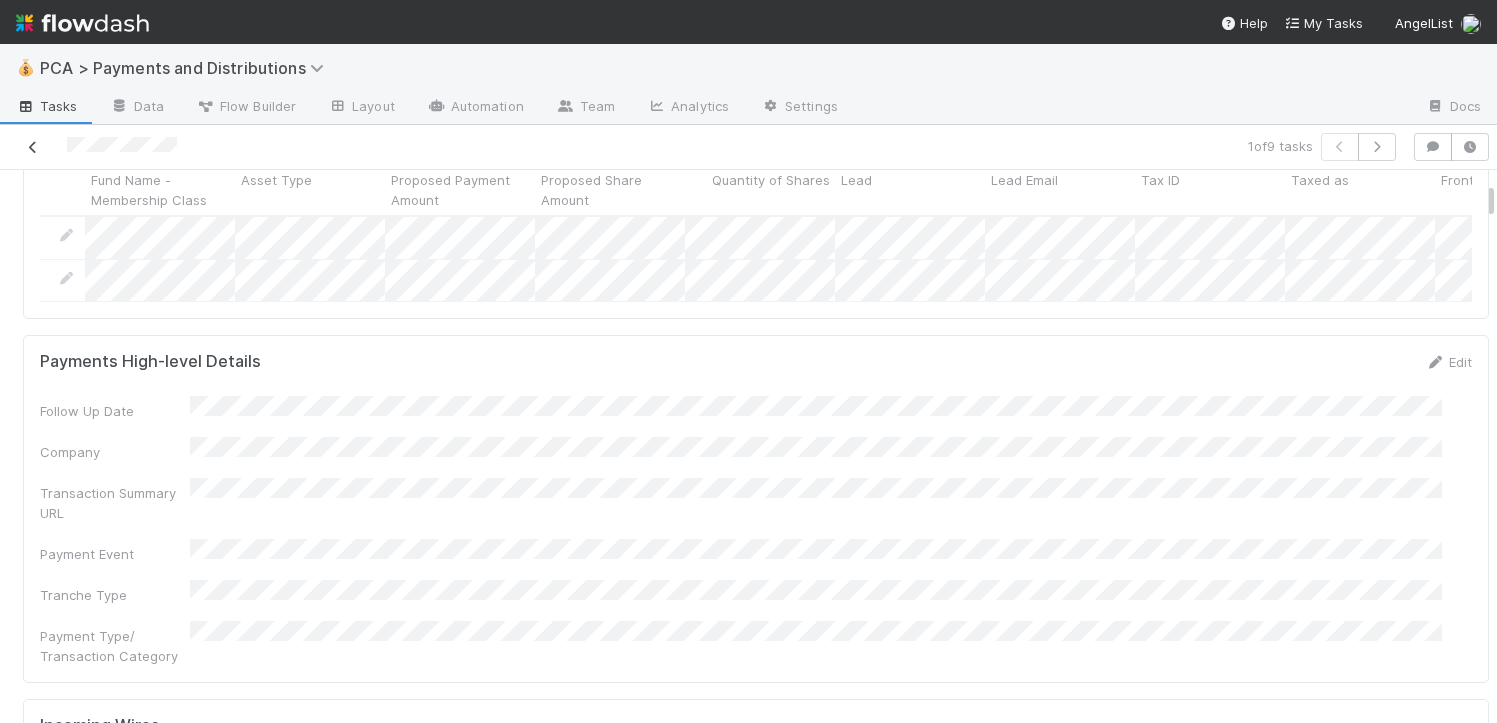 click at bounding box center (33, 147) 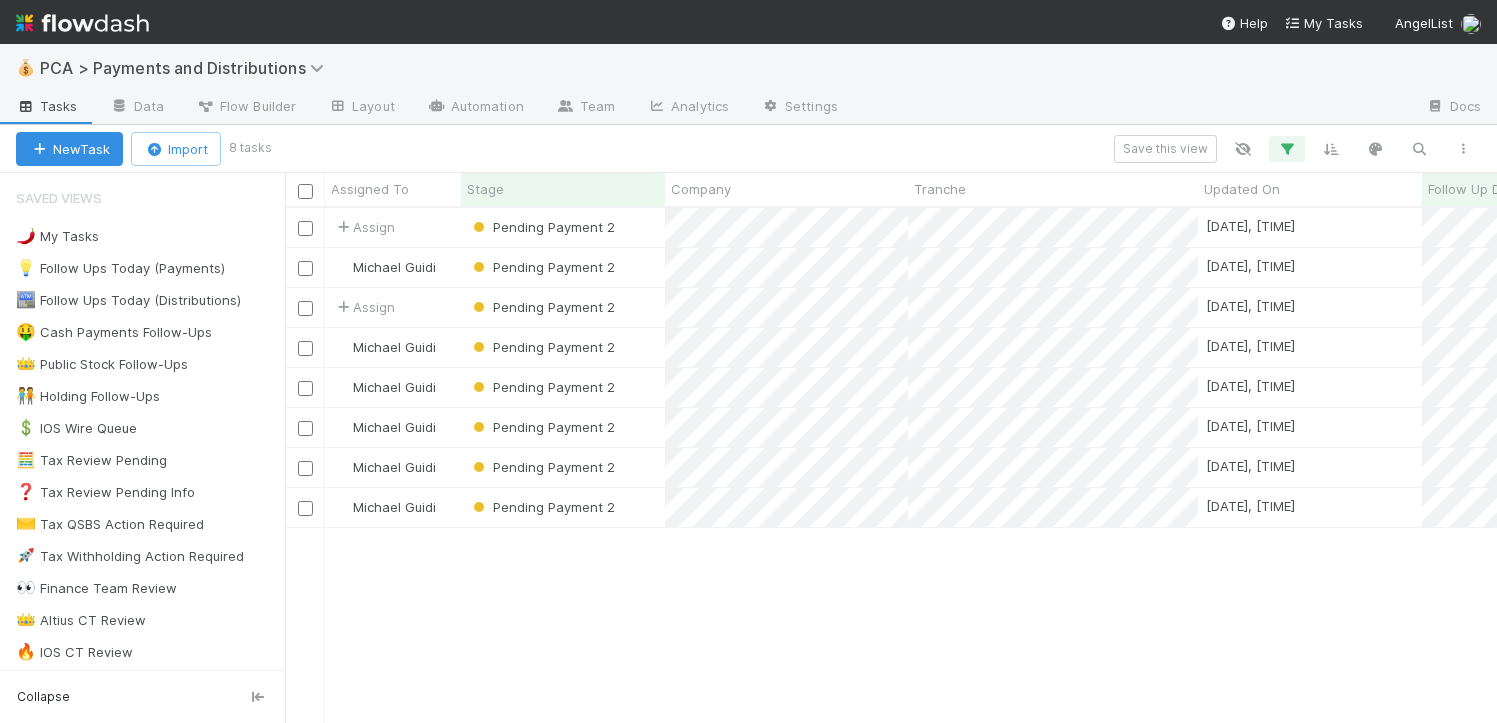 scroll, scrollTop: 15, scrollLeft: 16, axis: both 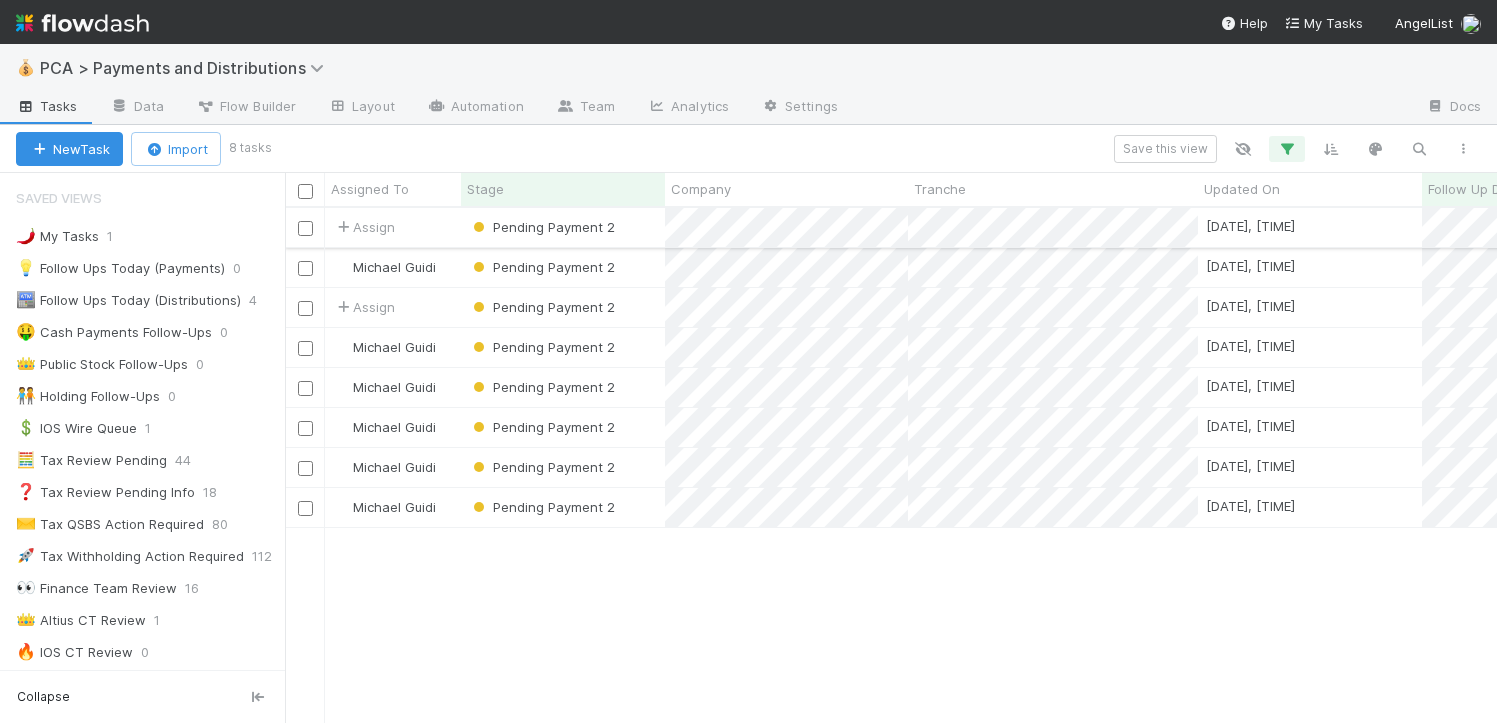 click on "Pending Payment 2" at bounding box center [563, 227] 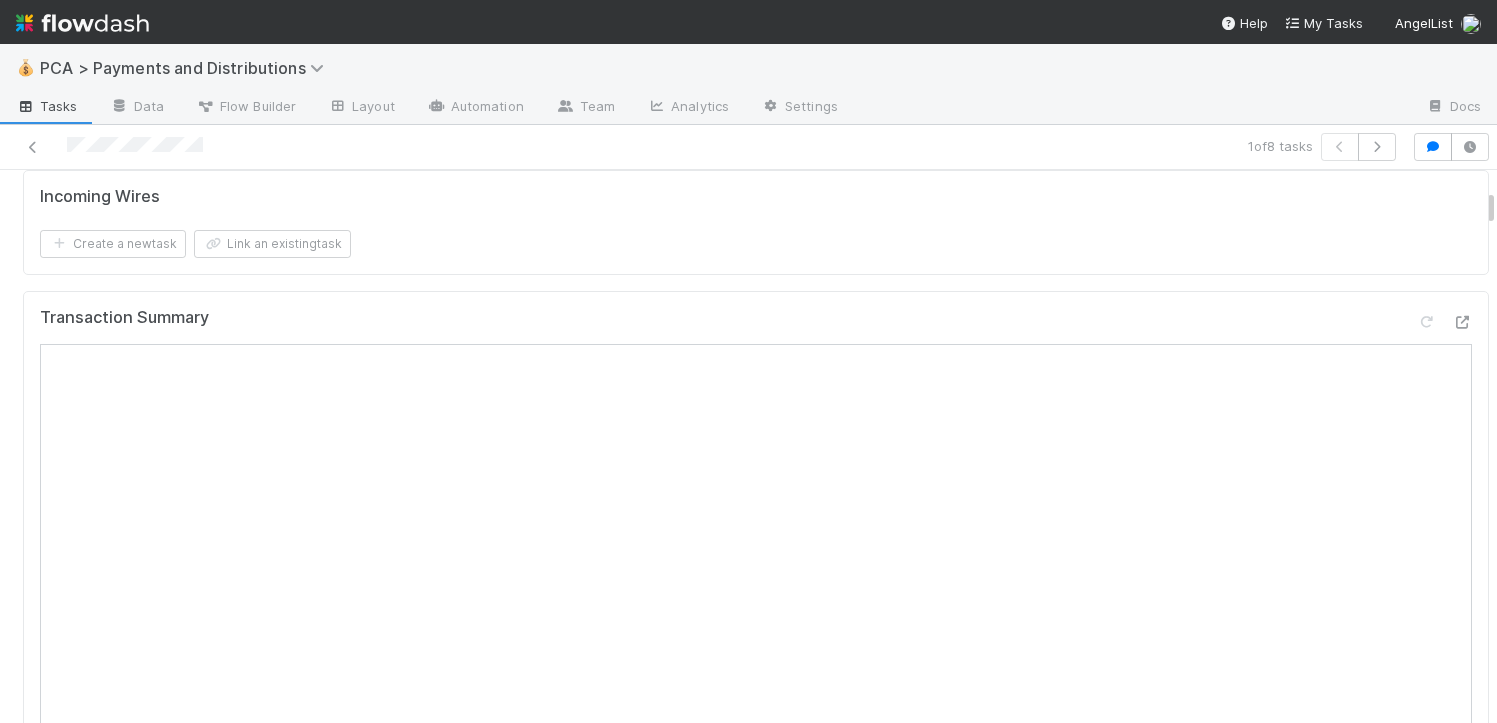 scroll, scrollTop: 0, scrollLeft: 0, axis: both 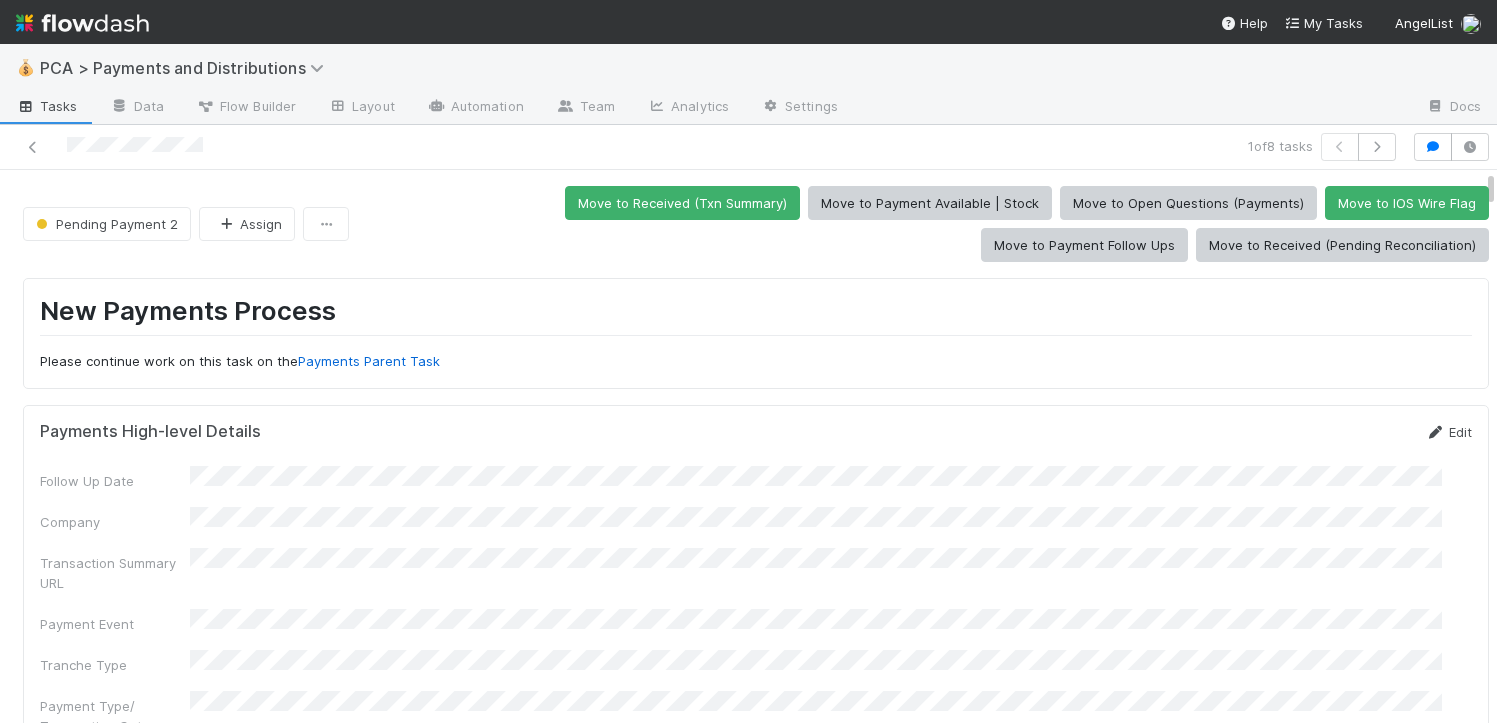 click on "Edit" at bounding box center (1448, 432) 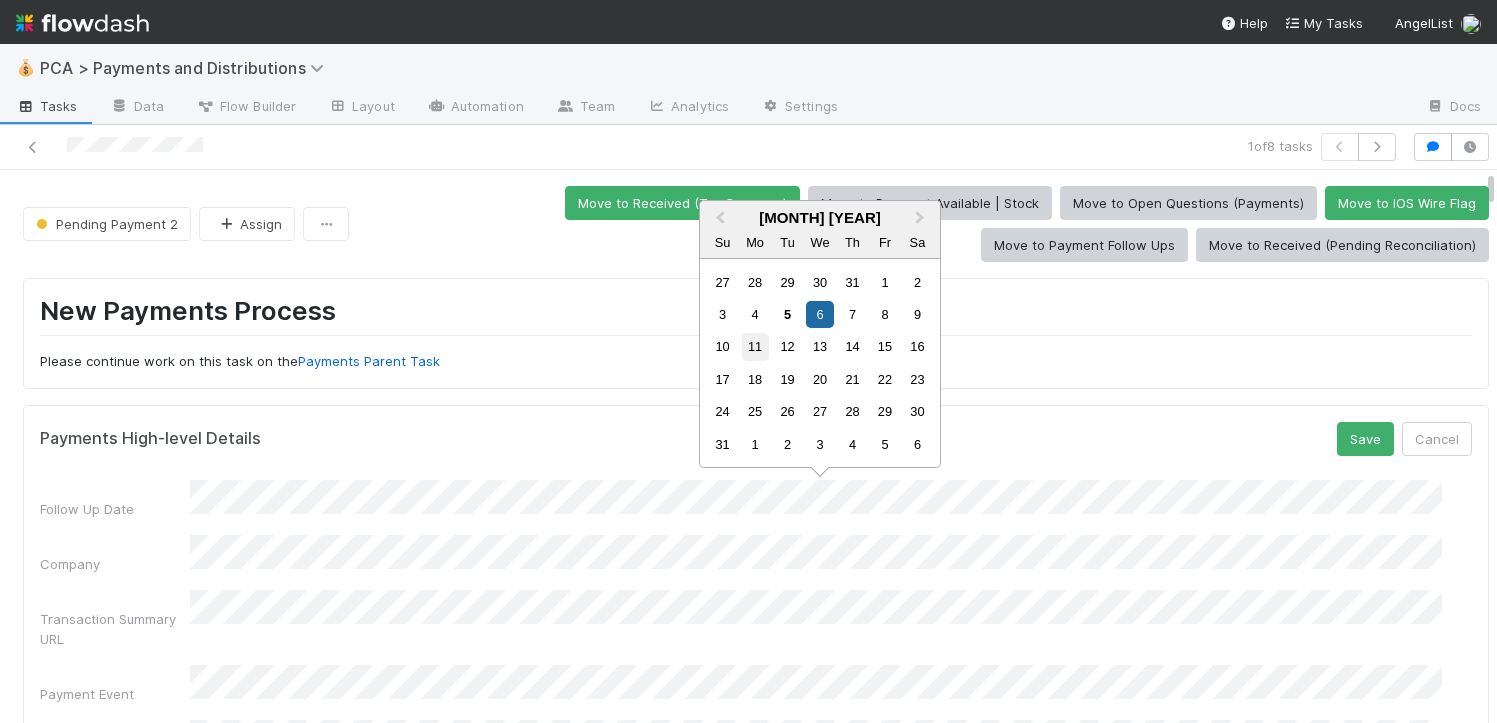click on "11" at bounding box center [755, 346] 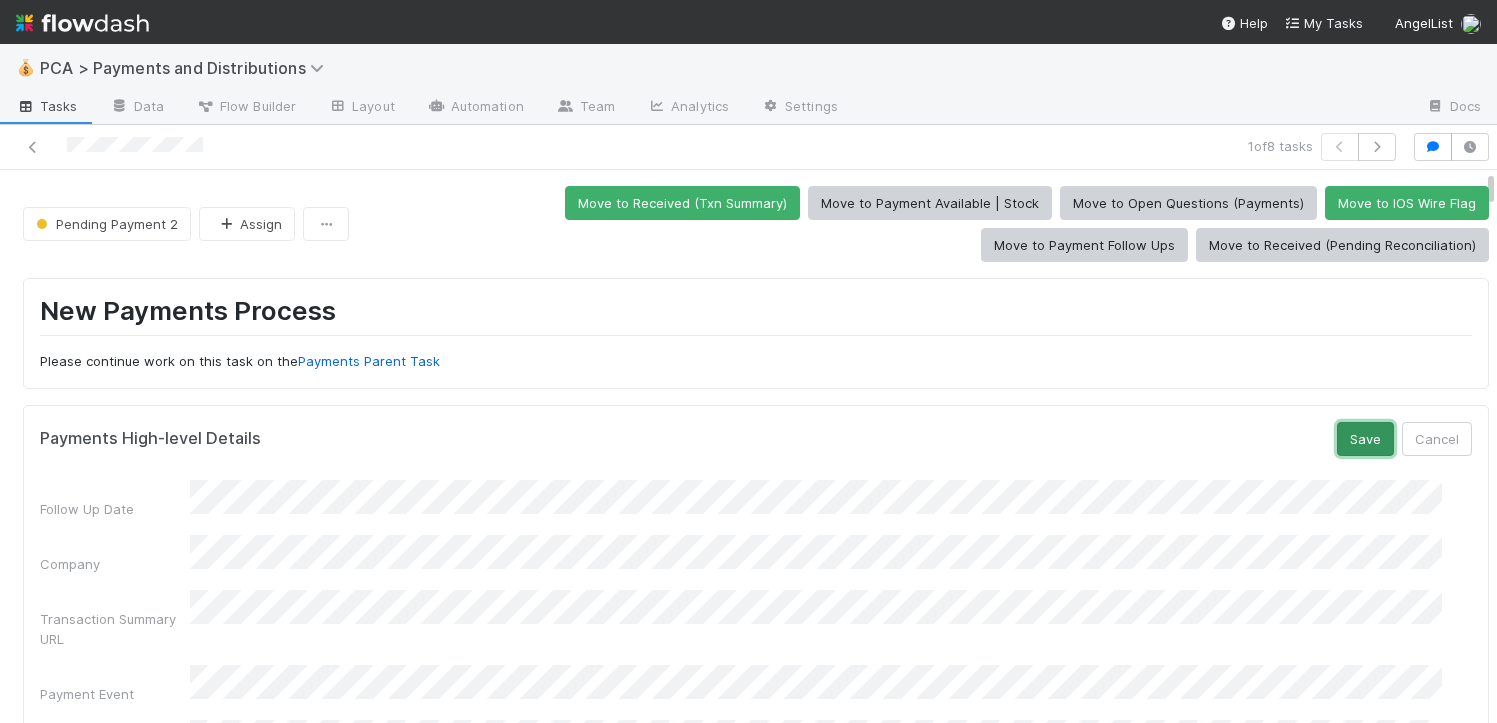 click on "Save" at bounding box center (1365, 439) 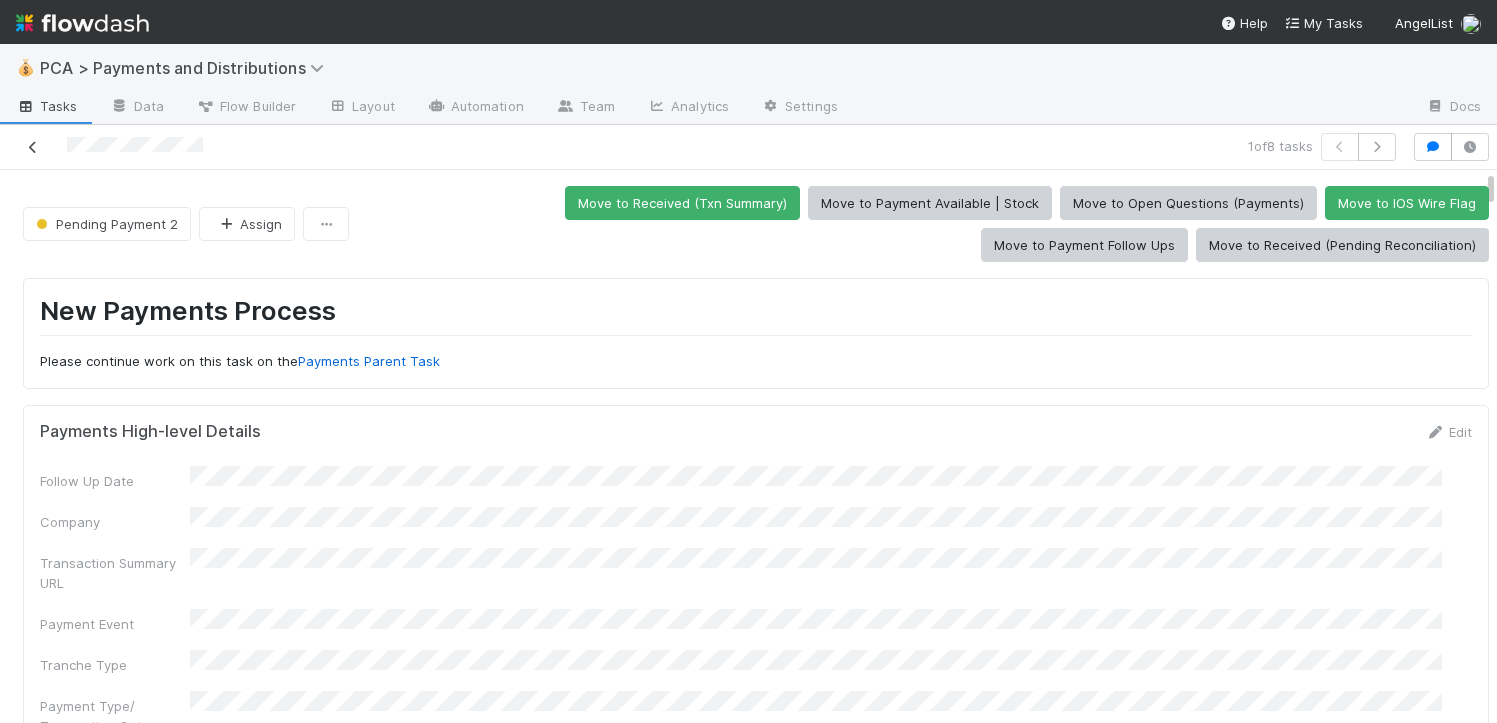 click at bounding box center (33, 147) 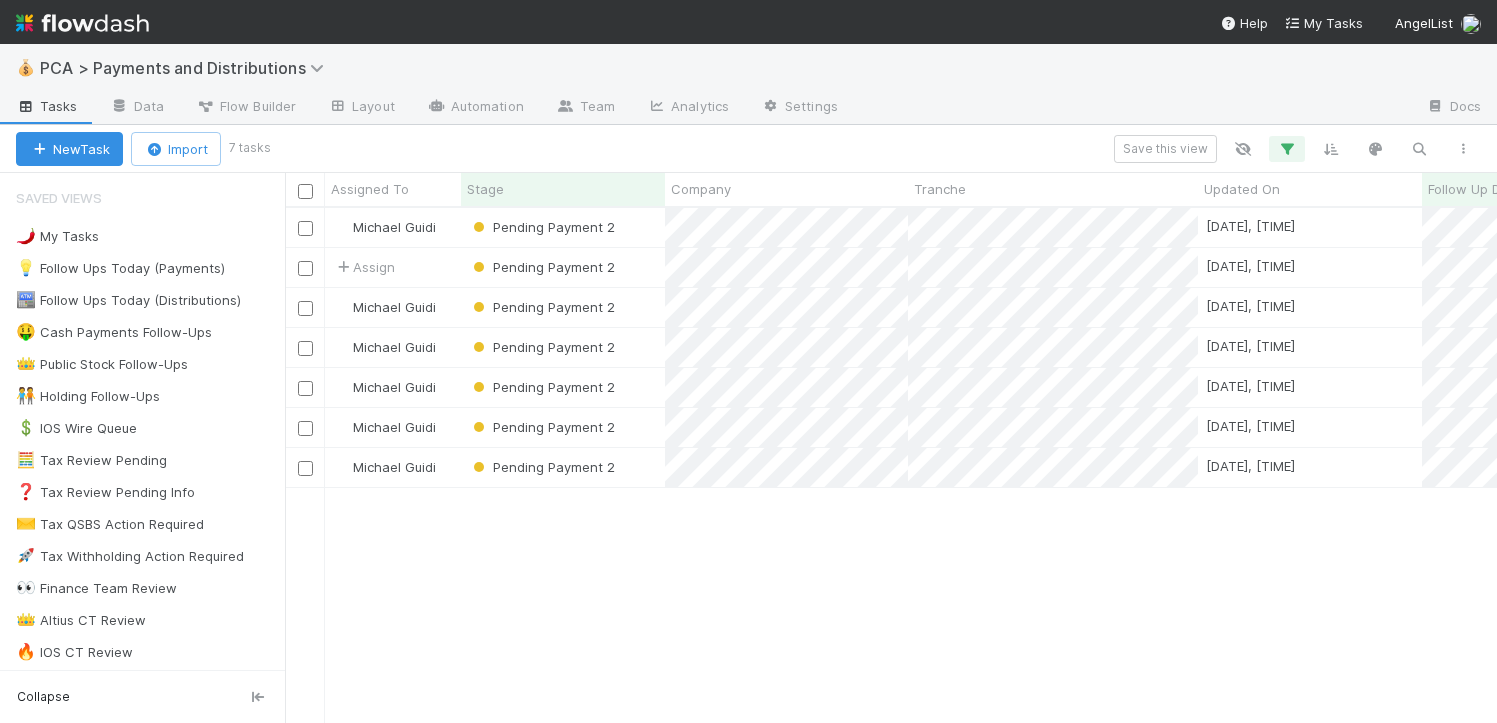 scroll, scrollTop: 15, scrollLeft: 16, axis: both 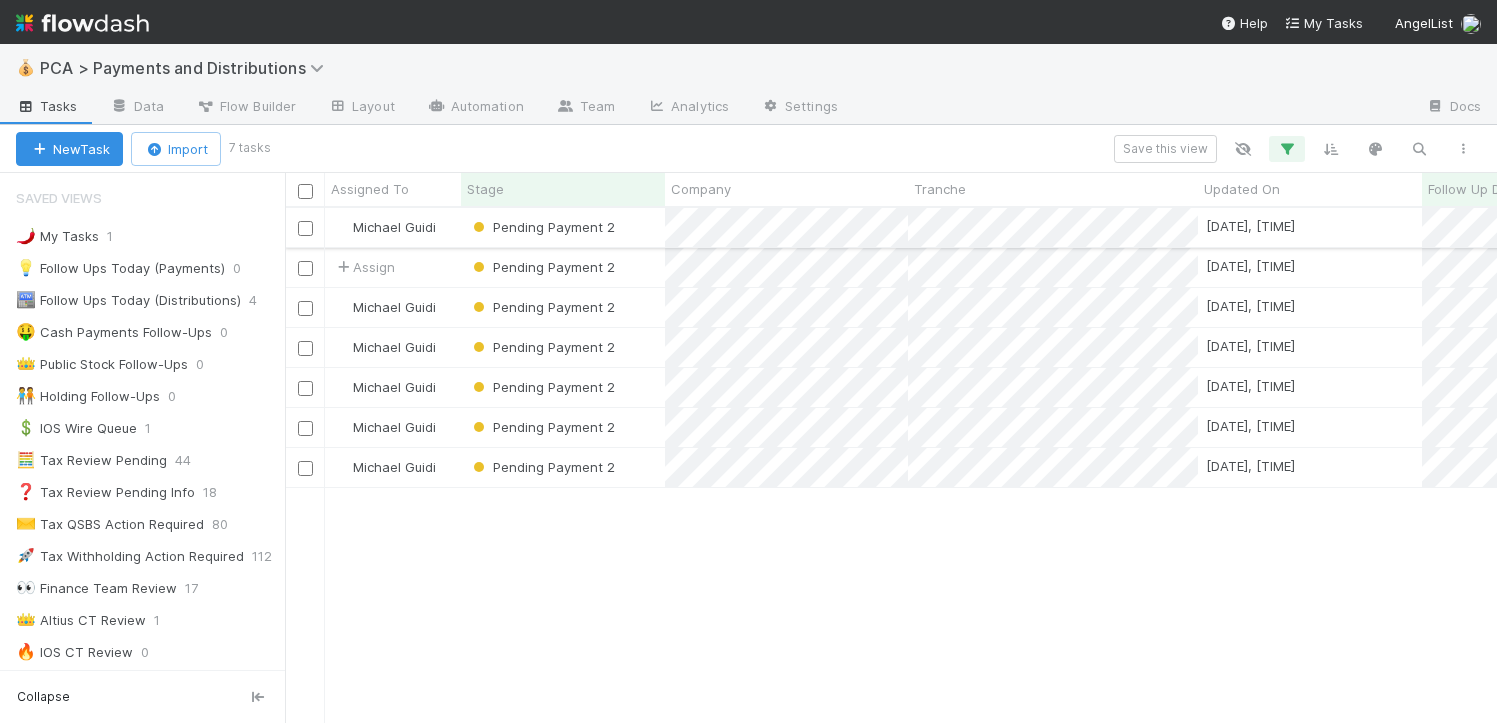 click on "Pending Payment 2" at bounding box center [563, 227] 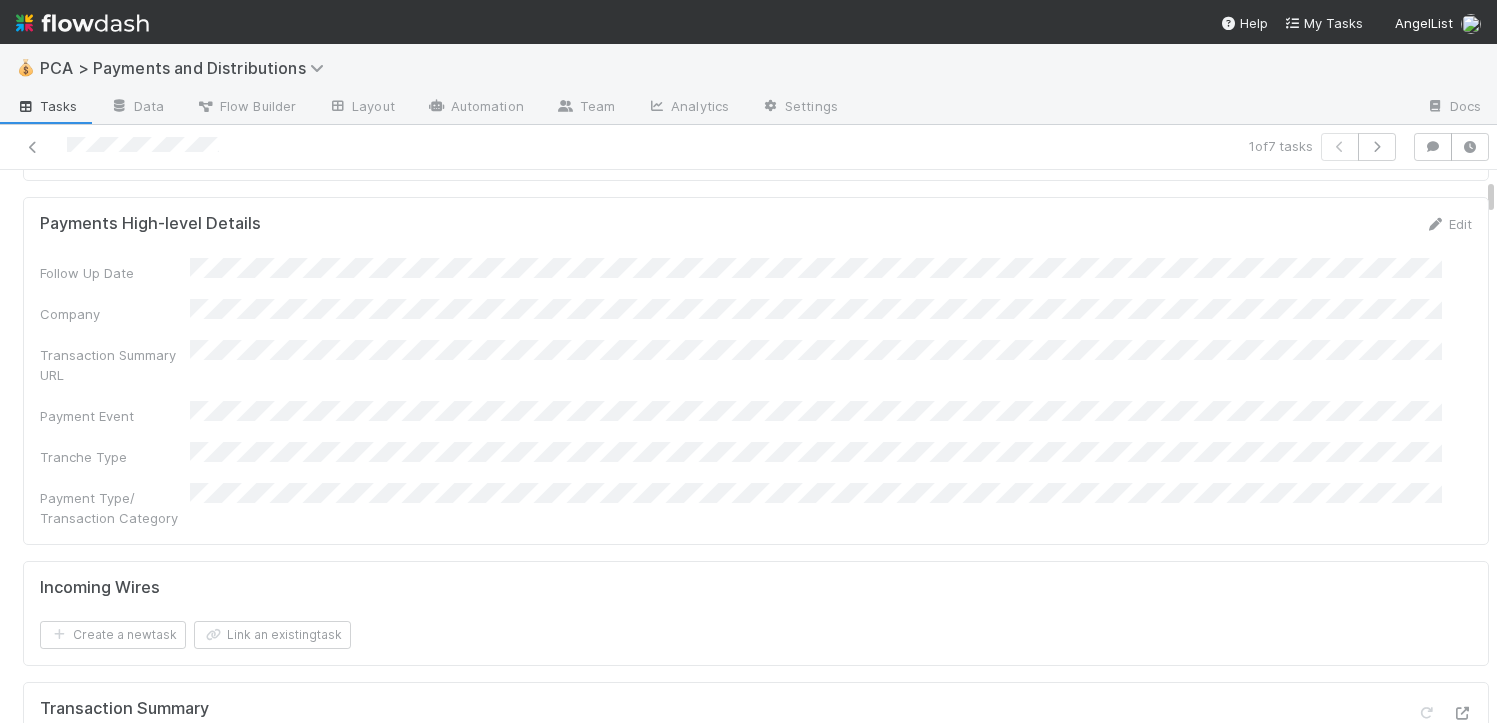 scroll, scrollTop: 219, scrollLeft: 0, axis: vertical 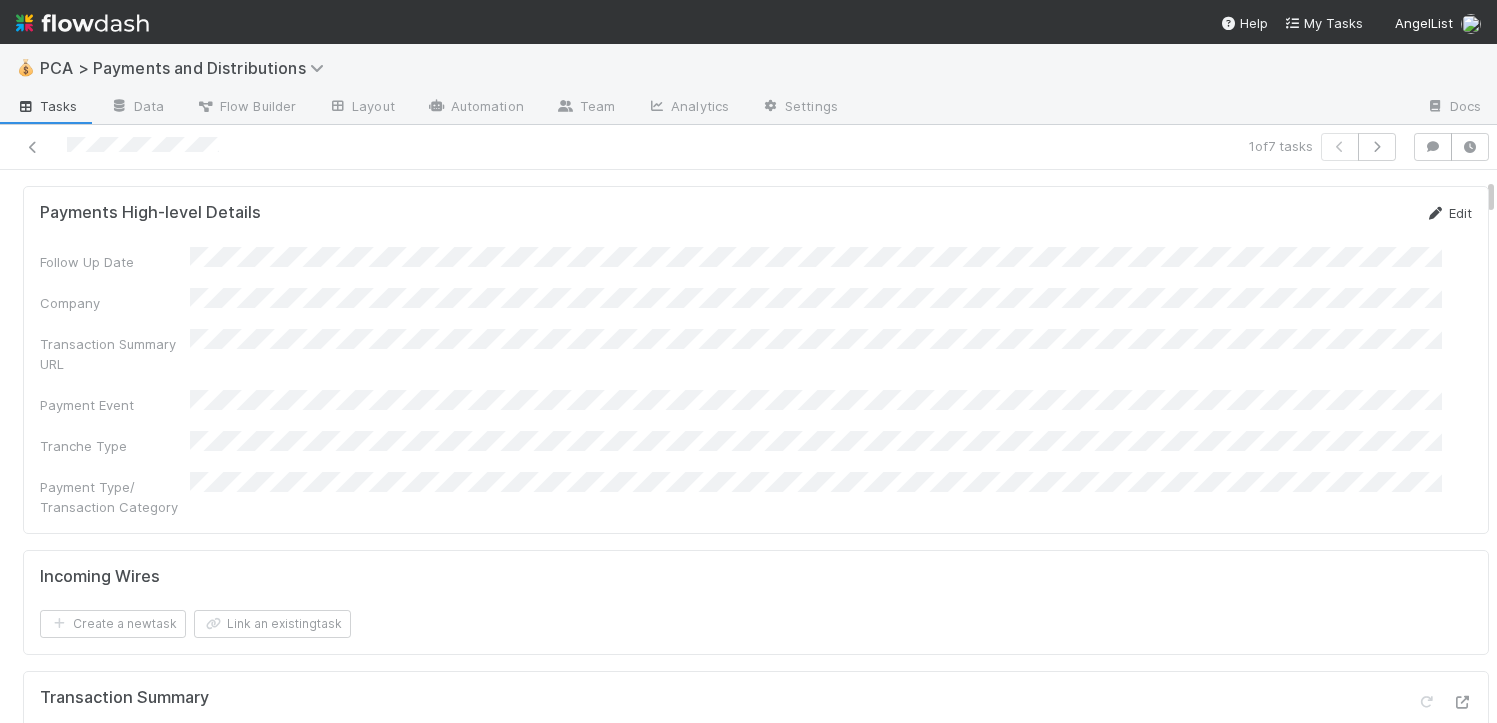 click on "Edit" at bounding box center [1448, 213] 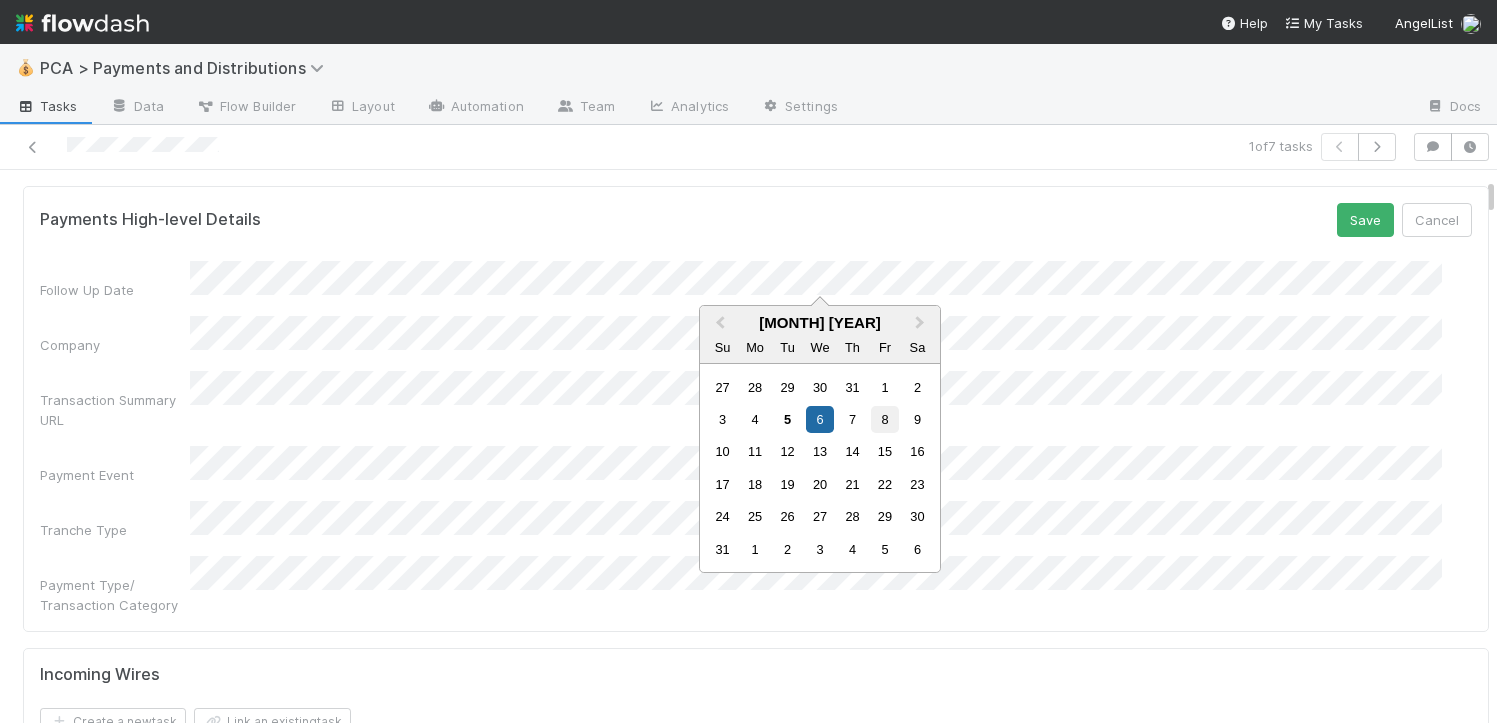 click on "8" at bounding box center (884, 419) 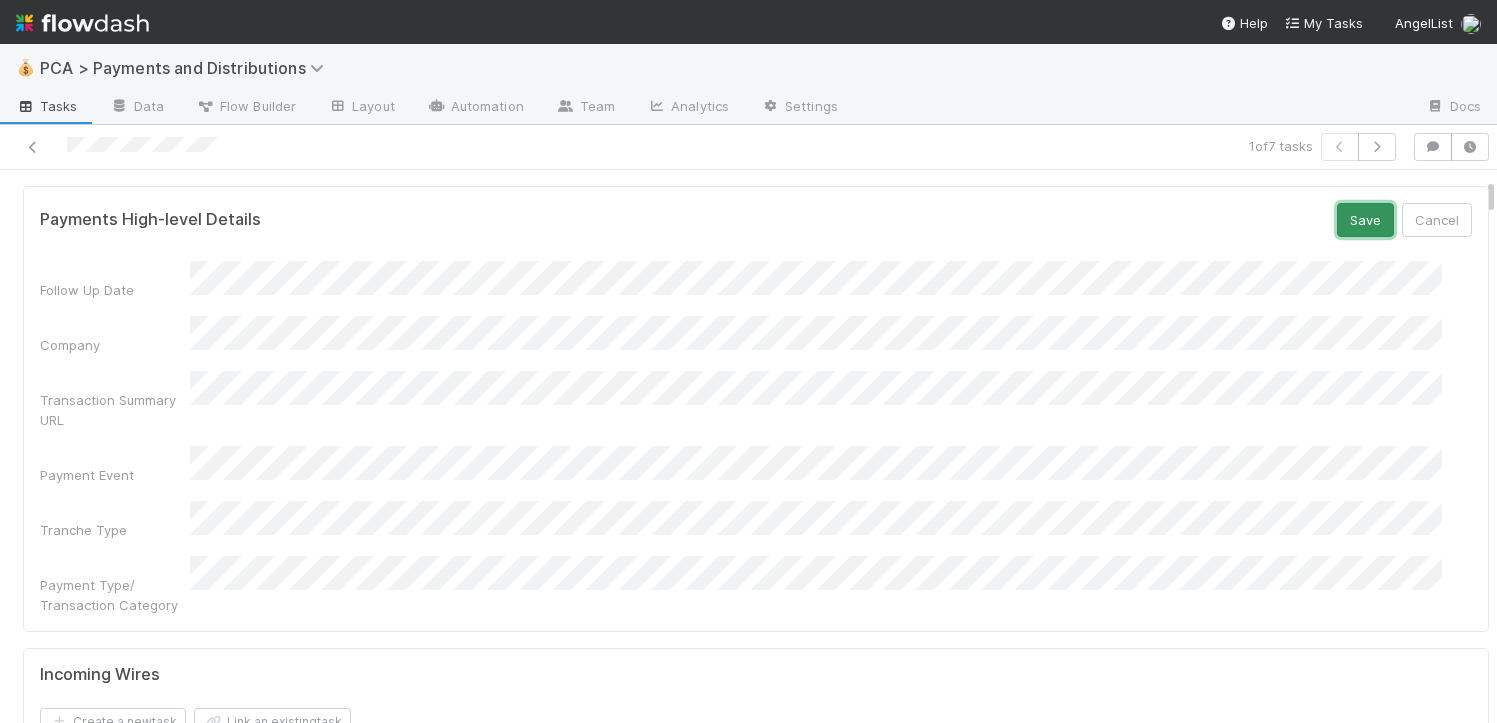 click on "Save" at bounding box center [1365, 220] 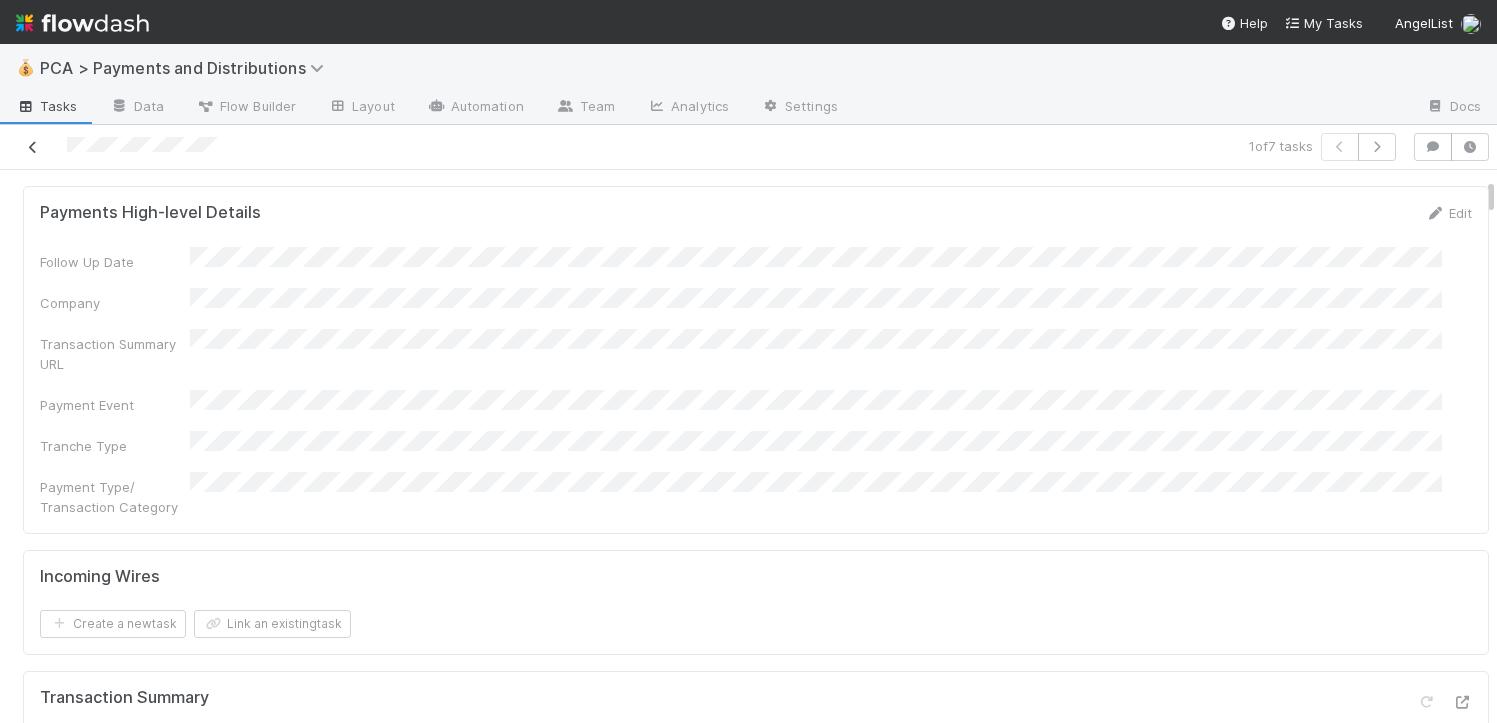 click at bounding box center (33, 147) 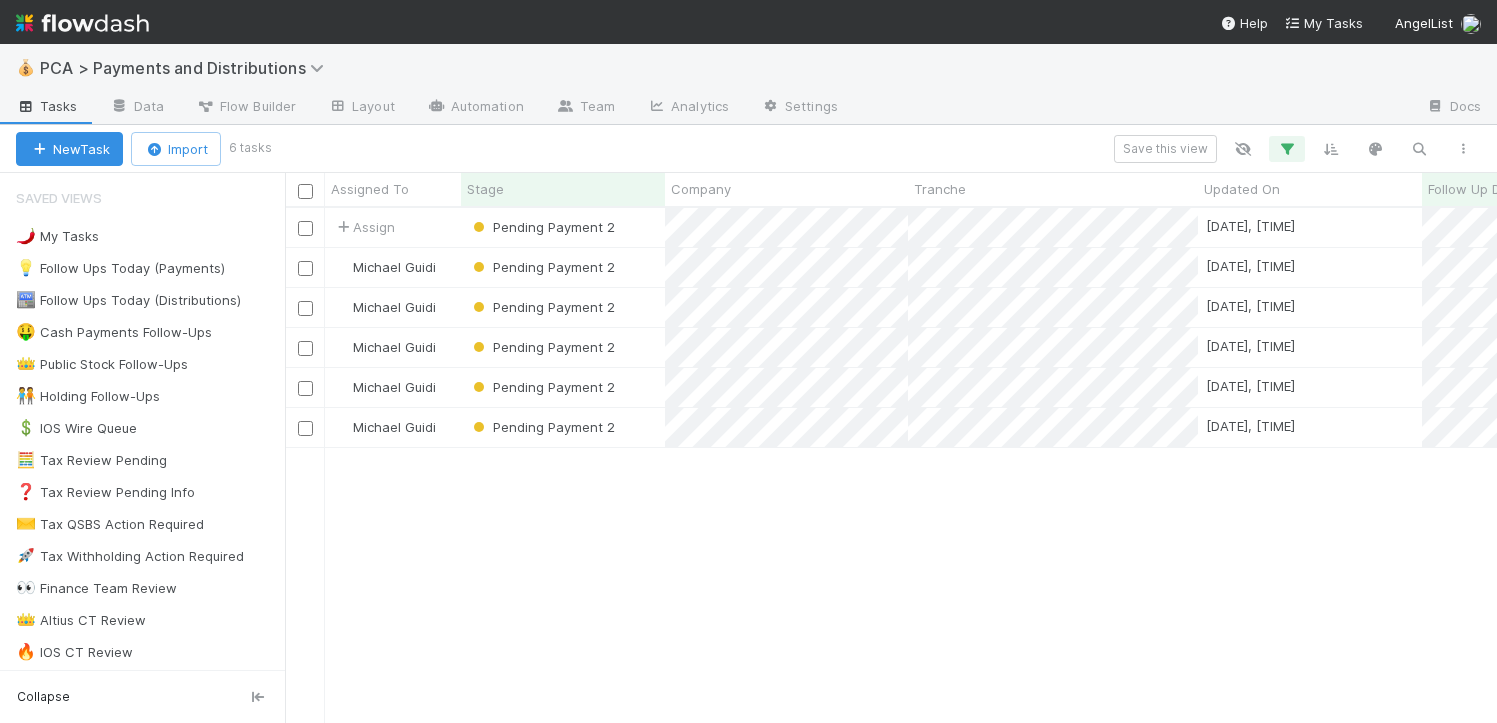 scroll, scrollTop: 15, scrollLeft: 16, axis: both 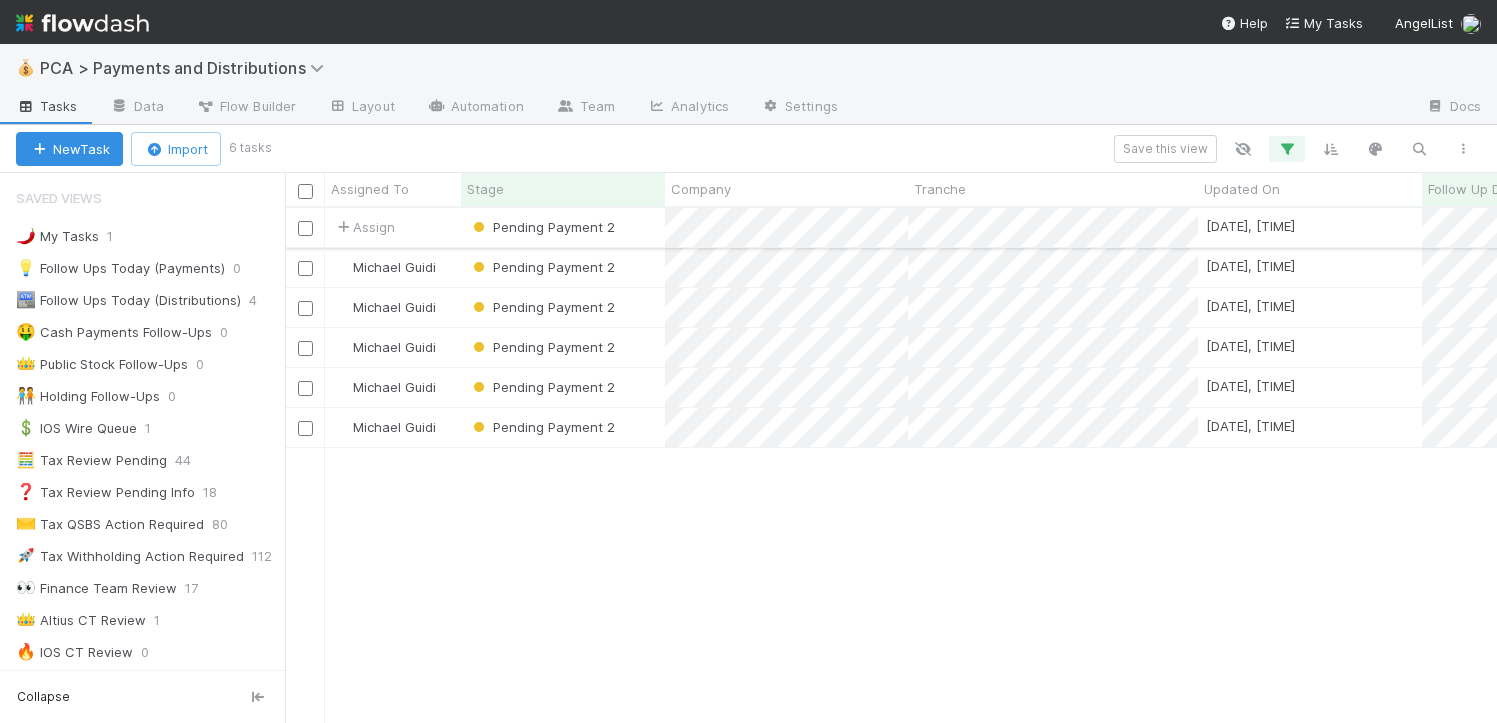 click on "Pending Payment 2" at bounding box center [563, 227] 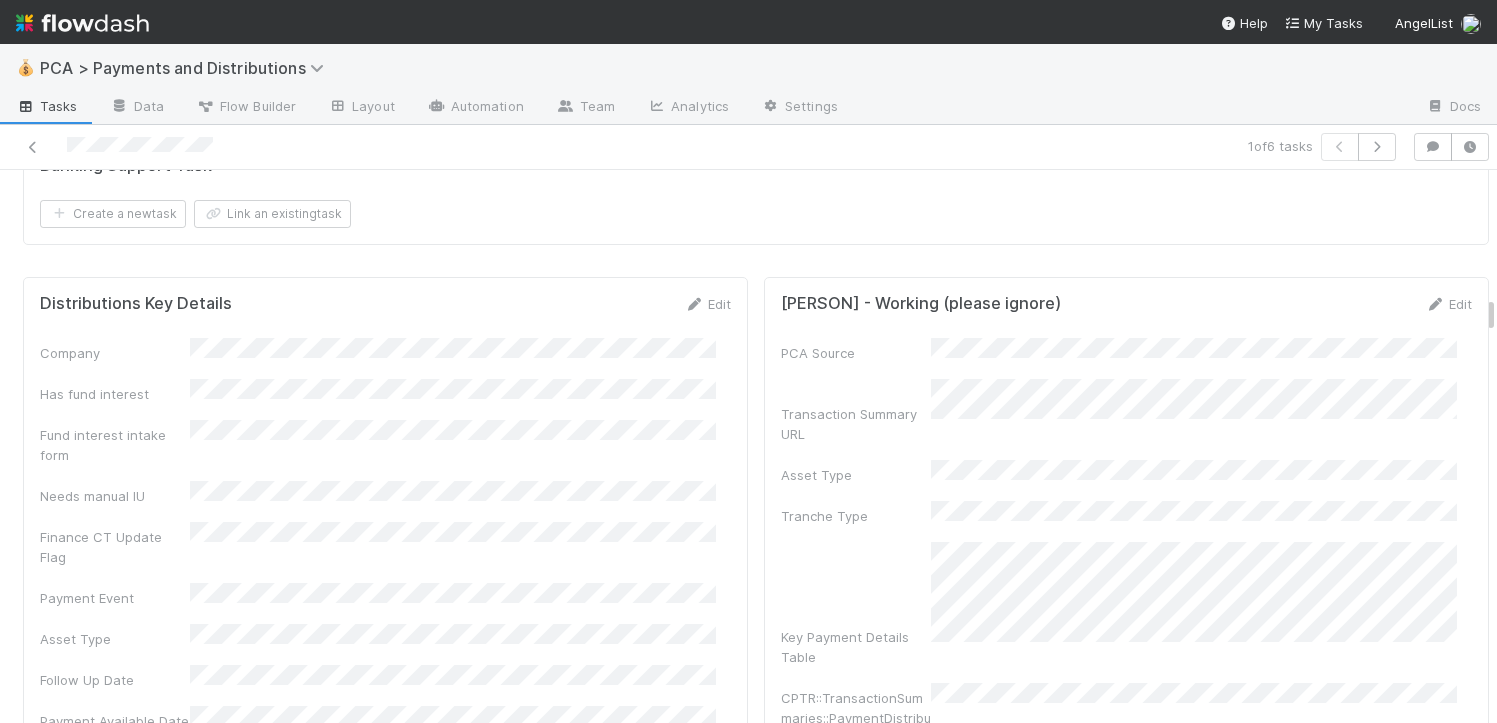 scroll, scrollTop: 3140, scrollLeft: 0, axis: vertical 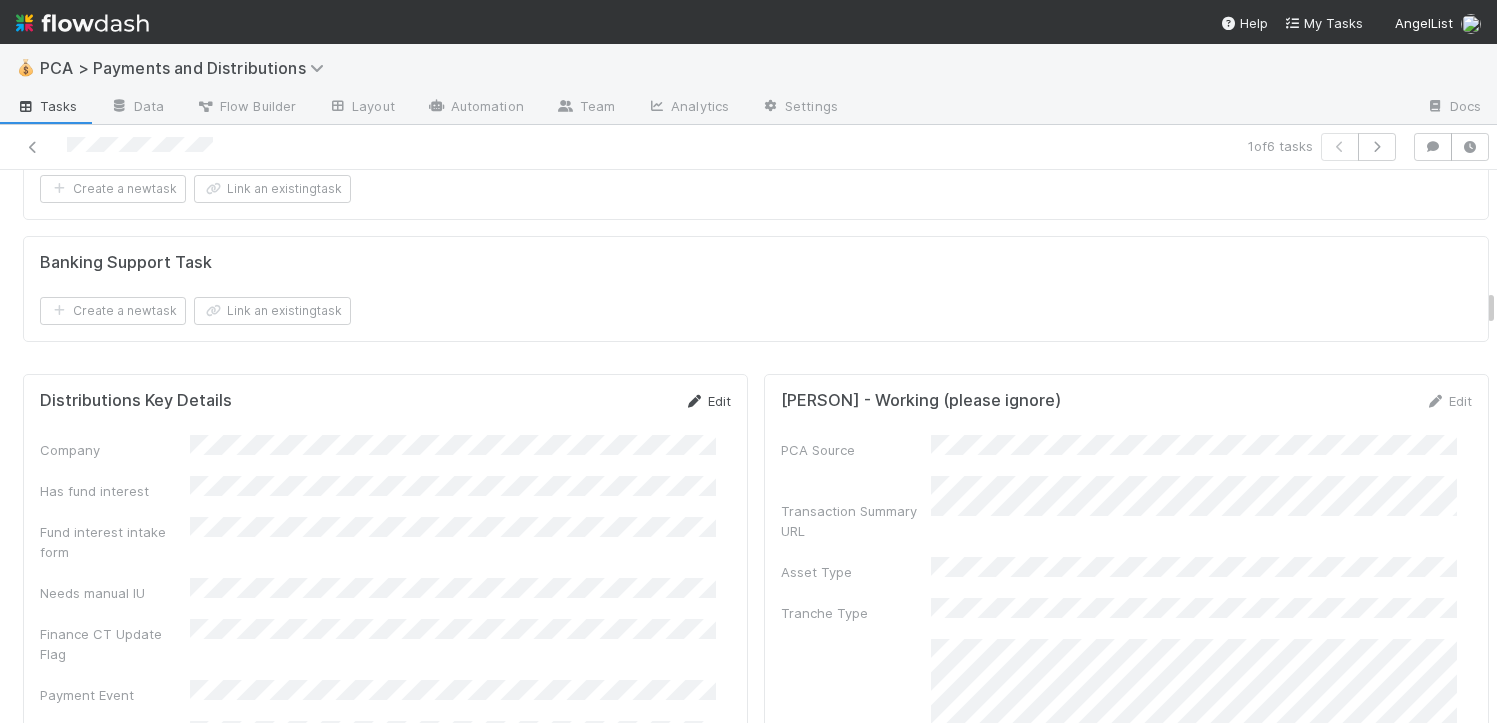 click on "Edit" at bounding box center (707, 401) 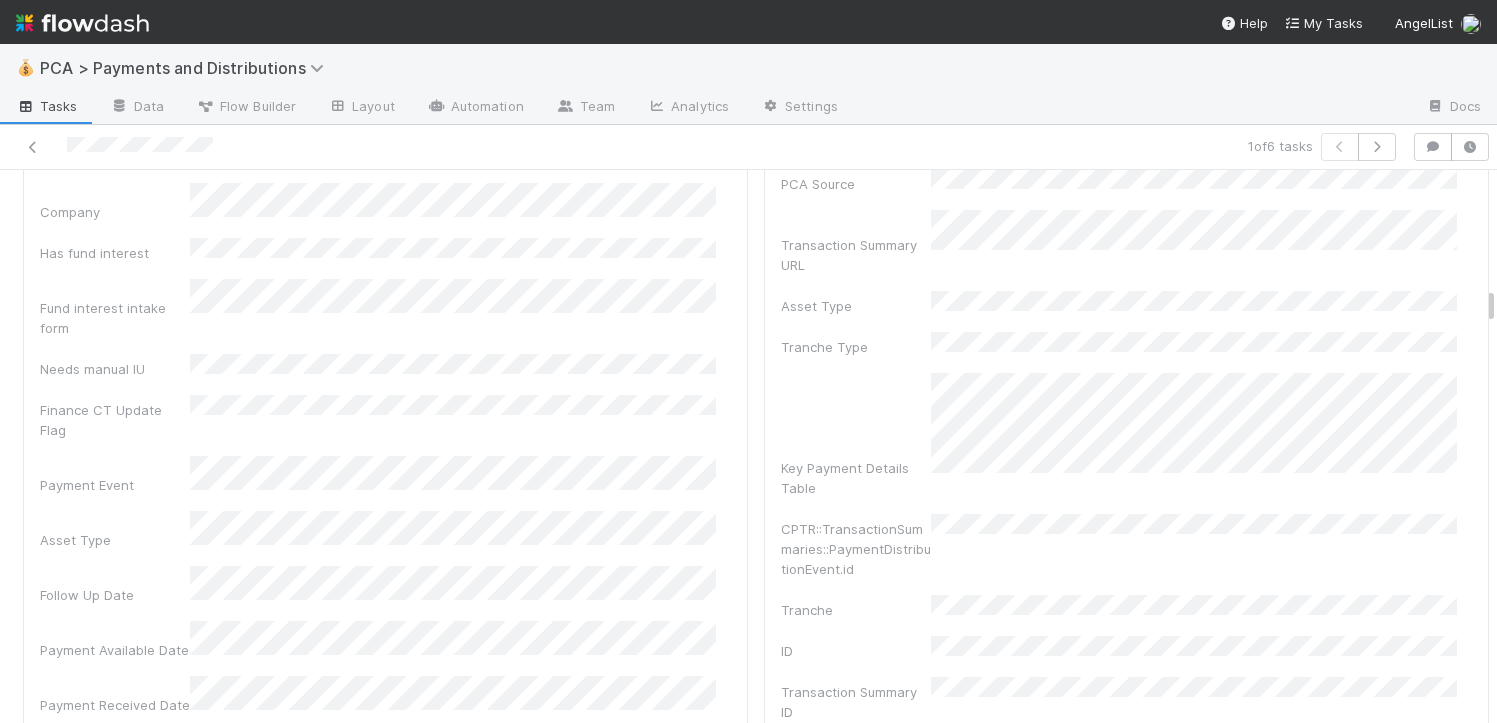 scroll, scrollTop: 3510, scrollLeft: 0, axis: vertical 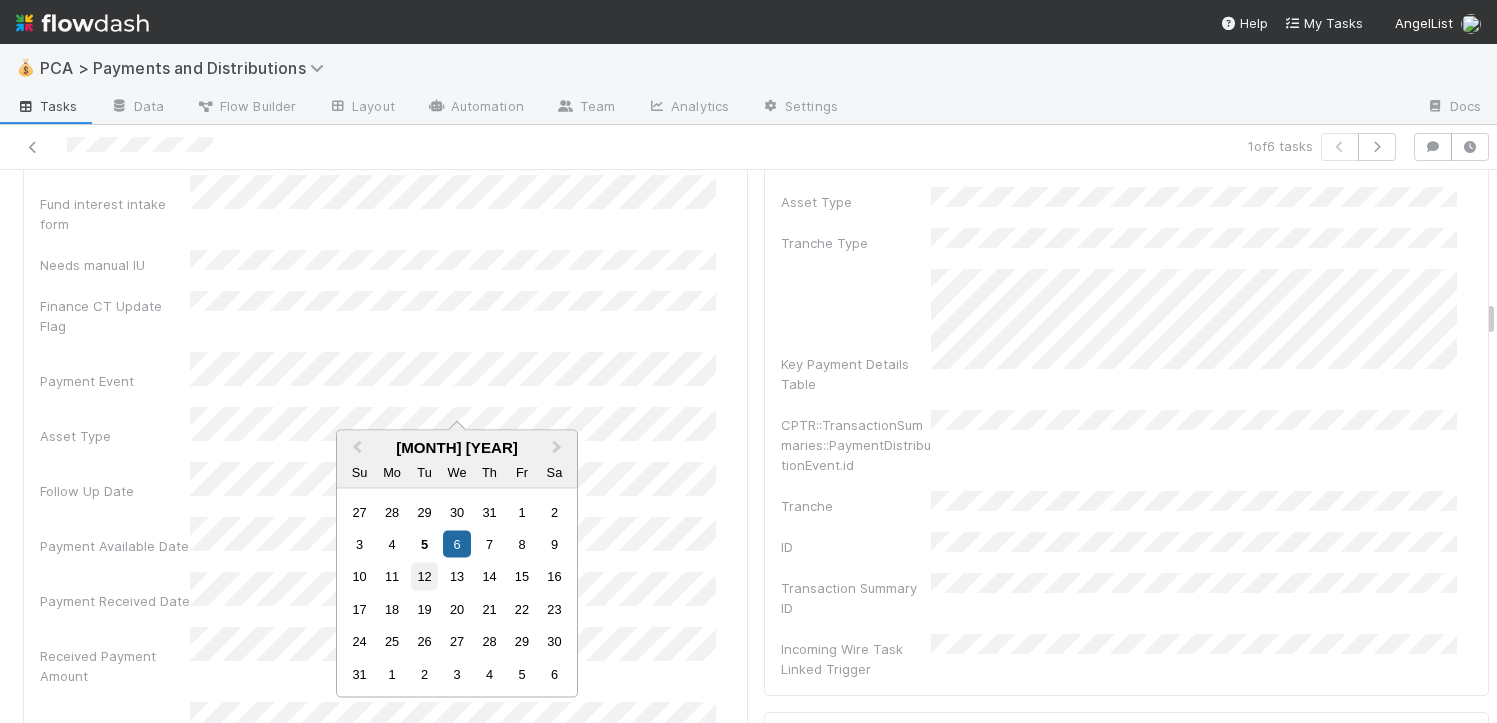 click on "12" at bounding box center (424, 576) 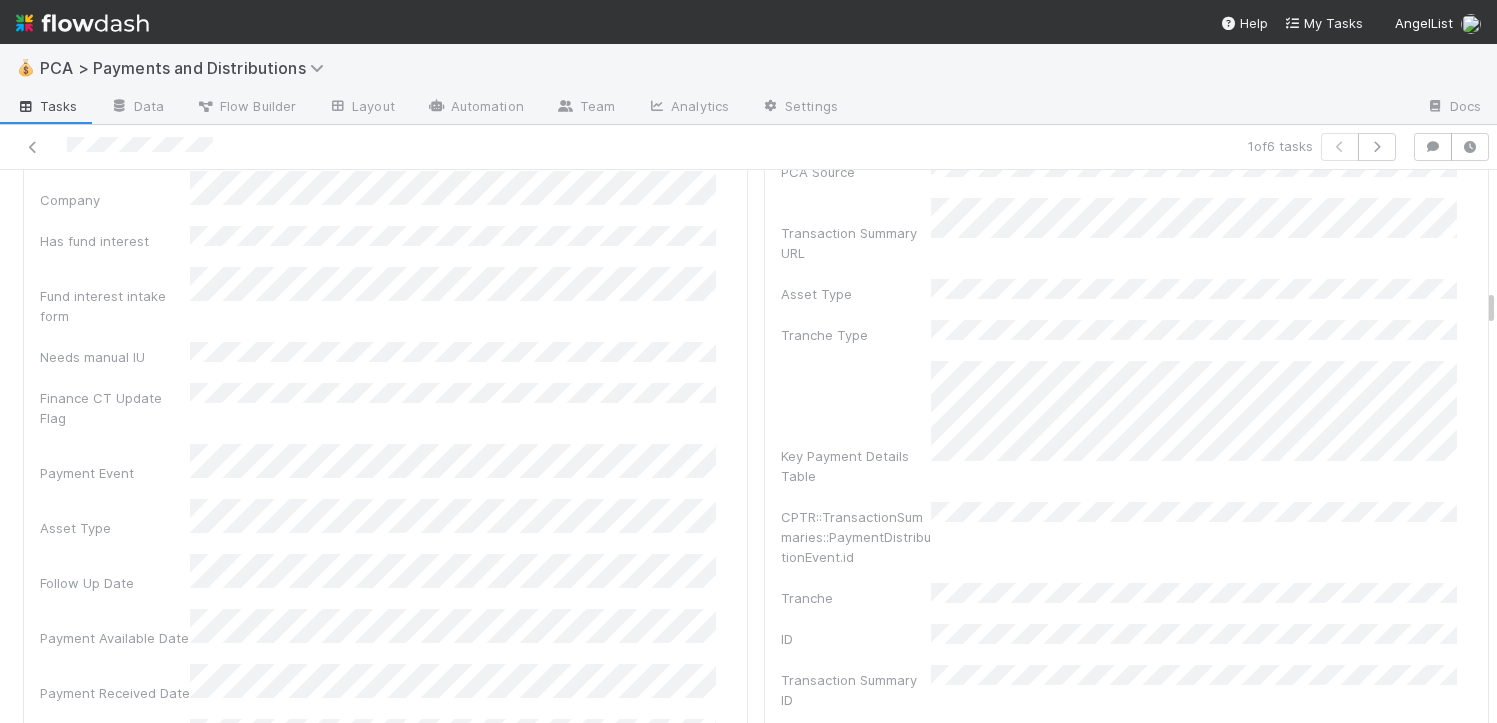 scroll, scrollTop: 3194, scrollLeft: 0, axis: vertical 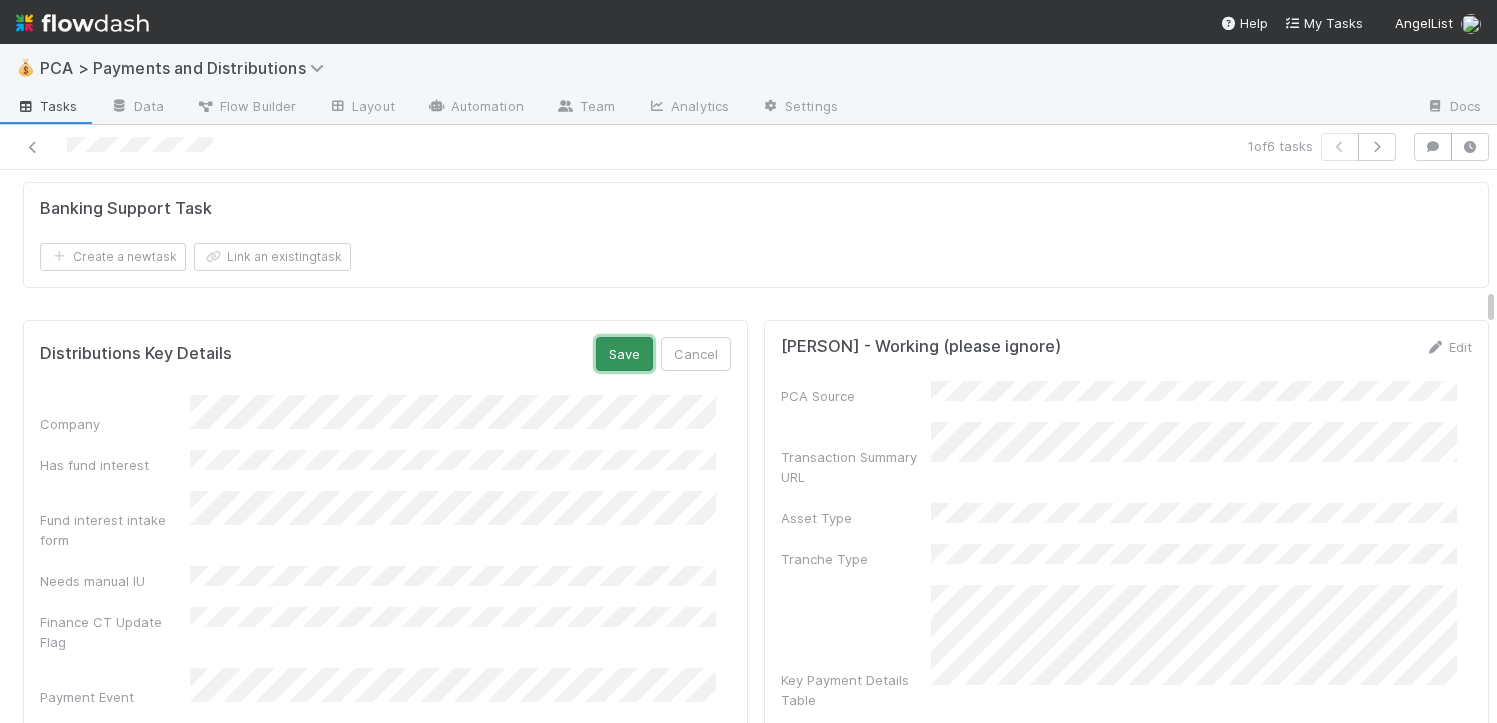 click on "Save" at bounding box center [624, 354] 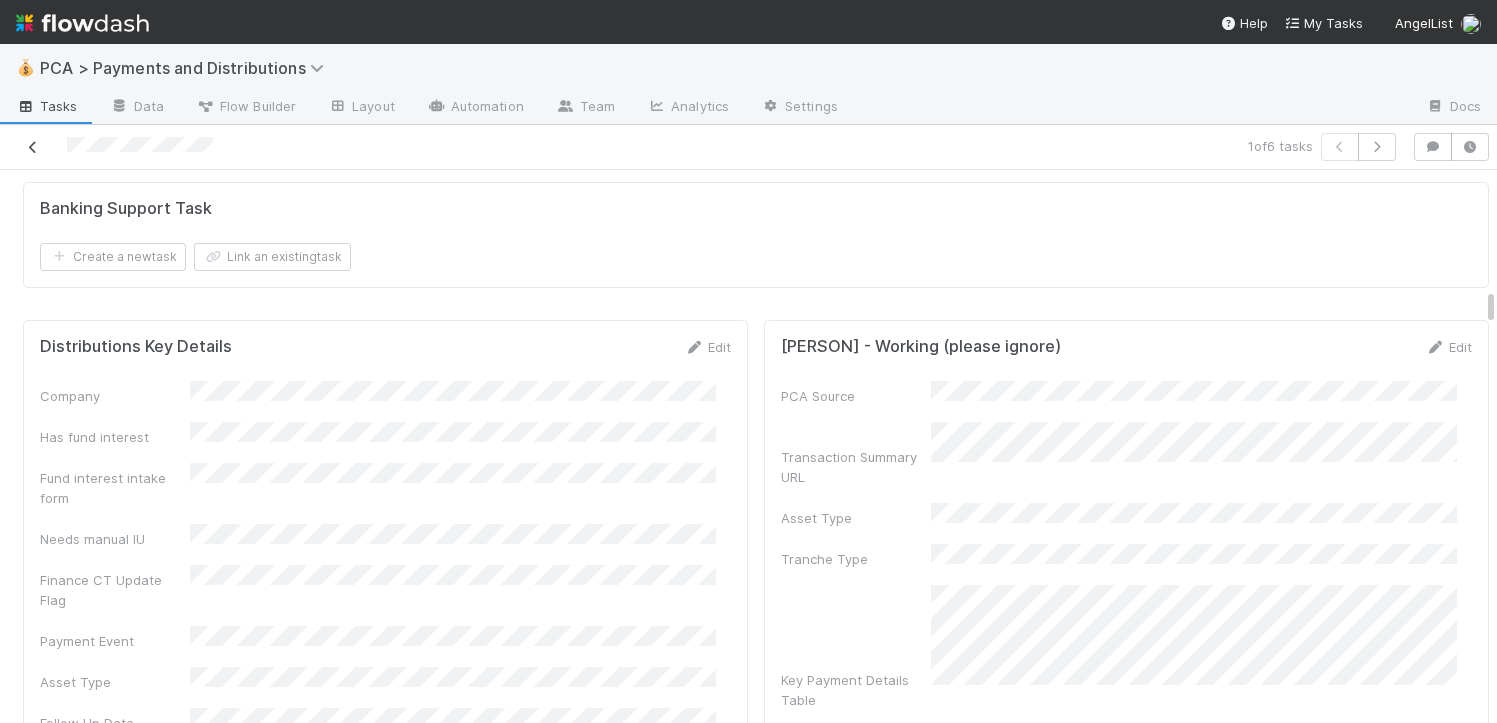 click at bounding box center (33, 147) 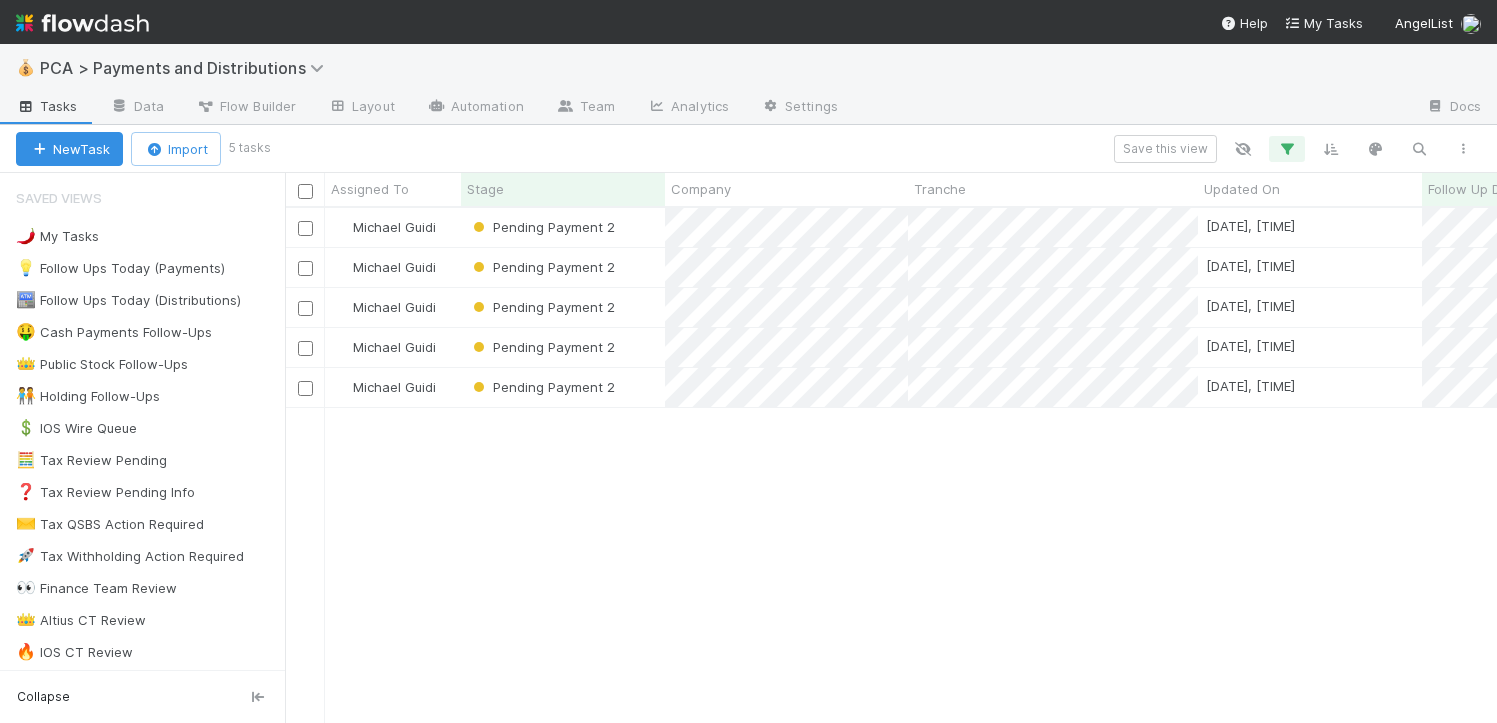 scroll, scrollTop: 15, scrollLeft: 16, axis: both 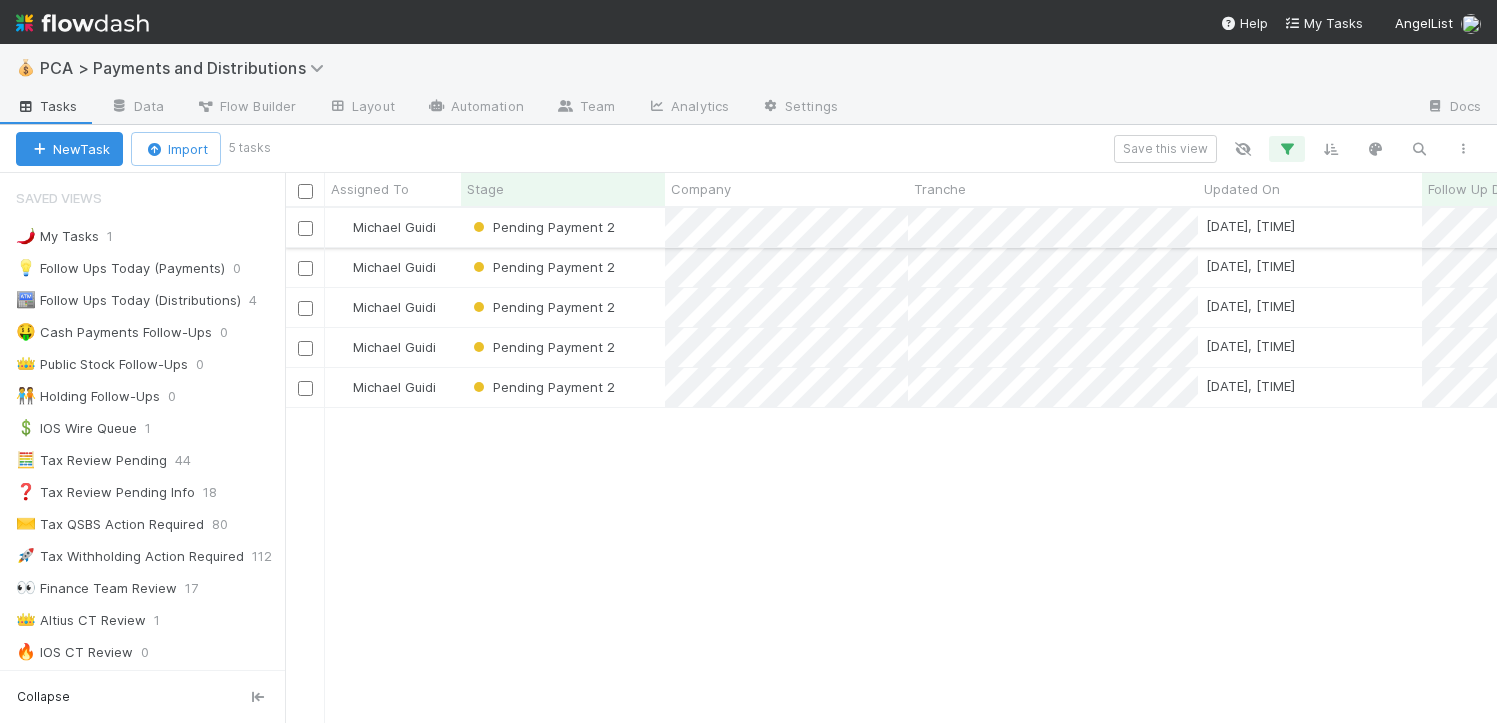 click on "Pending Payment 2" at bounding box center (563, 227) 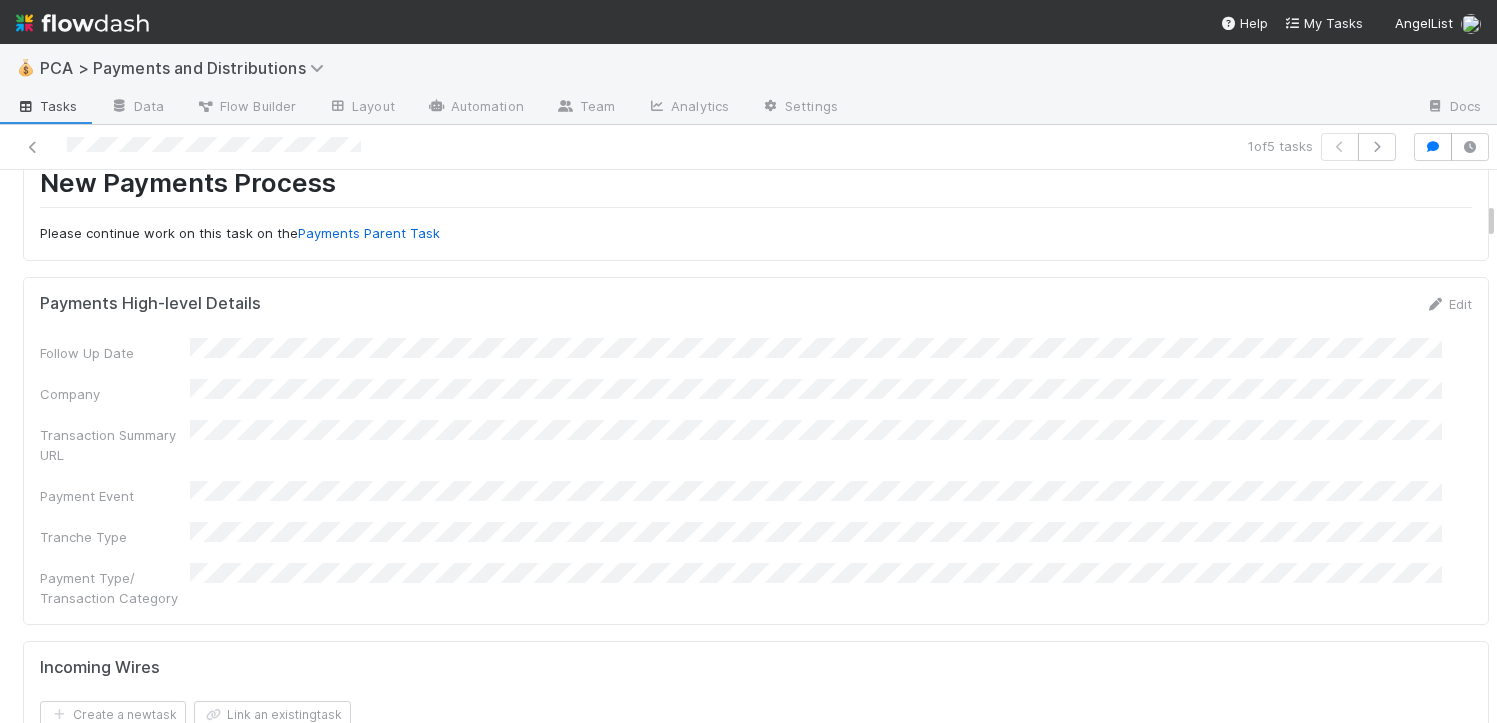 scroll, scrollTop: 0, scrollLeft: 0, axis: both 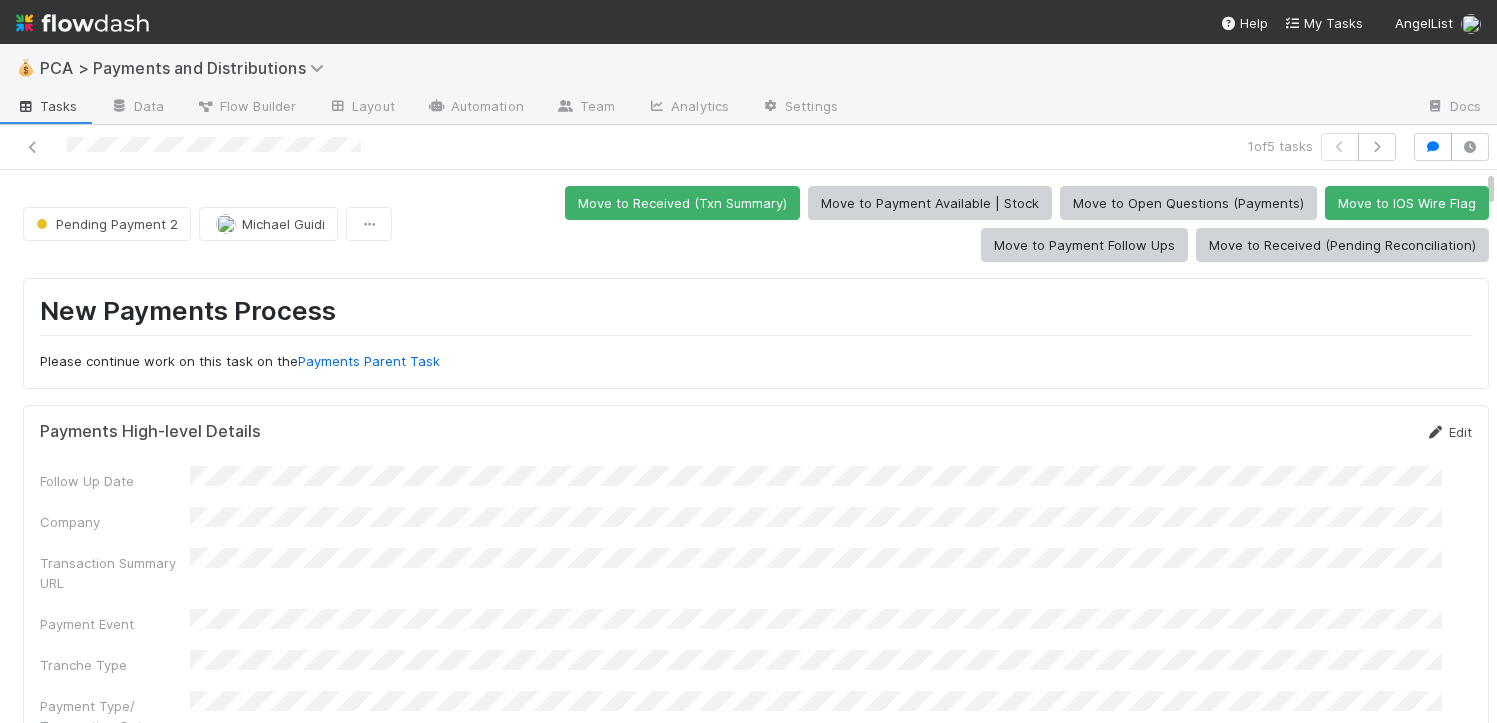 click on "Edit" at bounding box center (1448, 432) 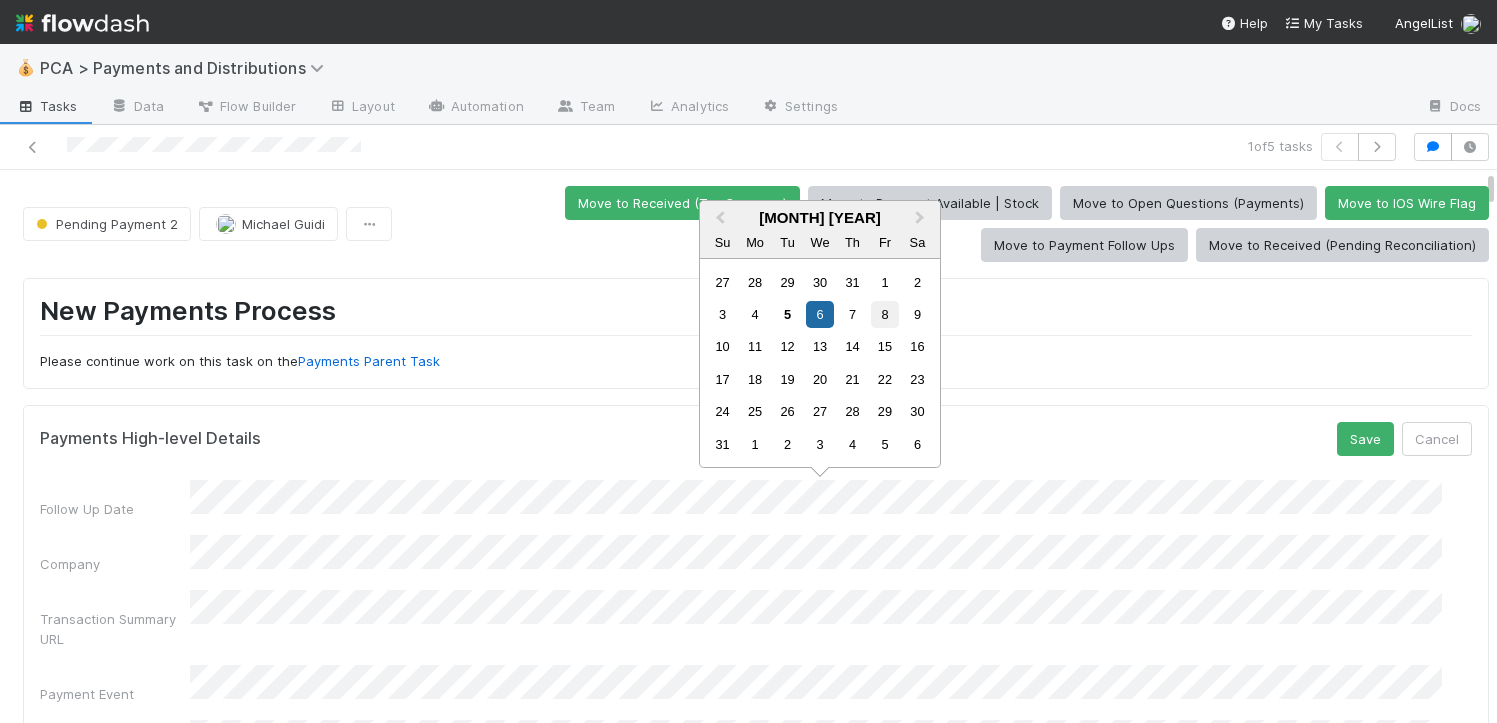 click on "8" at bounding box center [884, 314] 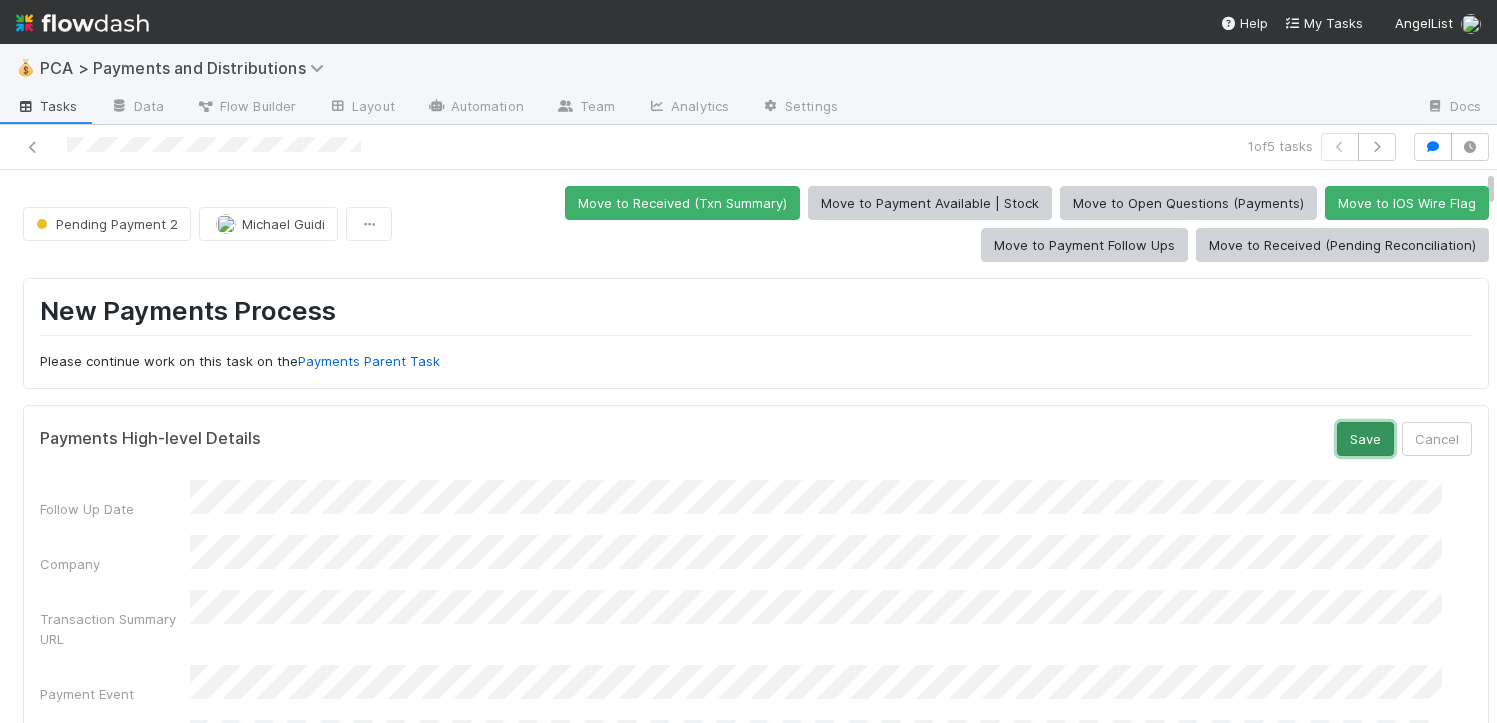 click on "Save" at bounding box center (1365, 439) 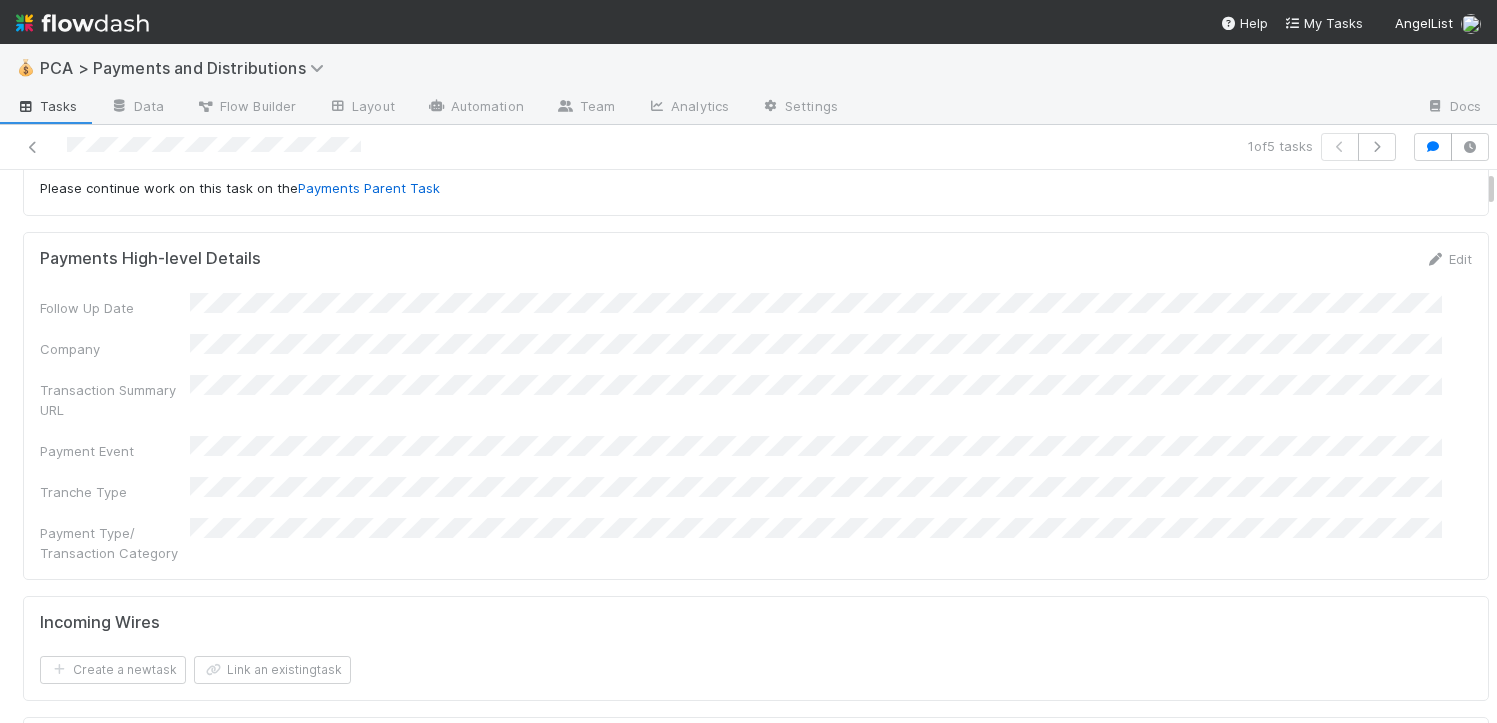 scroll, scrollTop: 0, scrollLeft: 0, axis: both 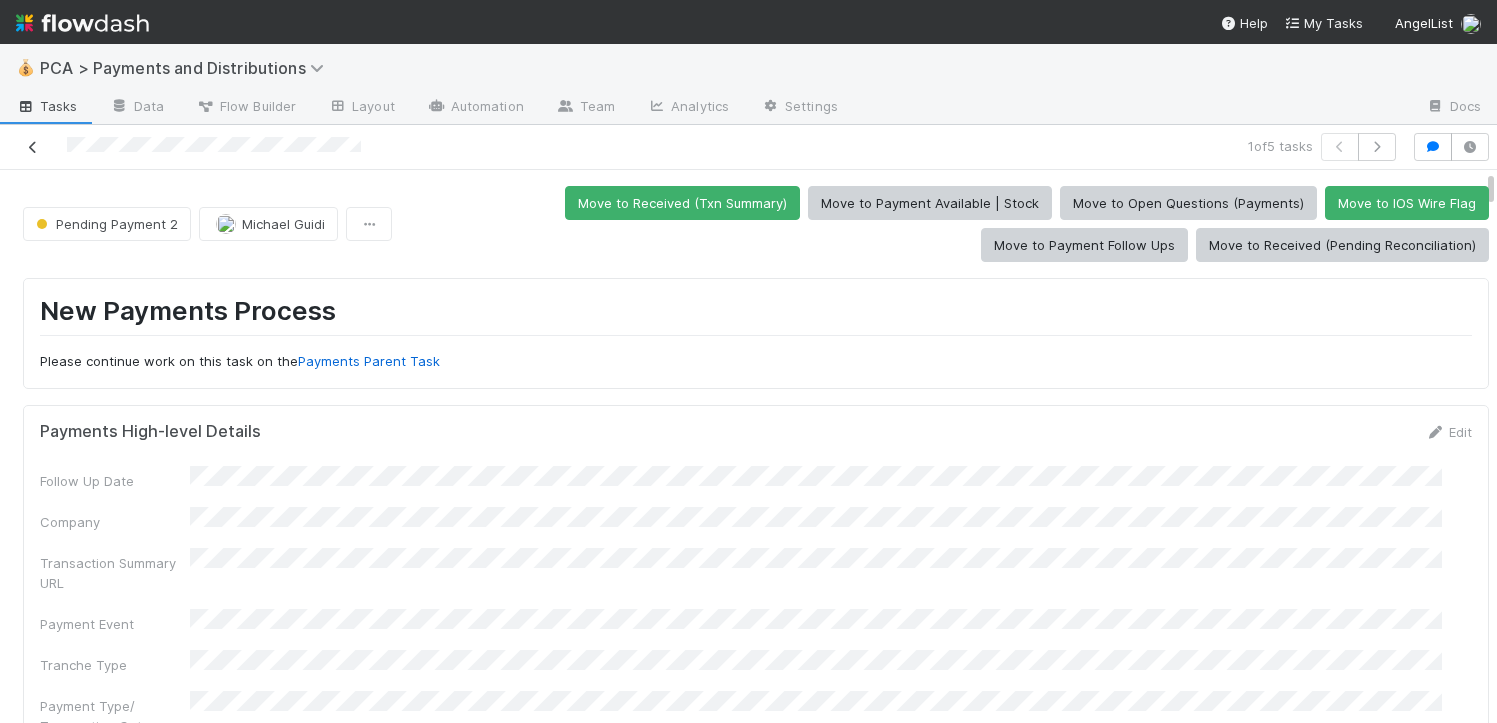 click at bounding box center (33, 147) 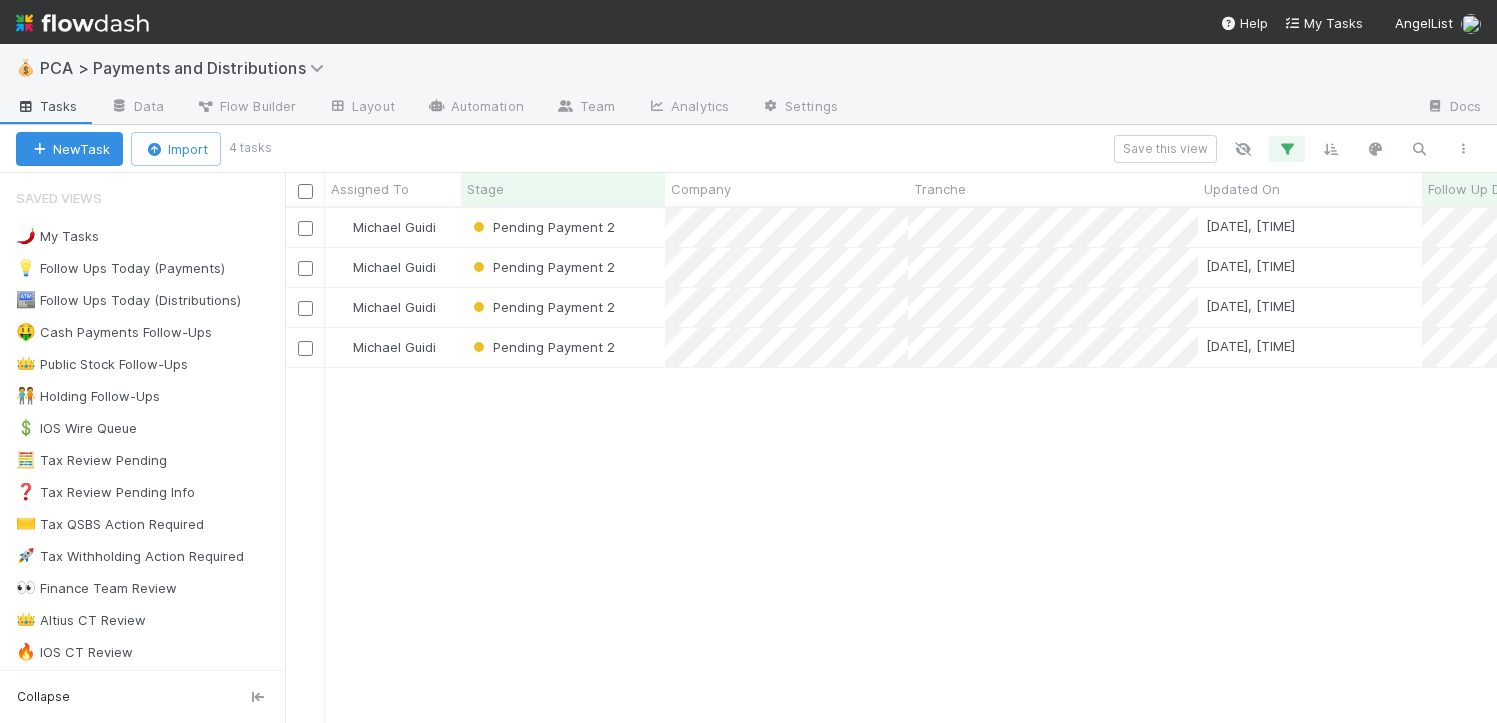 scroll, scrollTop: 15, scrollLeft: 16, axis: both 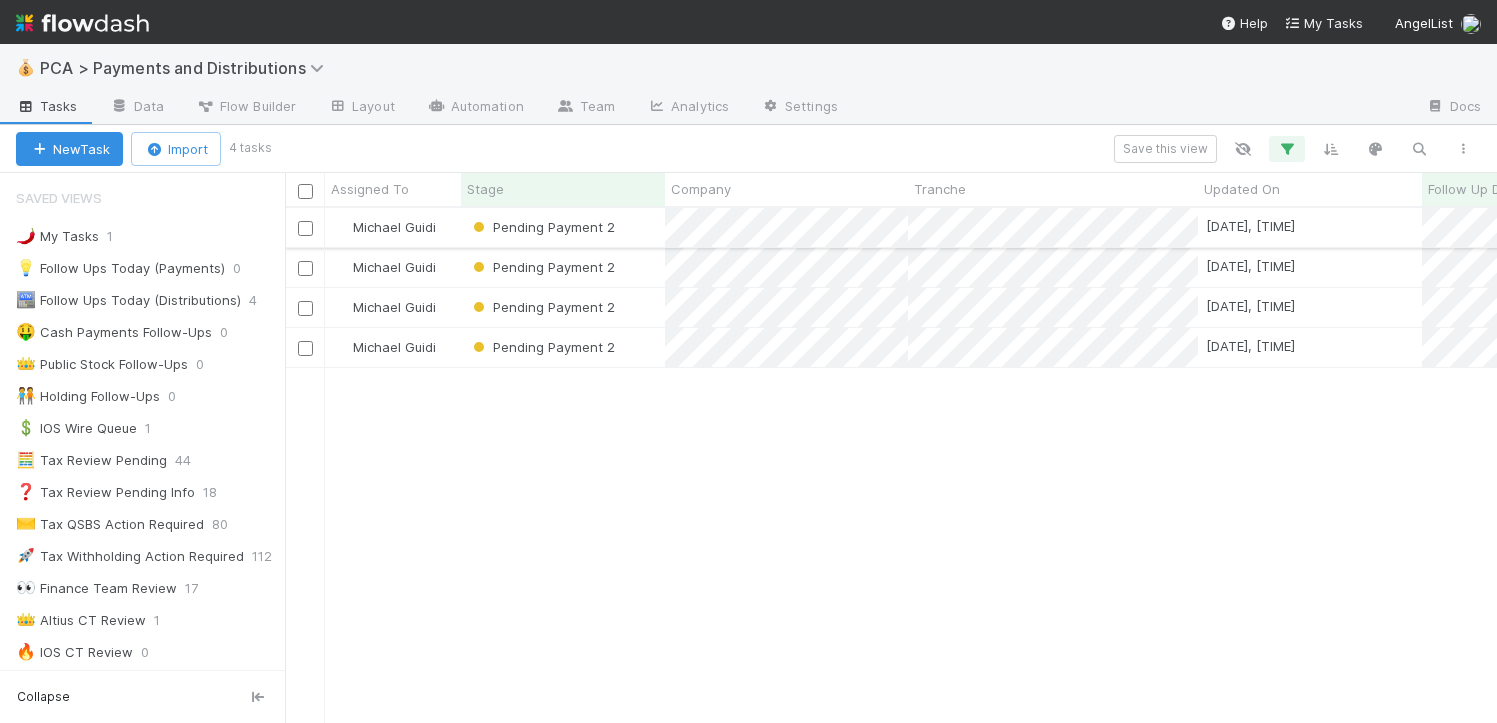 click on "Pending Payment 2" at bounding box center [563, 227] 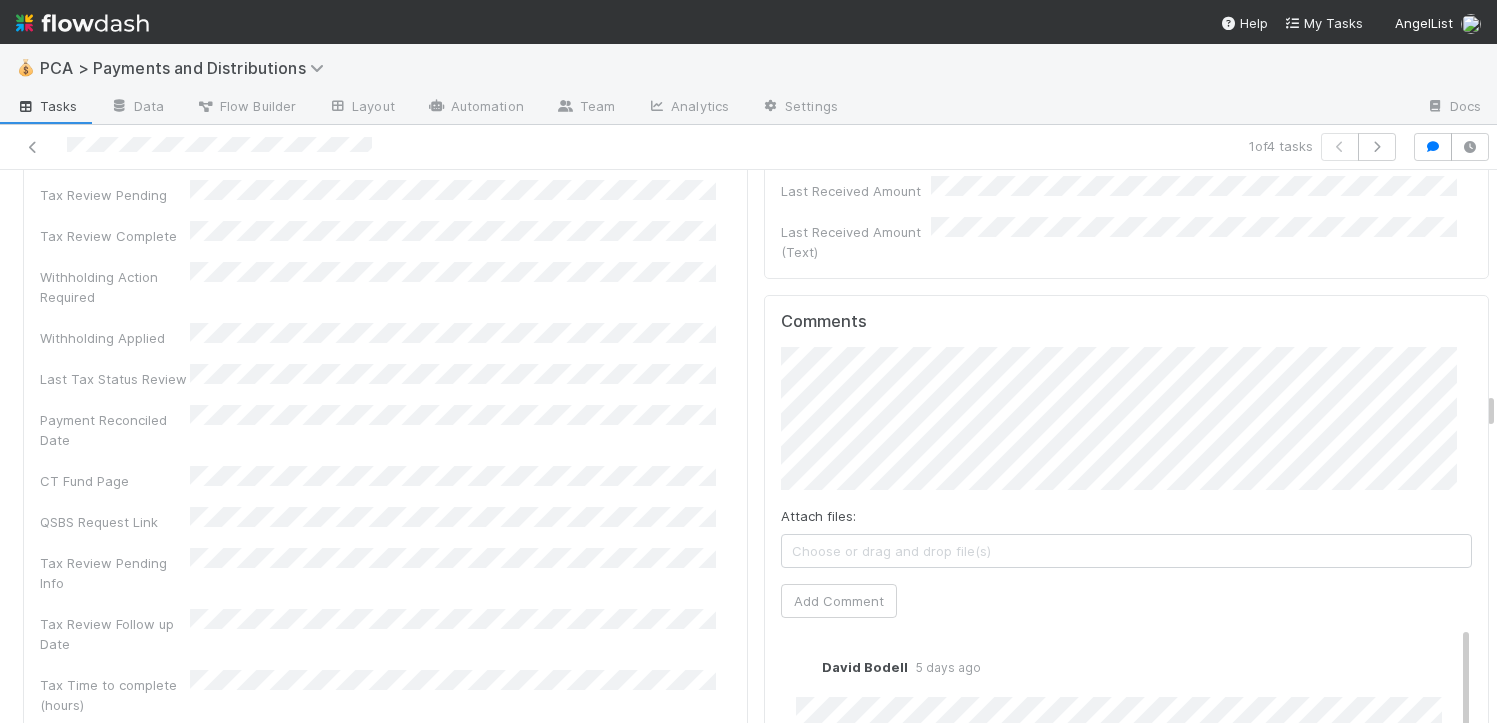 scroll, scrollTop: 6149, scrollLeft: 0, axis: vertical 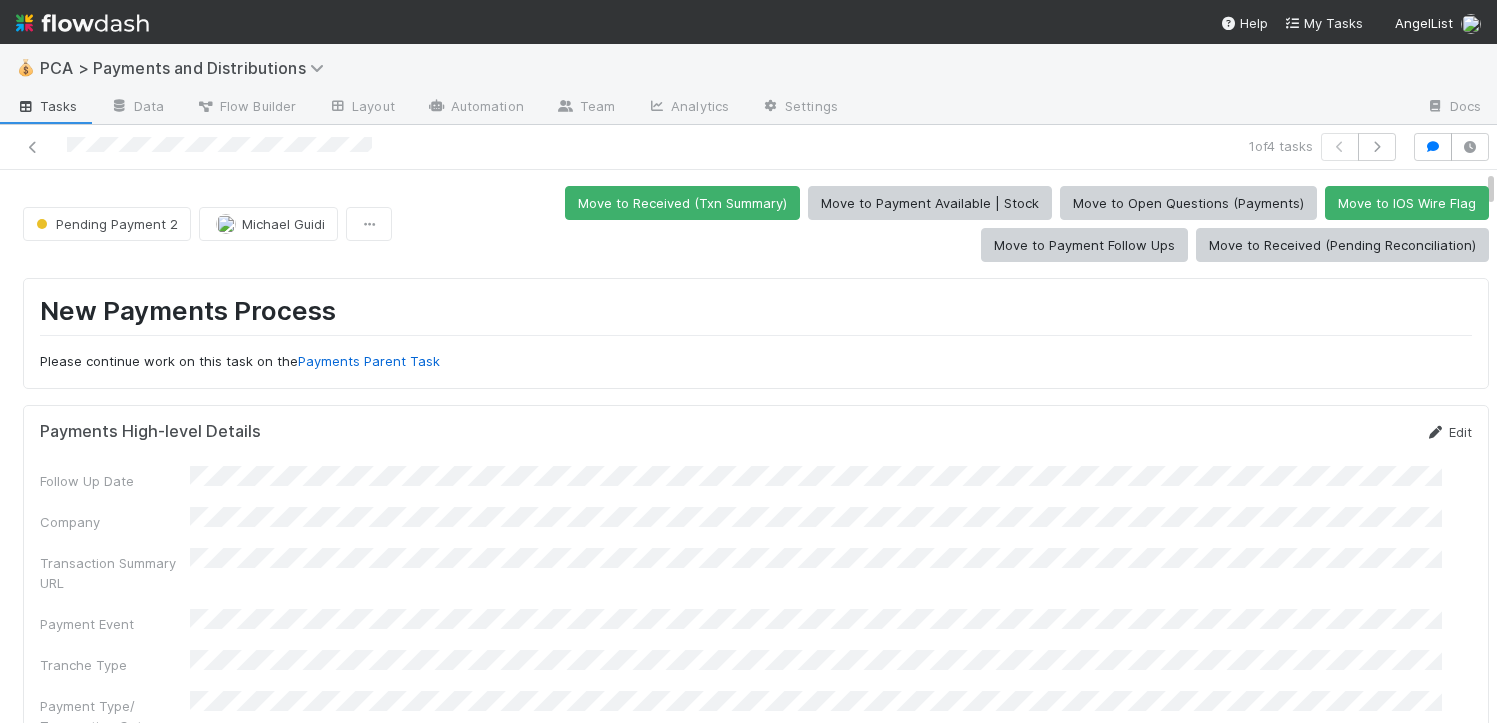 click at bounding box center (1435, 432) 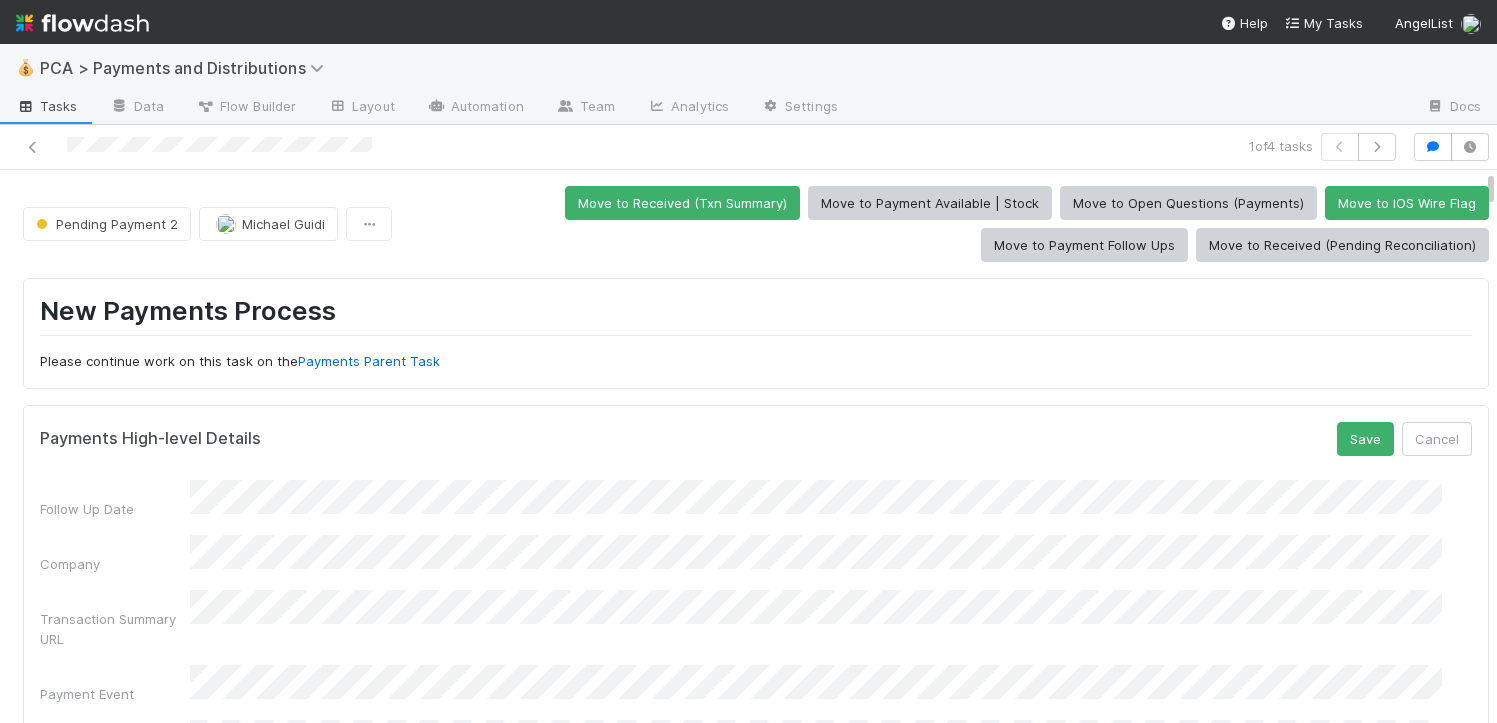 click on "Payments High-level Details Save Cancel Follow Up Date  Company  Transaction Summary URL  Payment Event  Tranche Type  Payment Type/ Transaction Category" at bounding box center (756, 628) 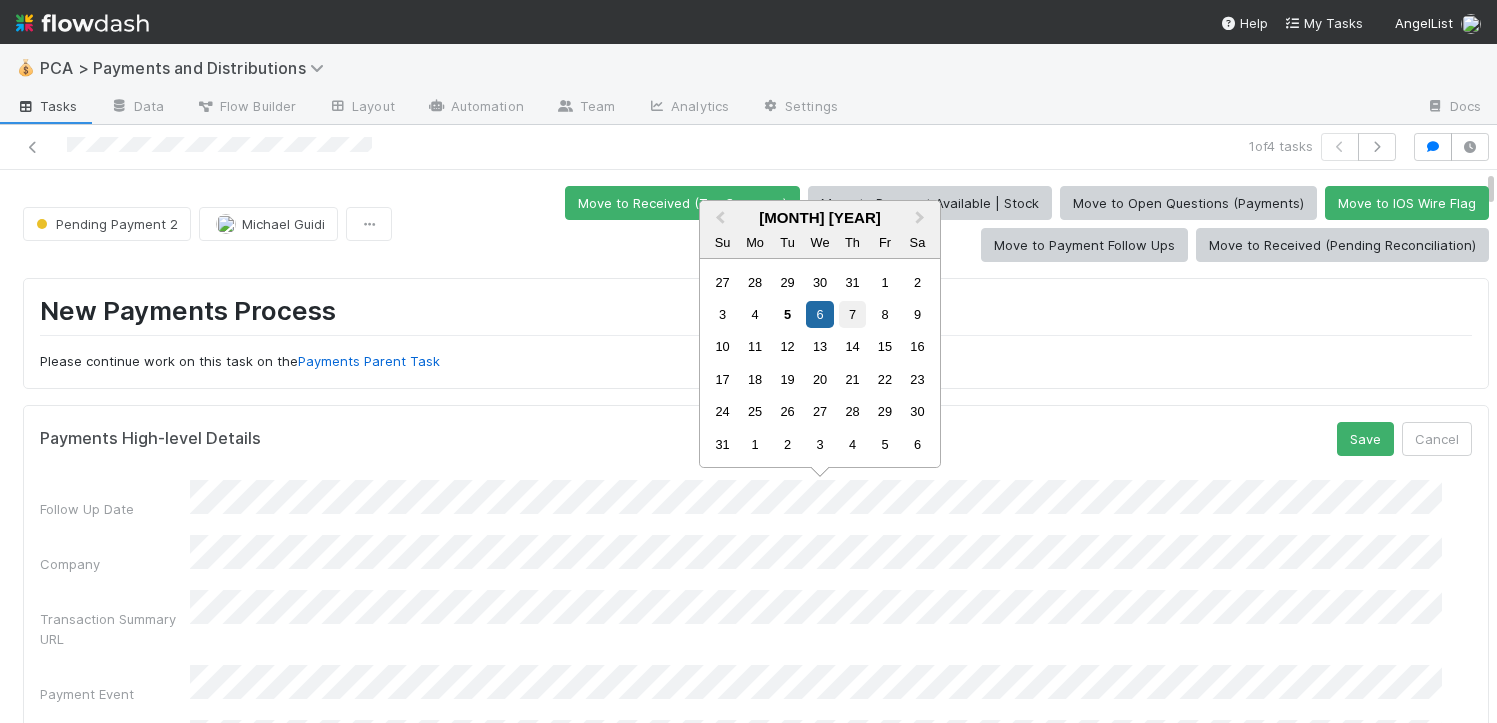 click on "7" at bounding box center (852, 314) 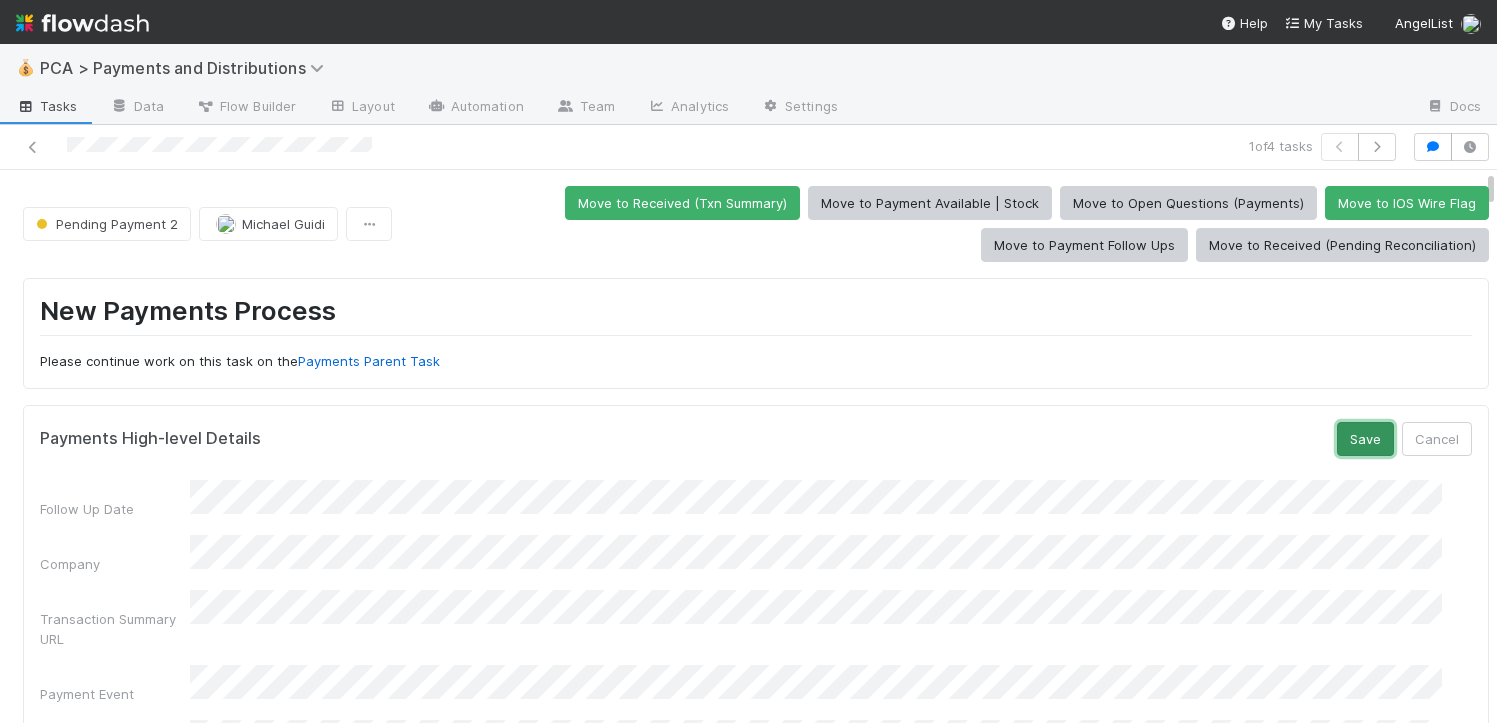 click on "Save" at bounding box center (1365, 439) 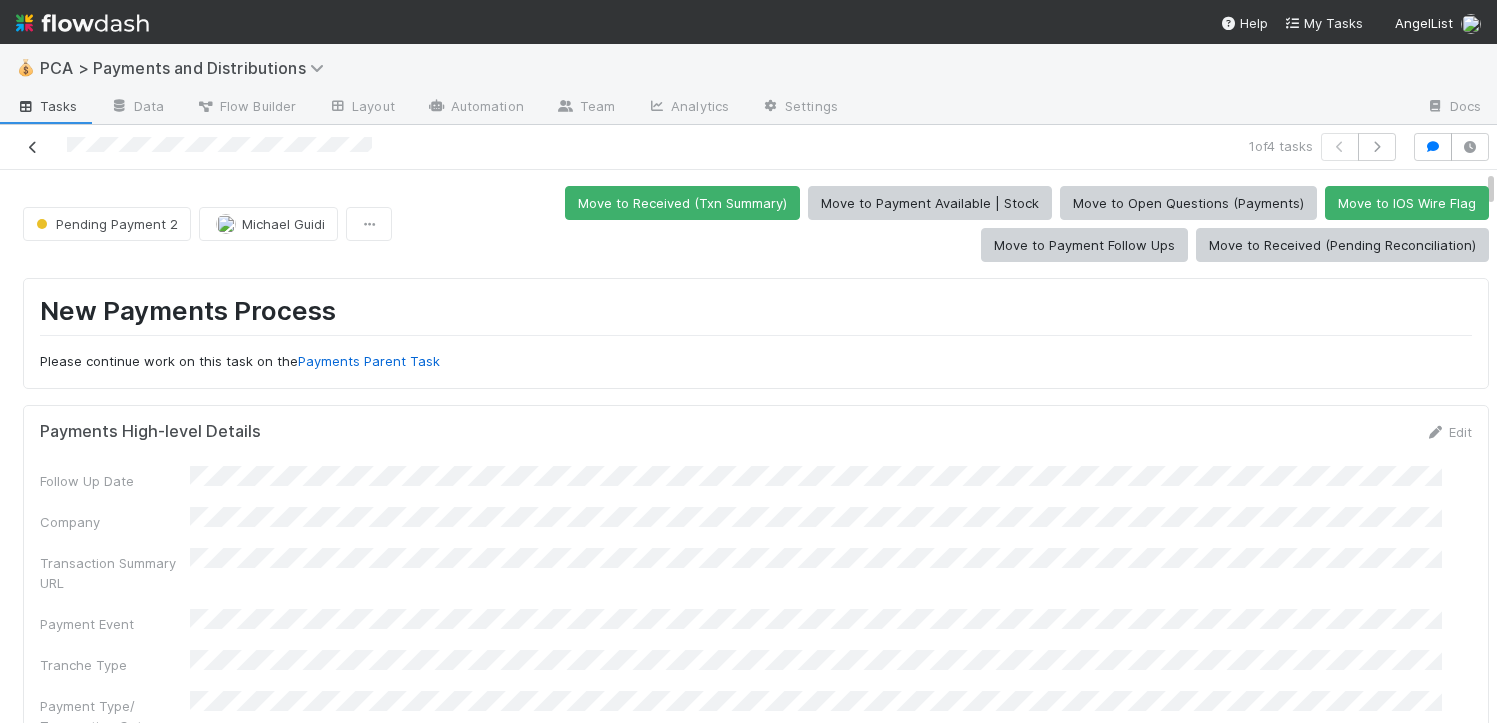 click at bounding box center (33, 147) 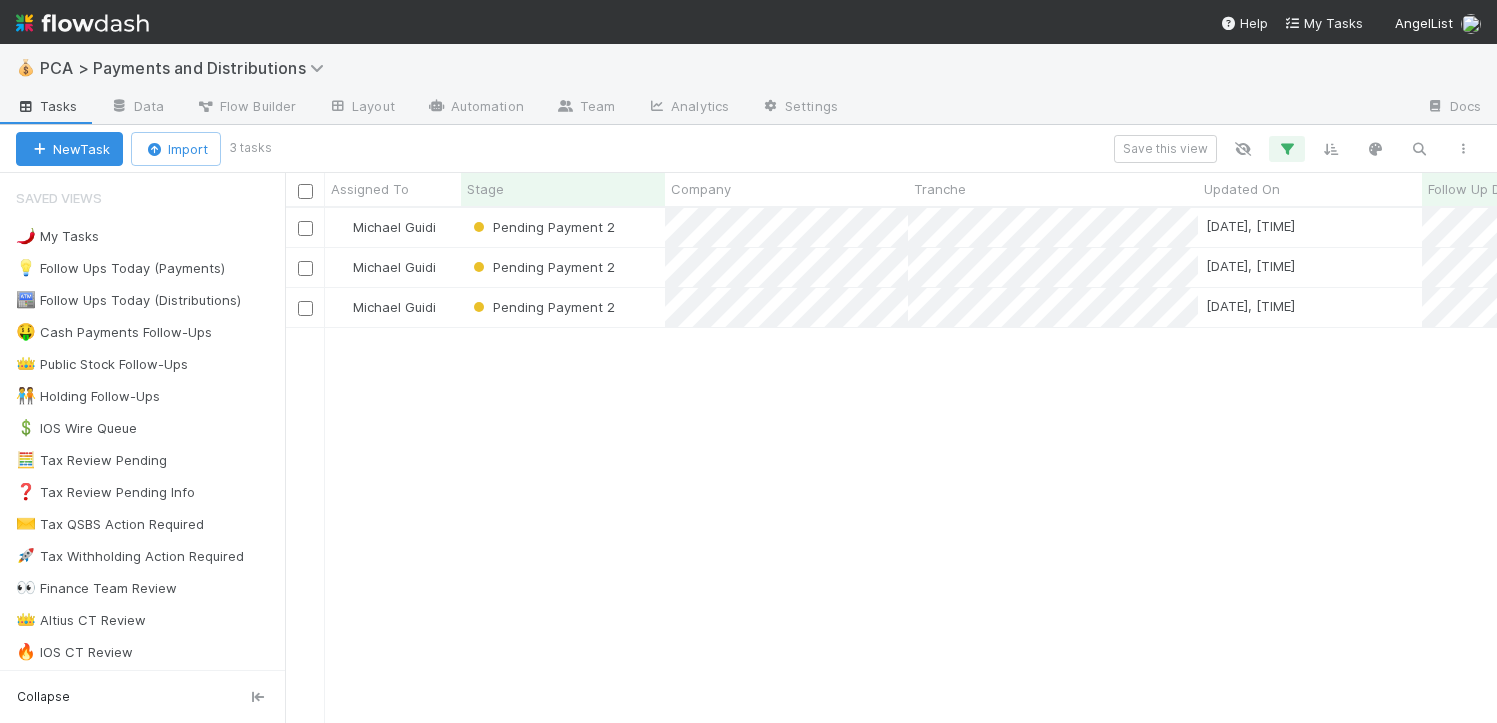 scroll, scrollTop: 15, scrollLeft: 16, axis: both 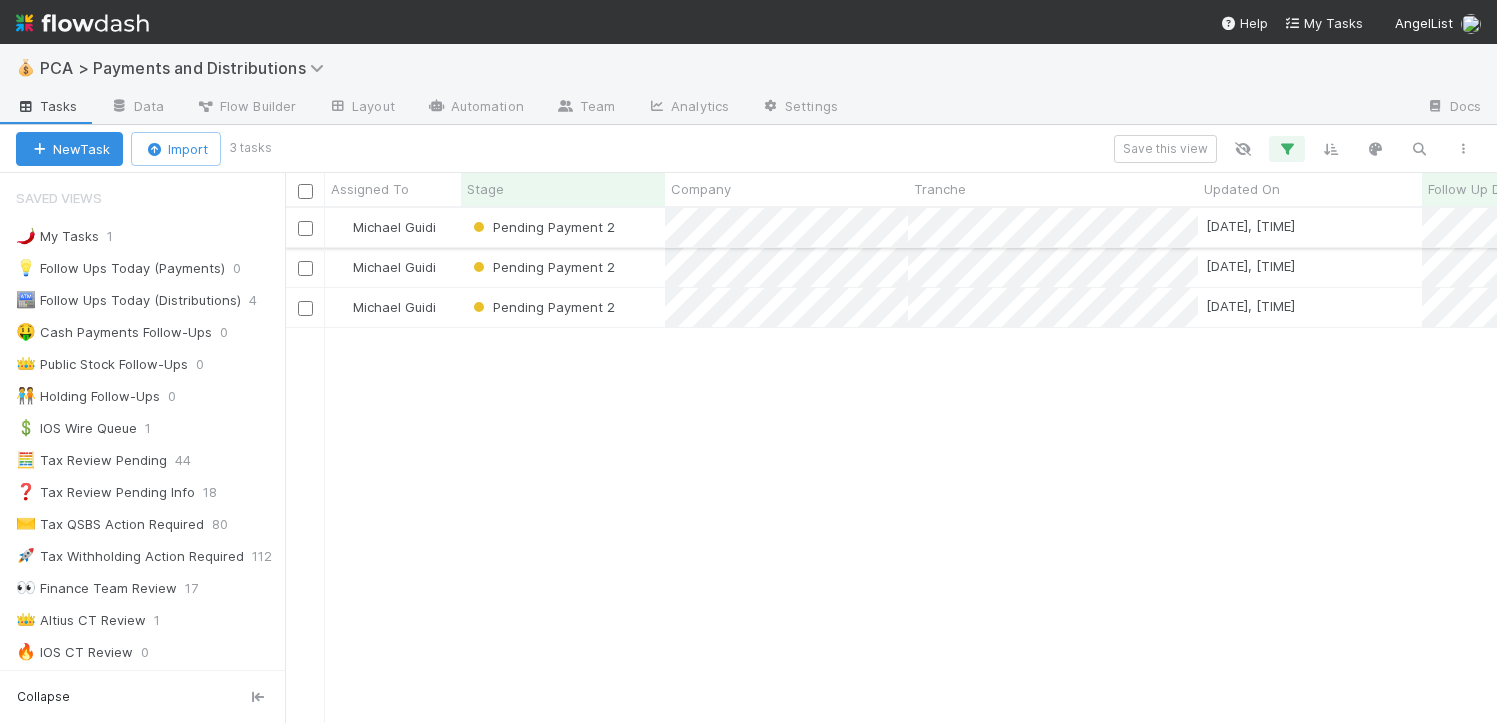 click on "Pending Payment 2" at bounding box center [563, 227] 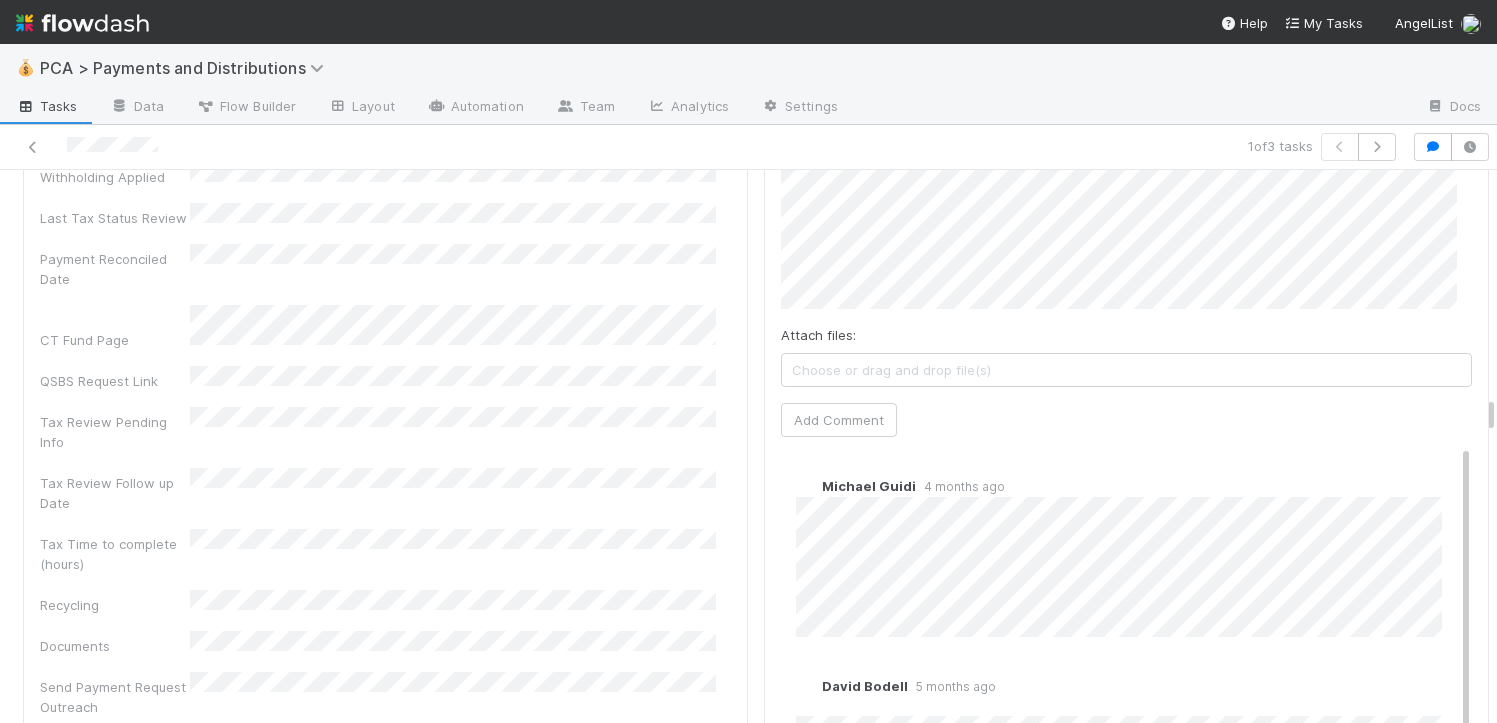 scroll, scrollTop: 5917, scrollLeft: 0, axis: vertical 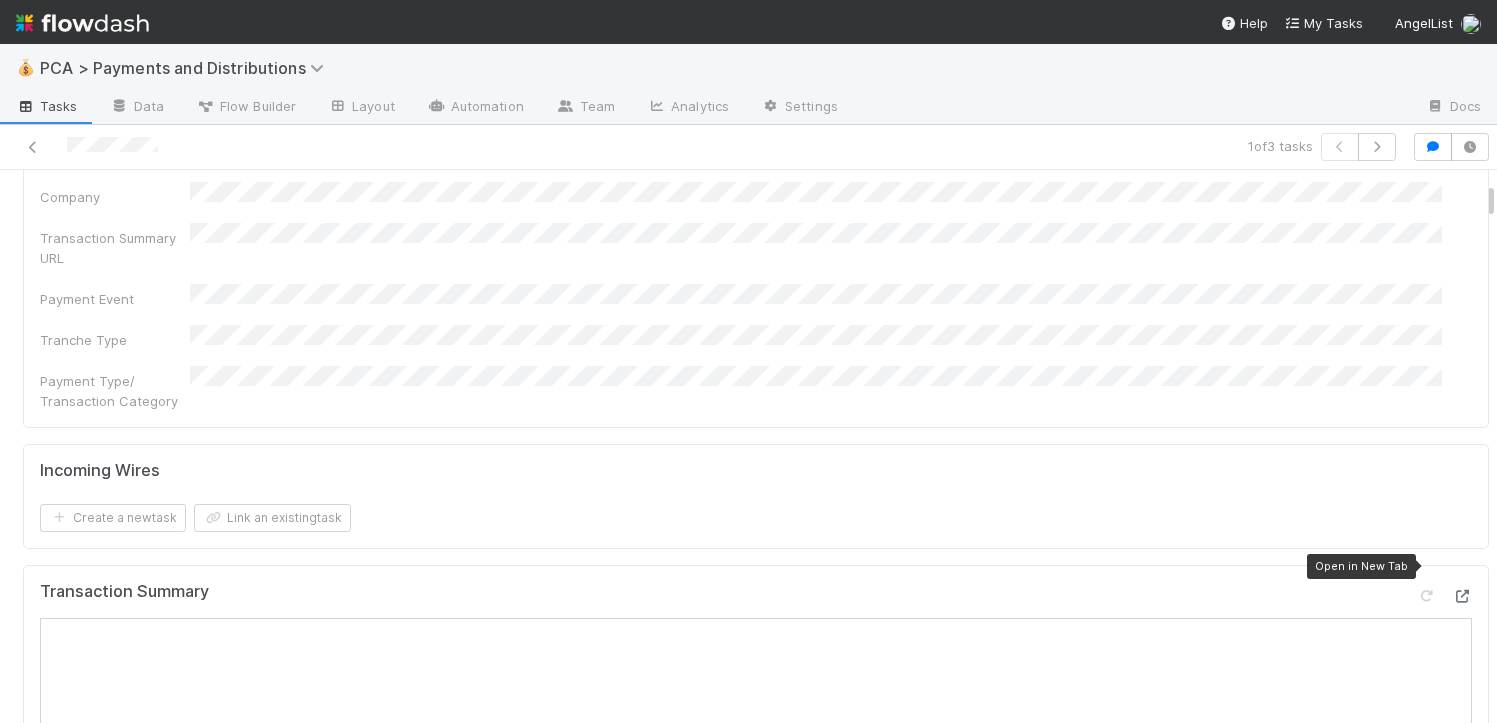 click at bounding box center (1462, 596) 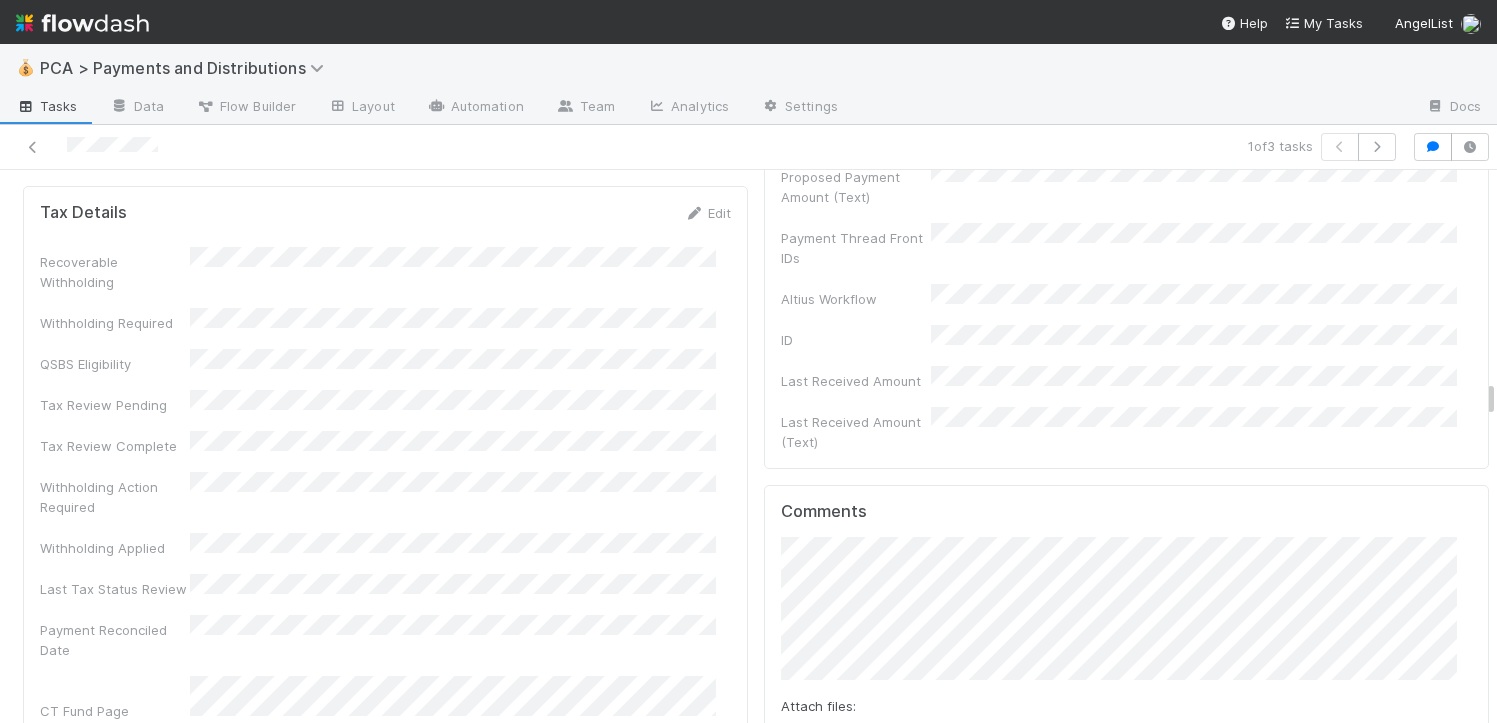 scroll, scrollTop: 5634, scrollLeft: 0, axis: vertical 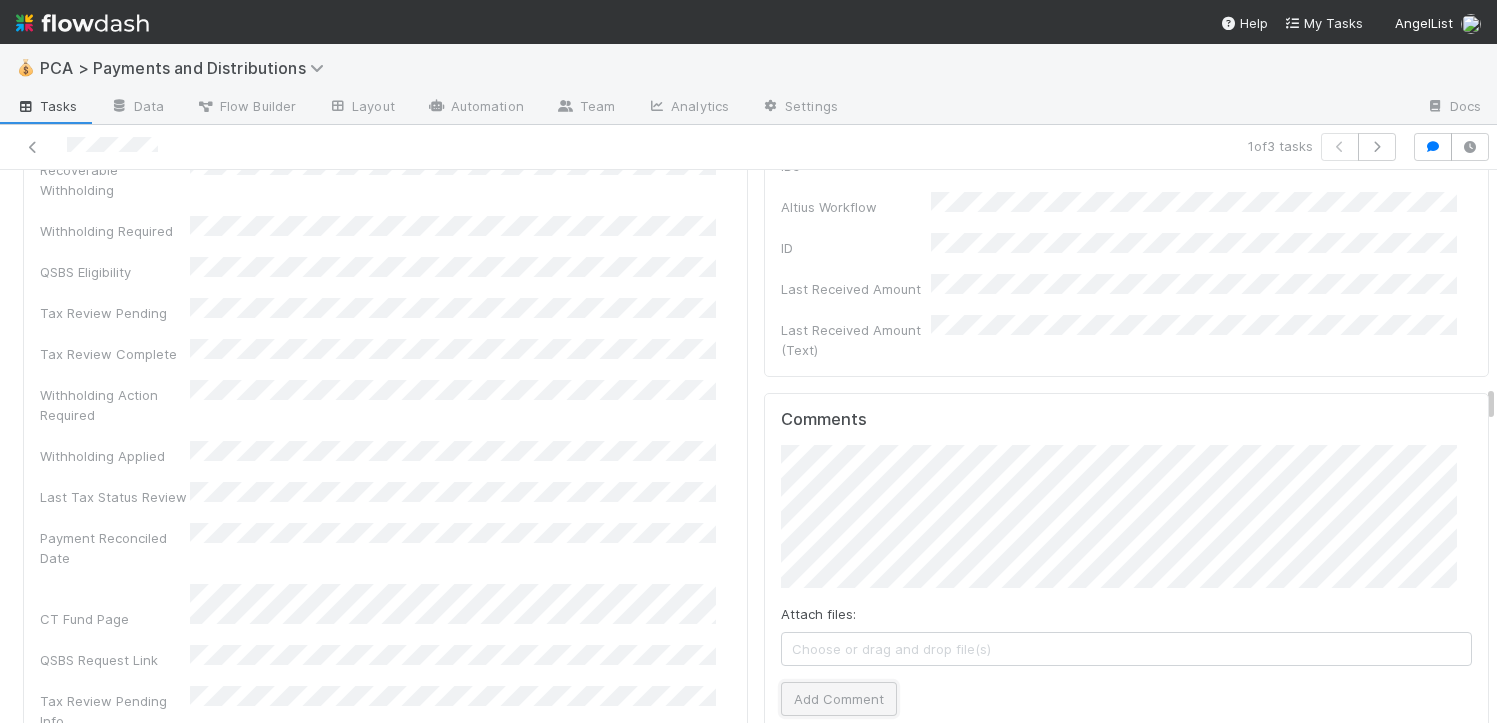 click on "Add Comment" at bounding box center [839, 699] 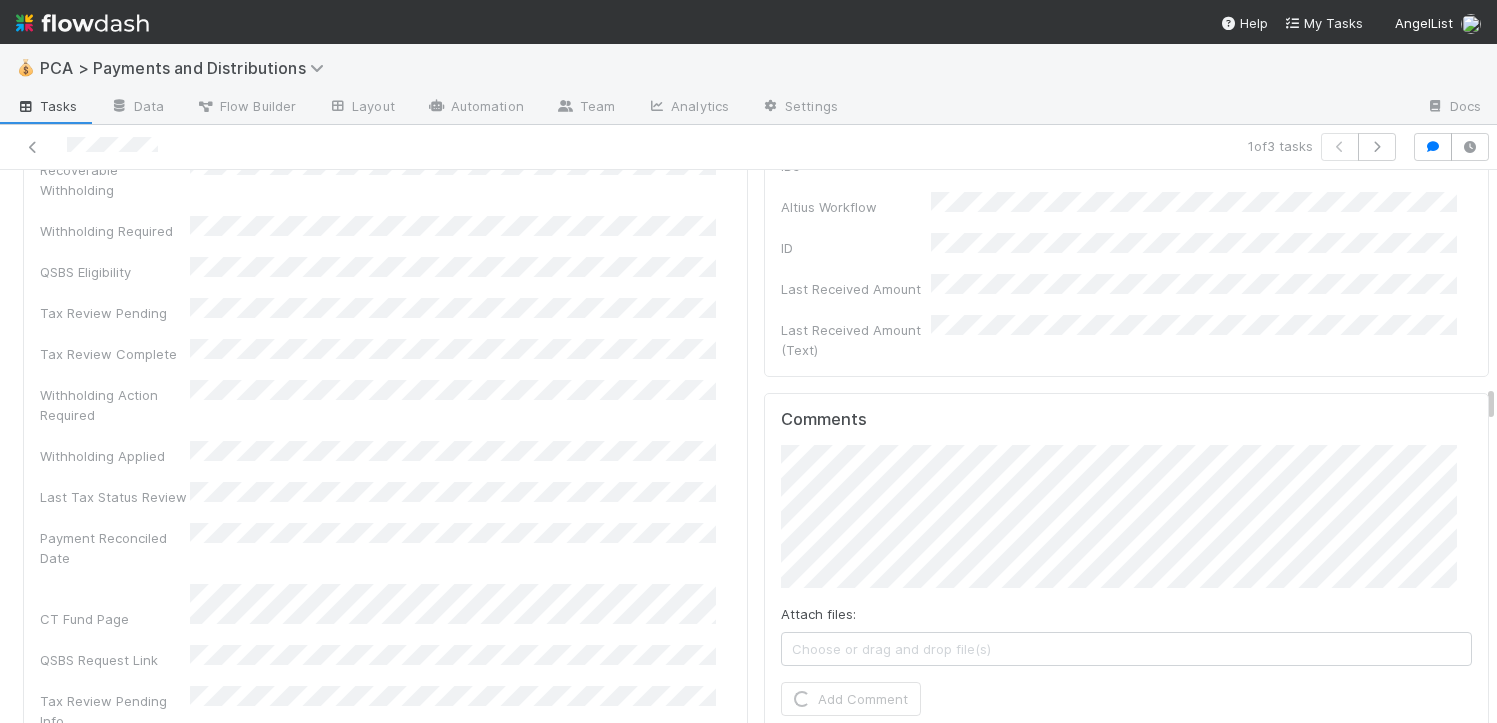 scroll, scrollTop: 301, scrollLeft: 0, axis: vertical 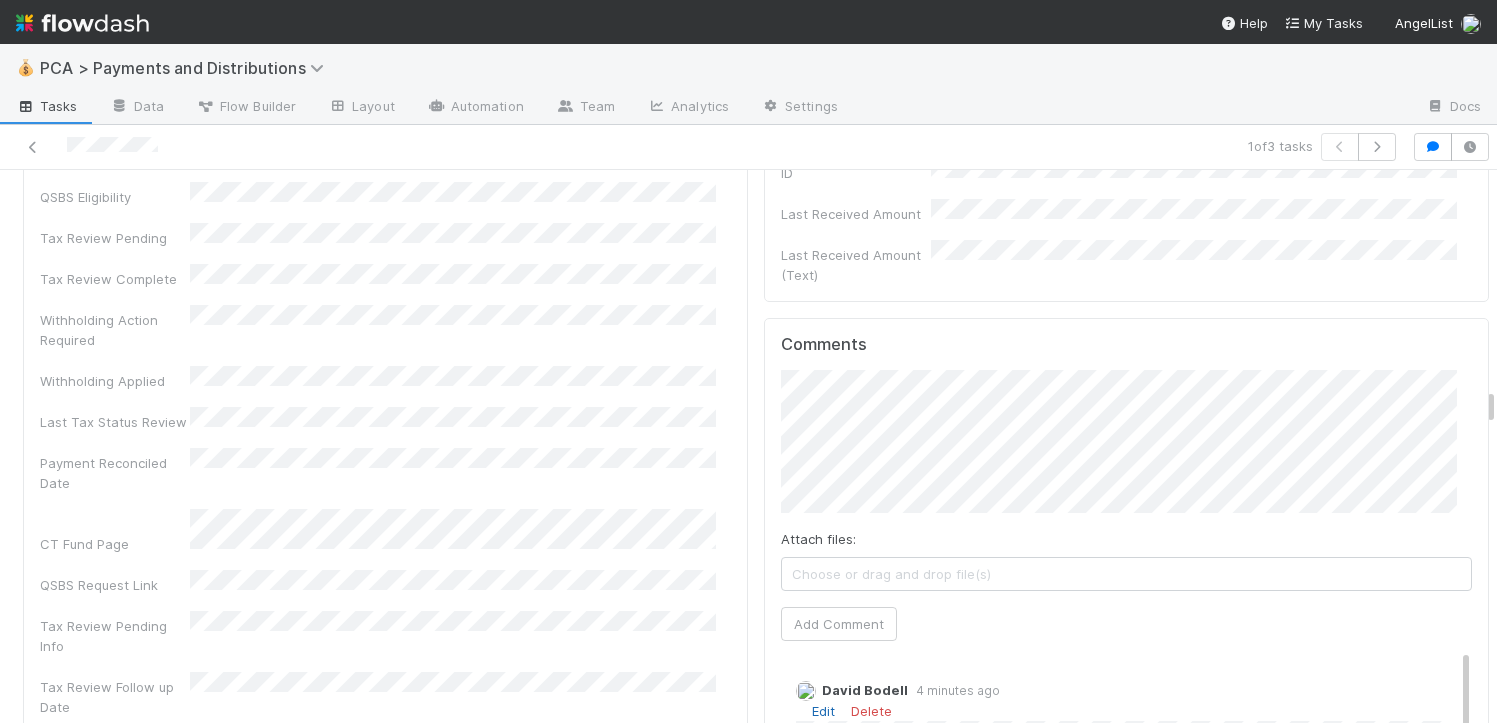 click on "Edit" at bounding box center (823, 711) 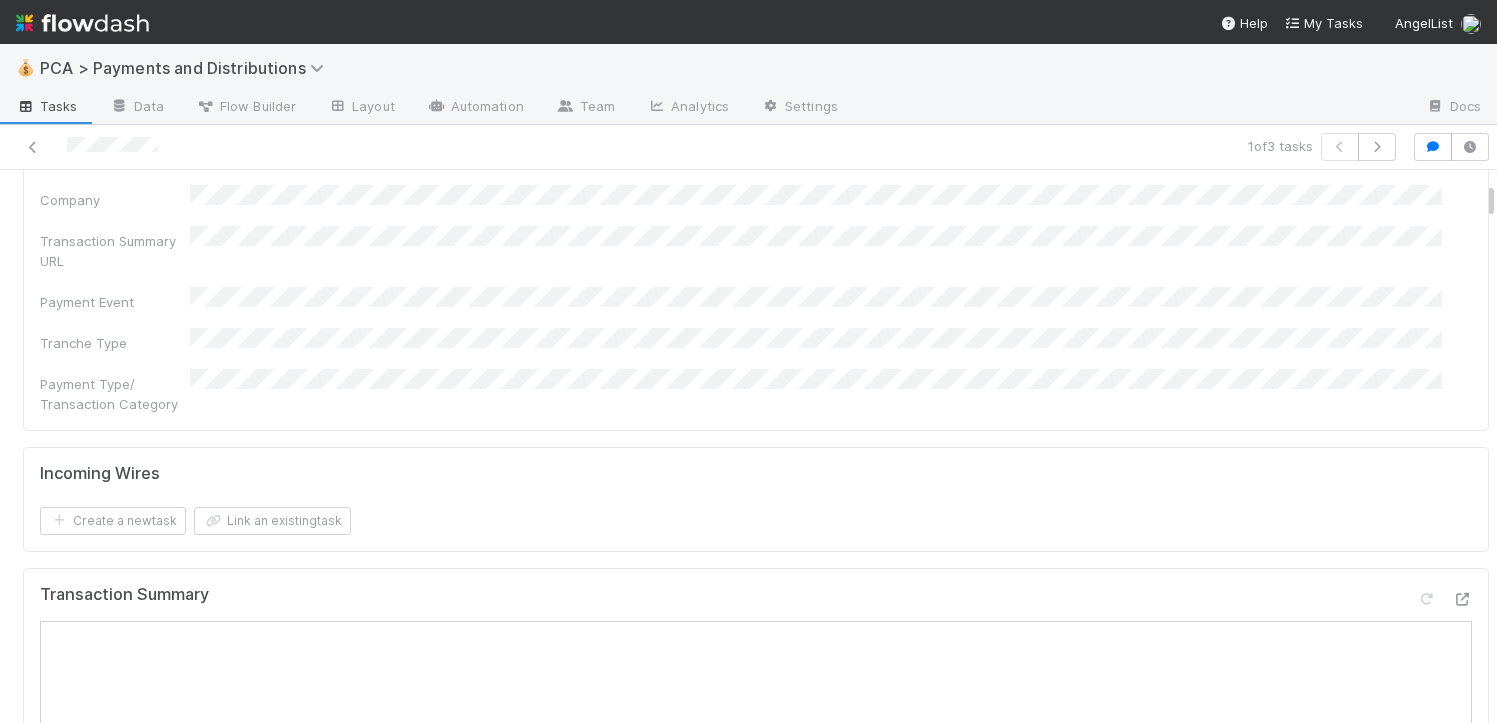 scroll, scrollTop: 0, scrollLeft: 0, axis: both 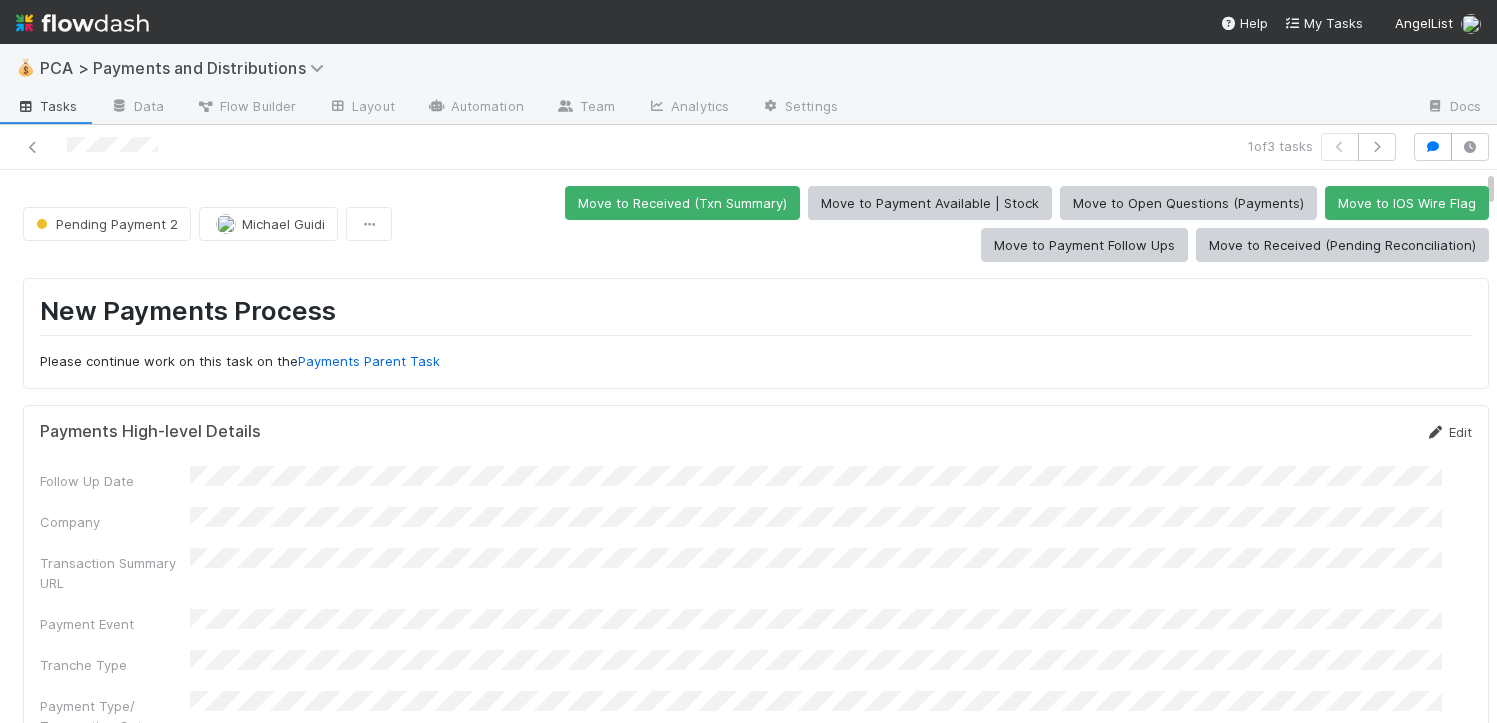 click on "Edit" at bounding box center (1448, 432) 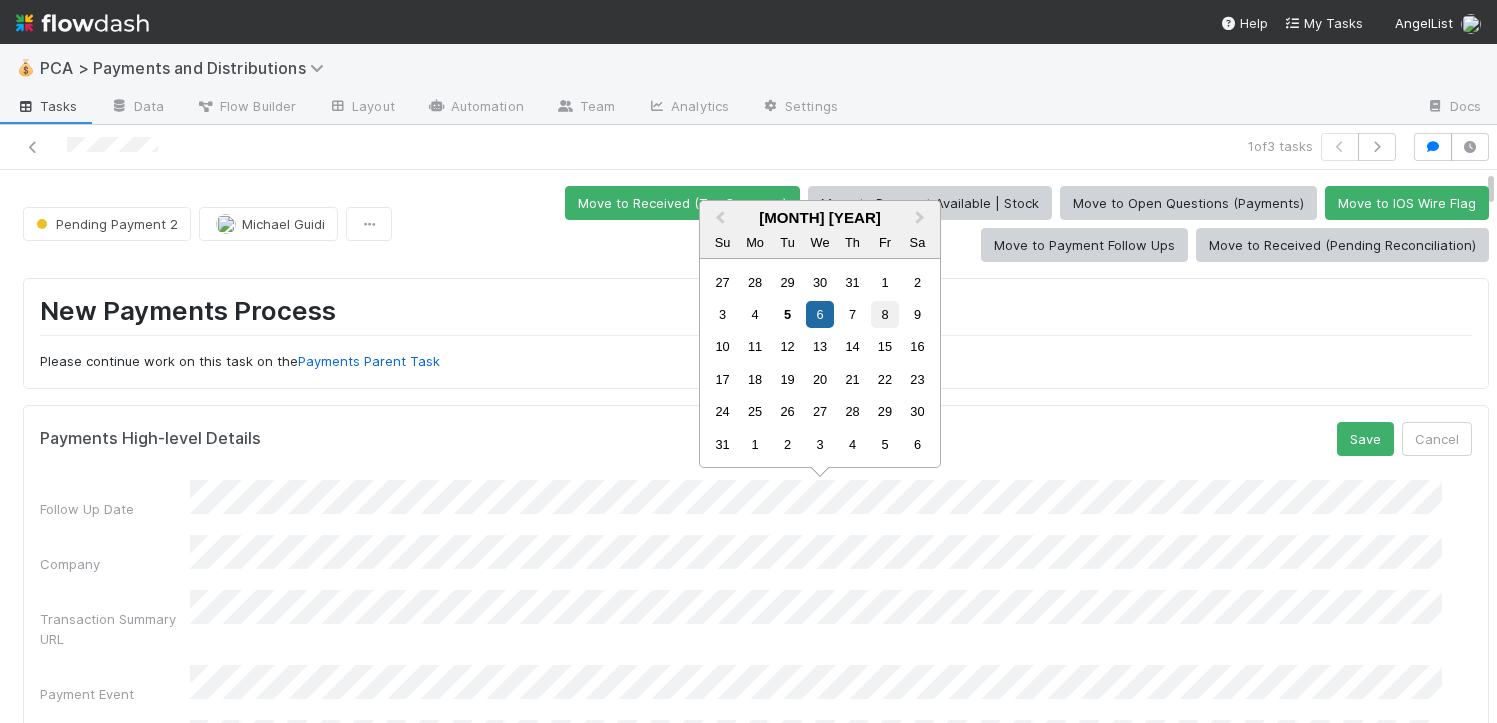 click on "8" at bounding box center [884, 314] 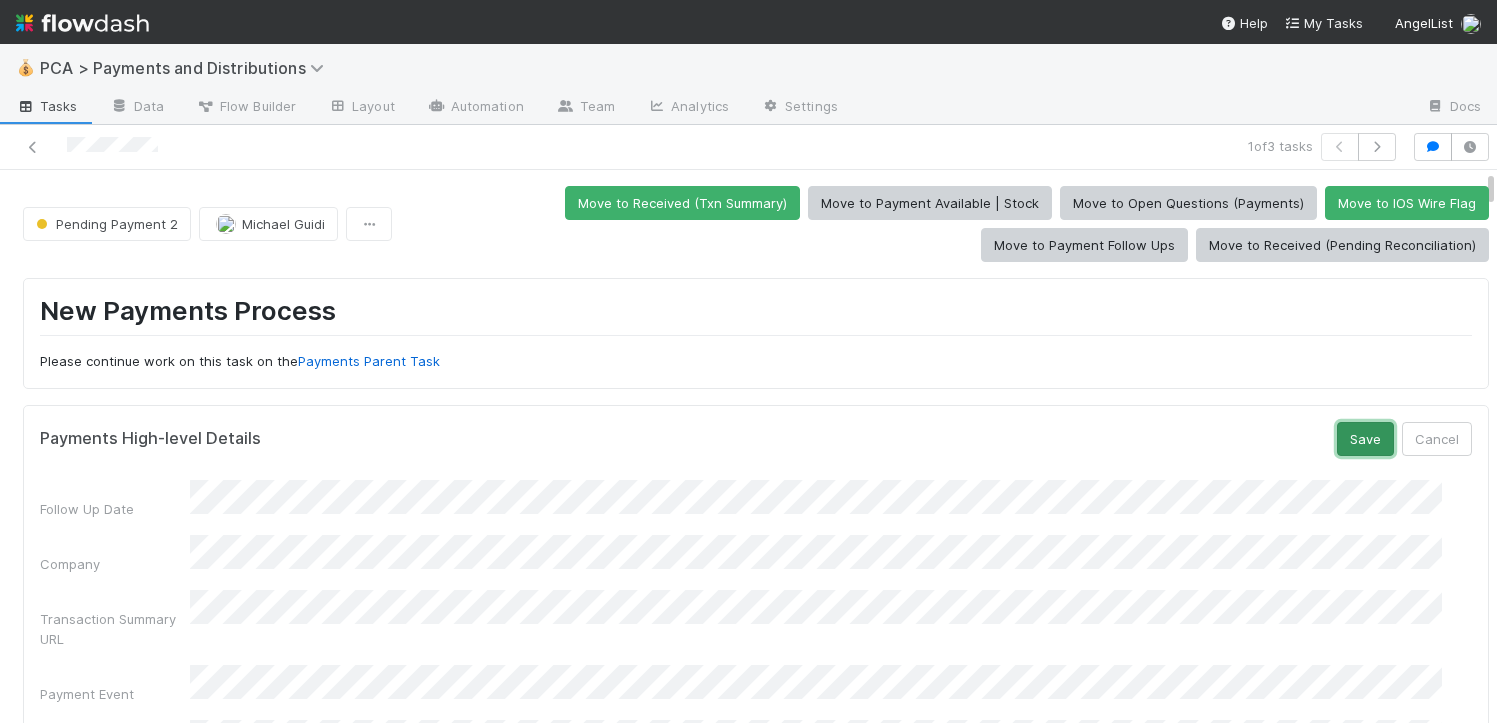 click on "Save" at bounding box center [1365, 439] 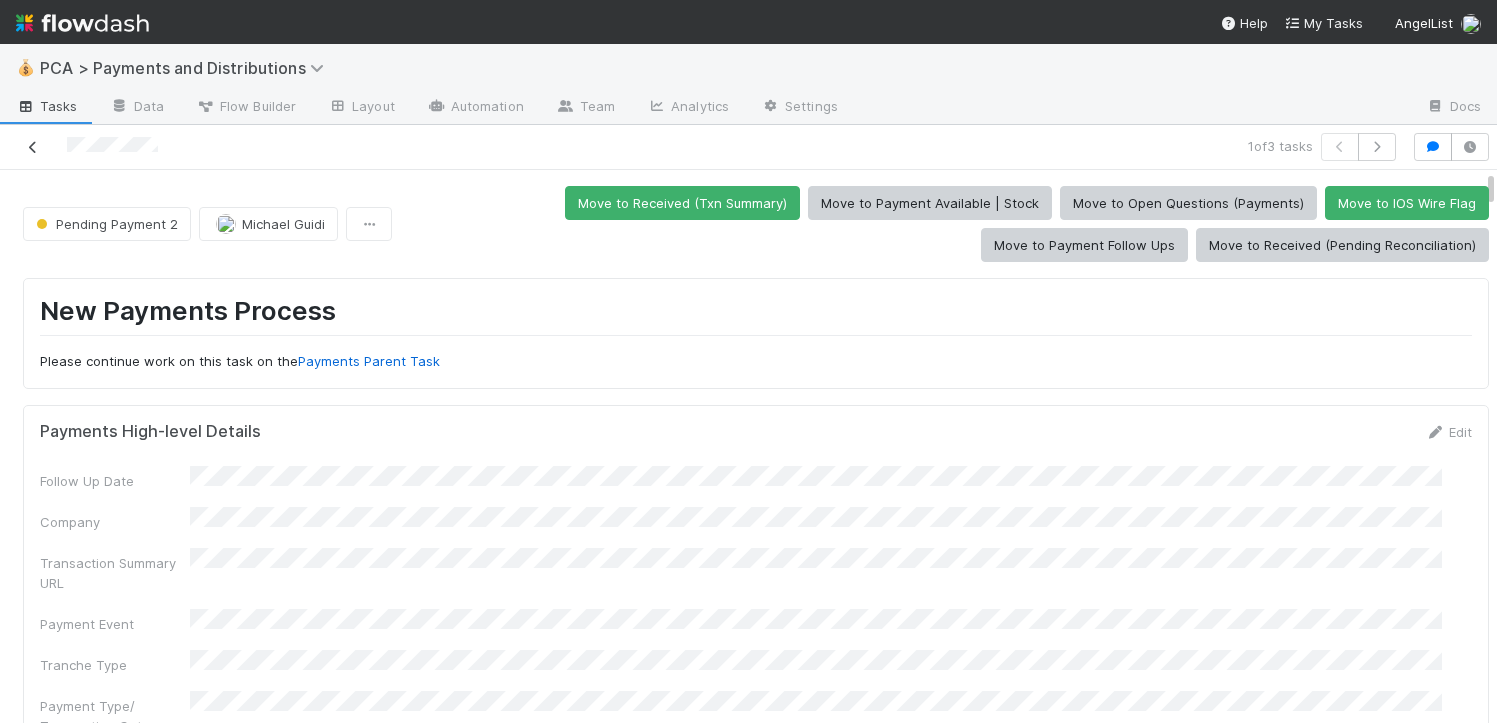 click at bounding box center (33, 147) 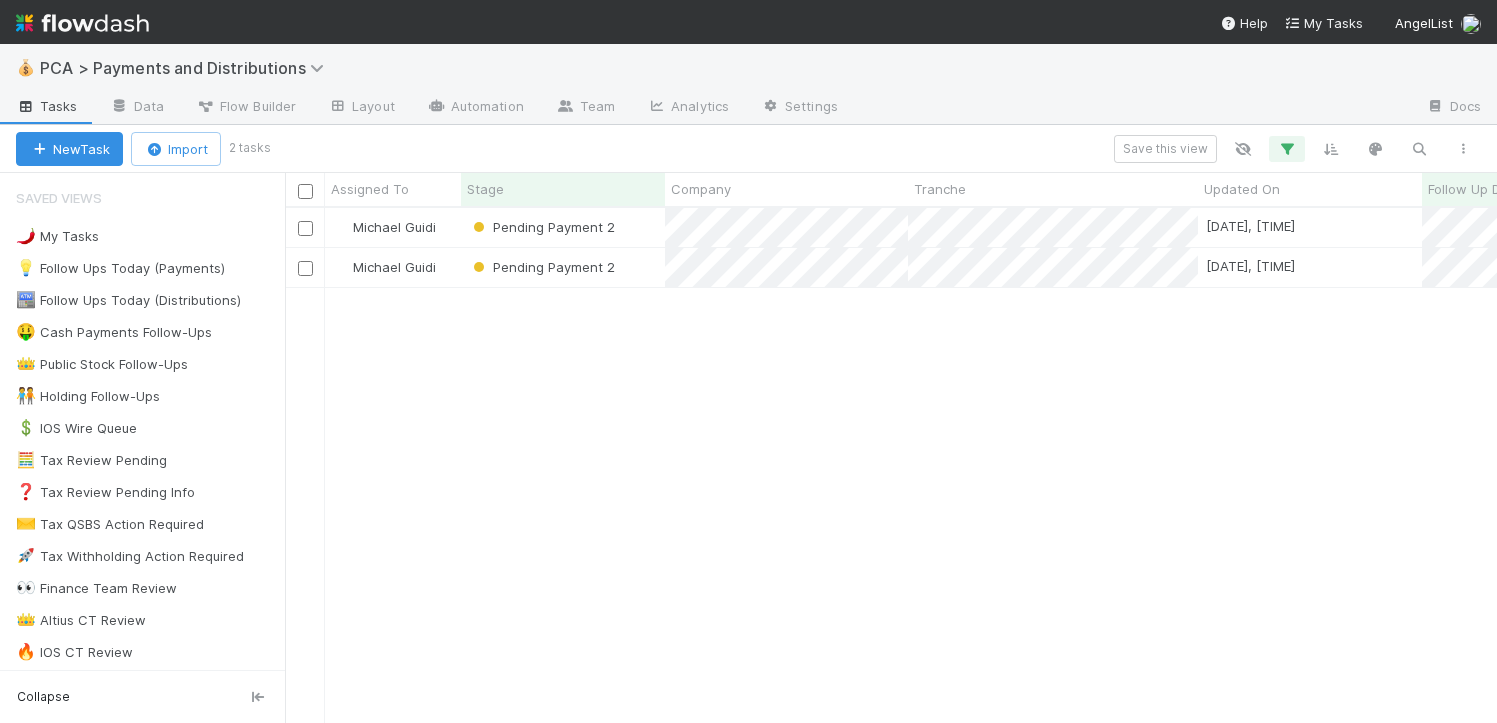 scroll, scrollTop: 15, scrollLeft: 16, axis: both 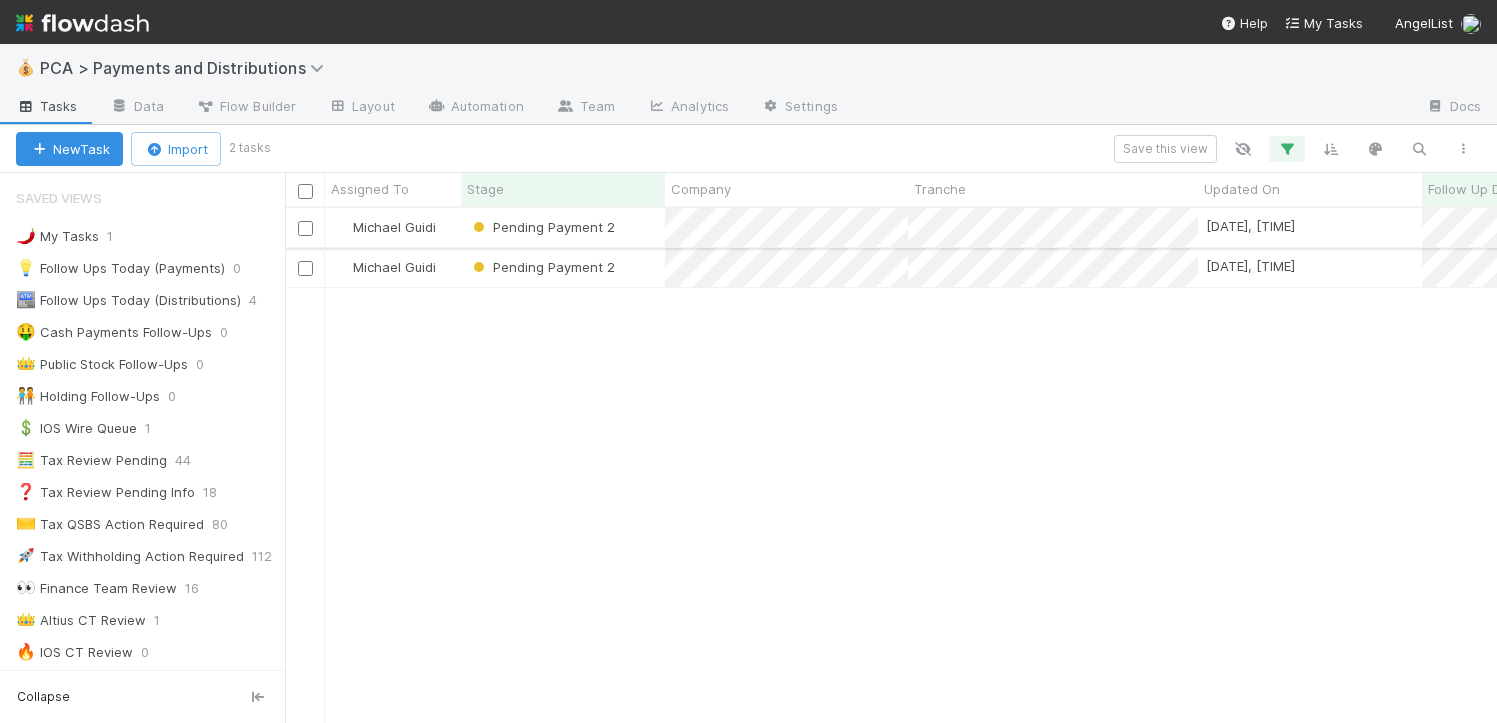 click on "Pending Payment 2" at bounding box center (563, 227) 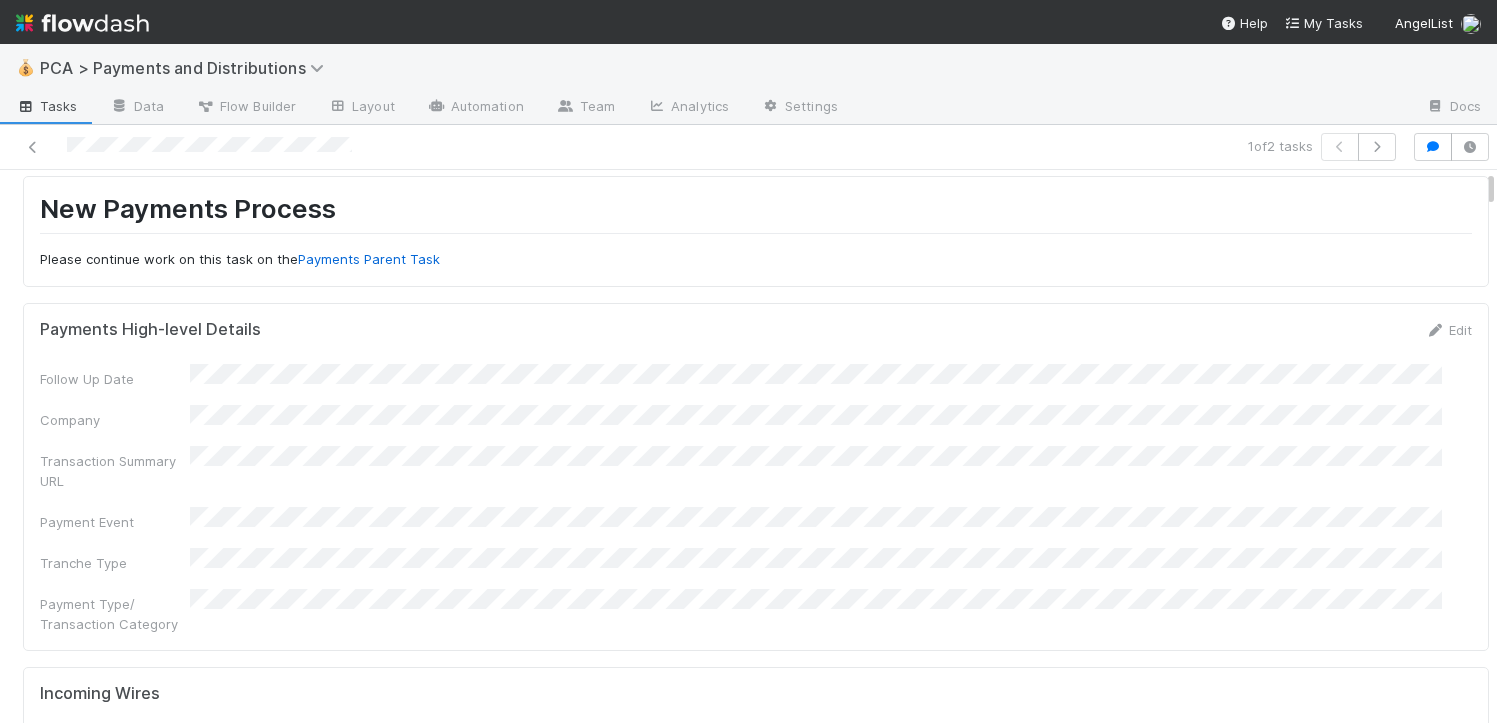 scroll, scrollTop: 0, scrollLeft: 0, axis: both 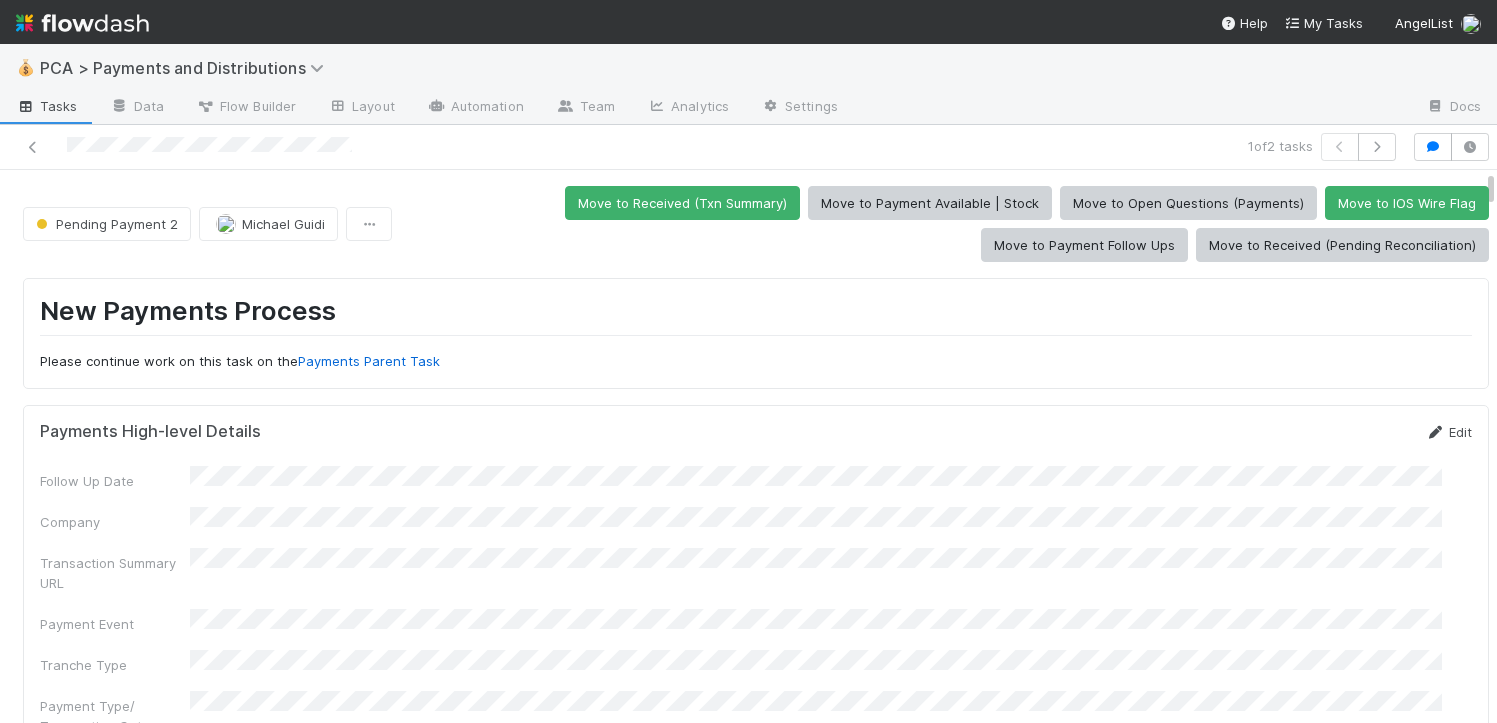 click on "Edit" at bounding box center [1448, 432] 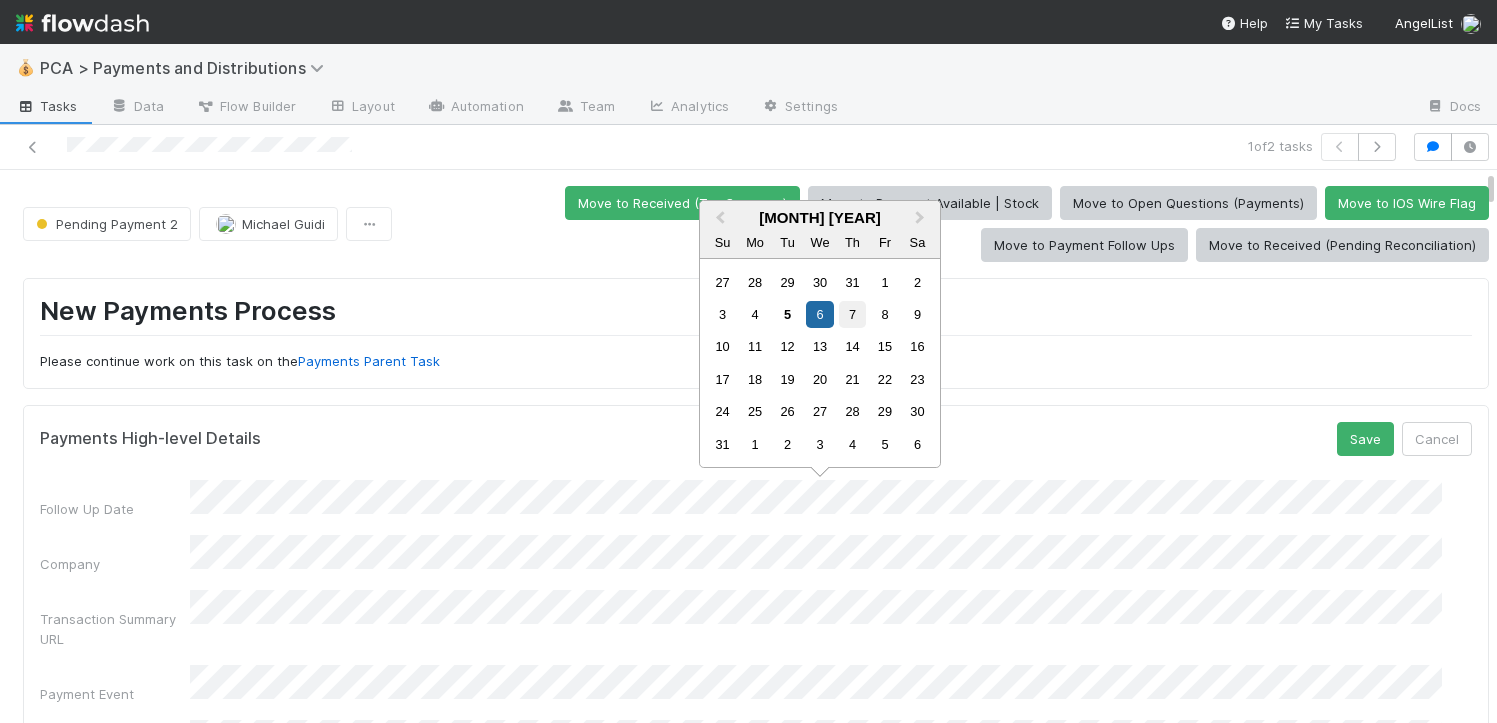 click on "7" at bounding box center (852, 314) 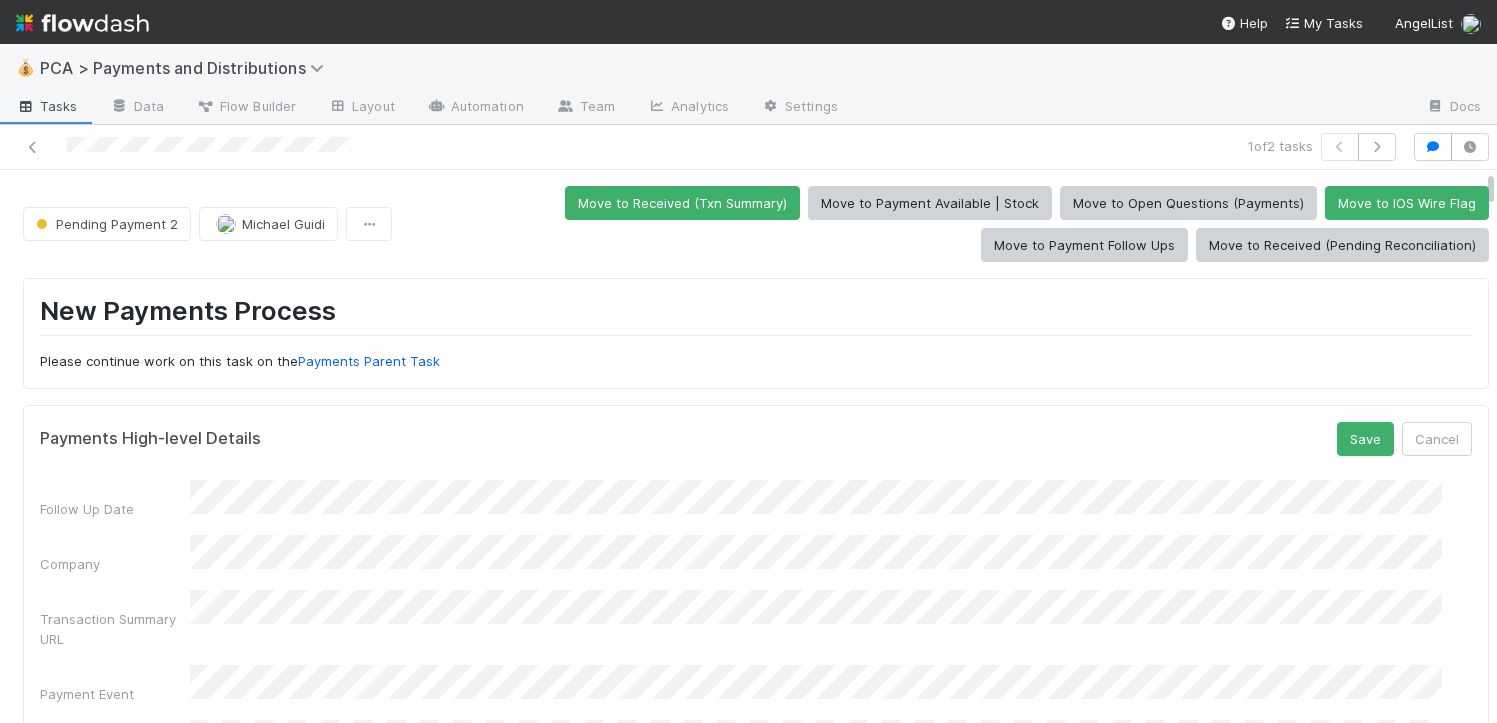 click on "Payments High-level Details Save Cancel" at bounding box center [756, 439] 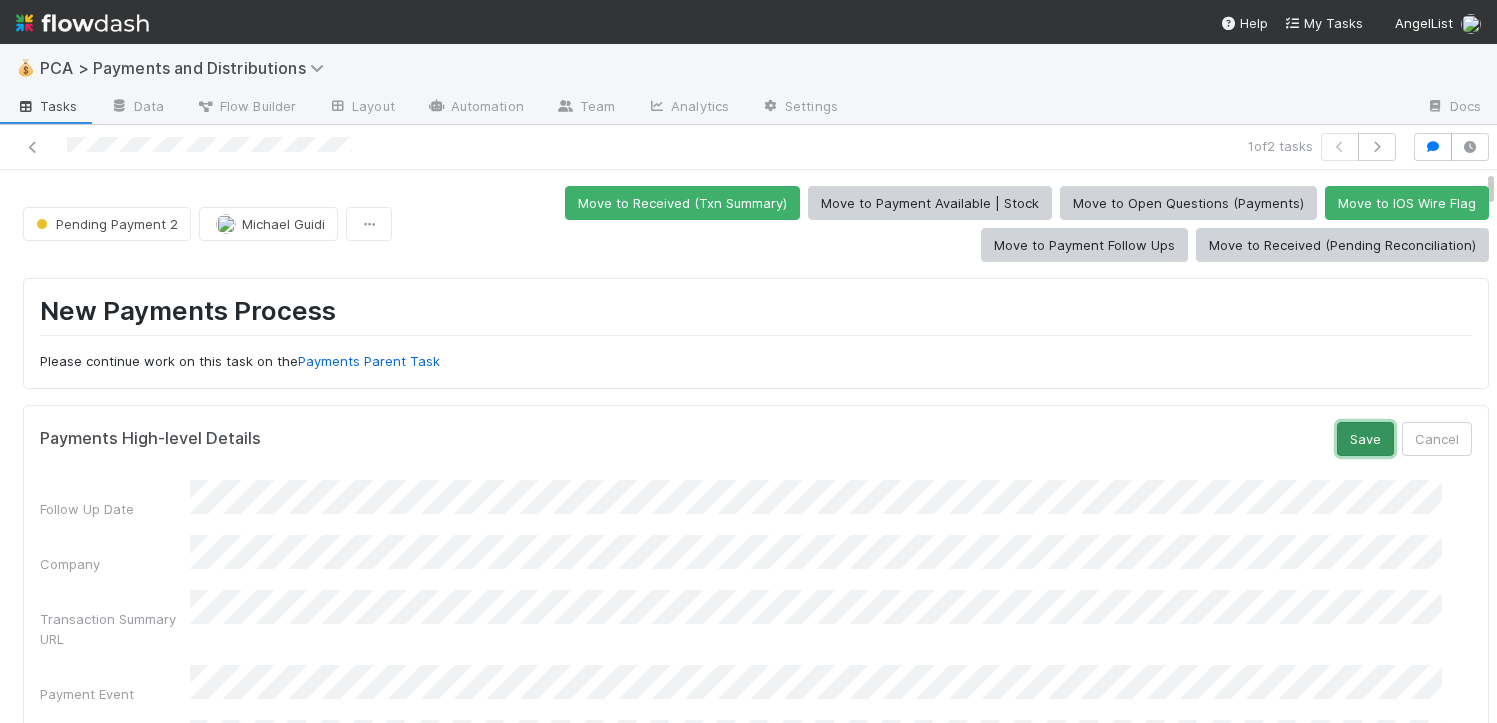 click on "Save" at bounding box center [1365, 439] 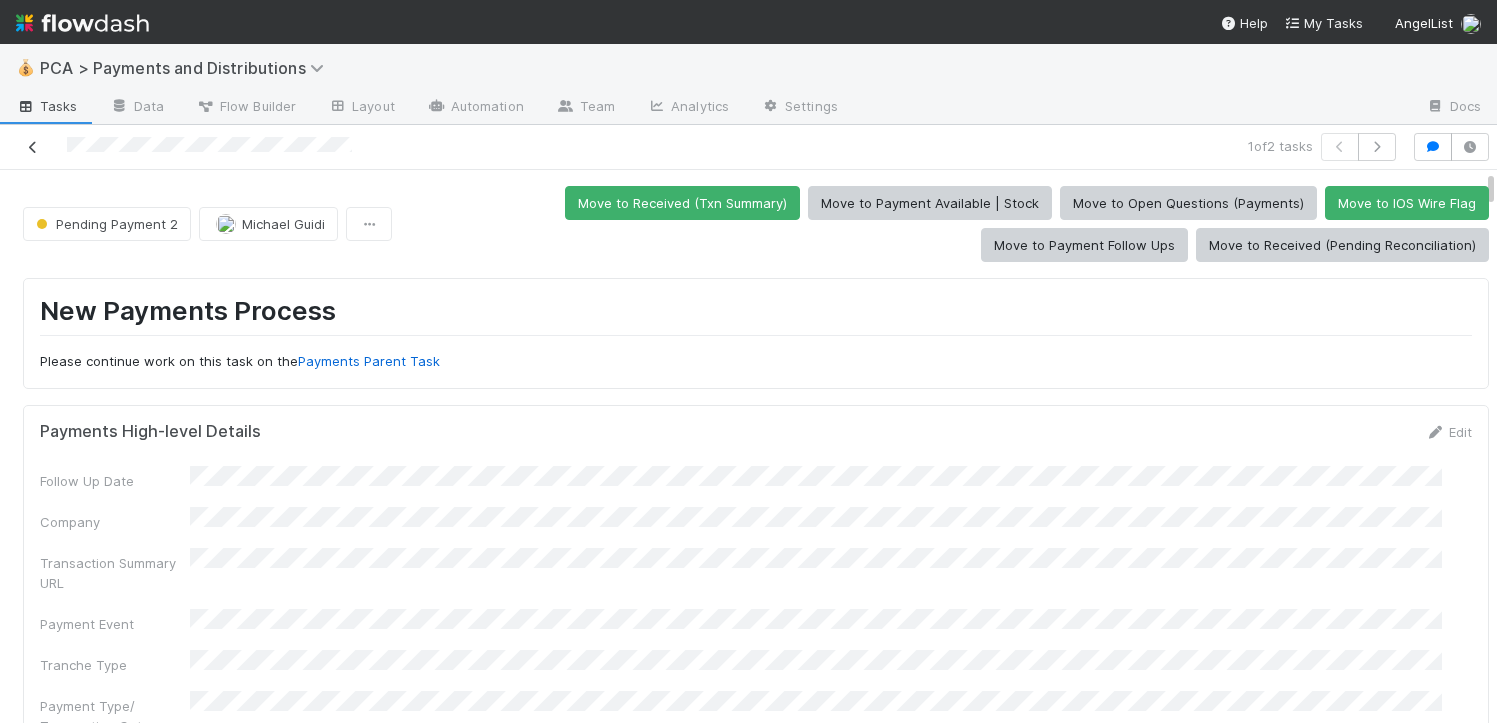 click at bounding box center [33, 147] 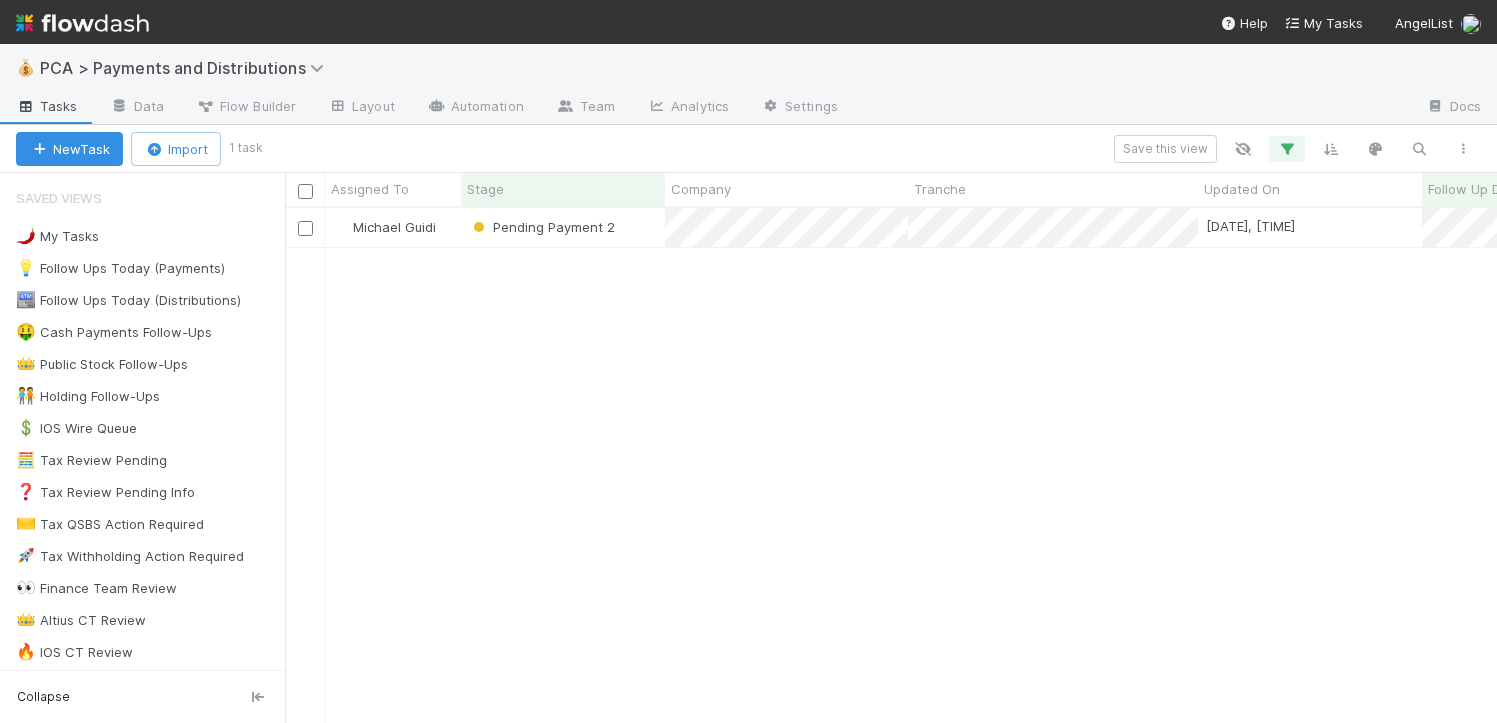 scroll, scrollTop: 15, scrollLeft: 16, axis: both 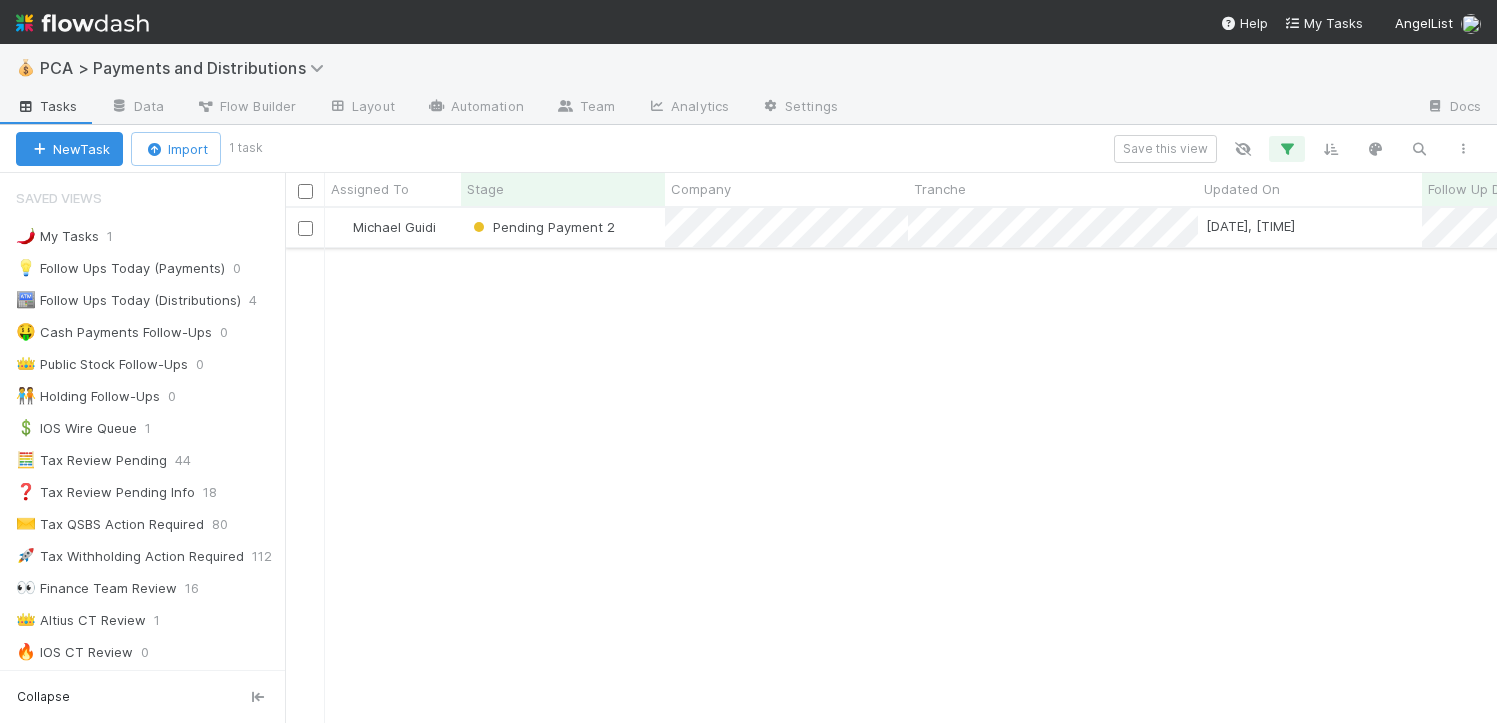 click on "Pending Payment 2" at bounding box center [563, 227] 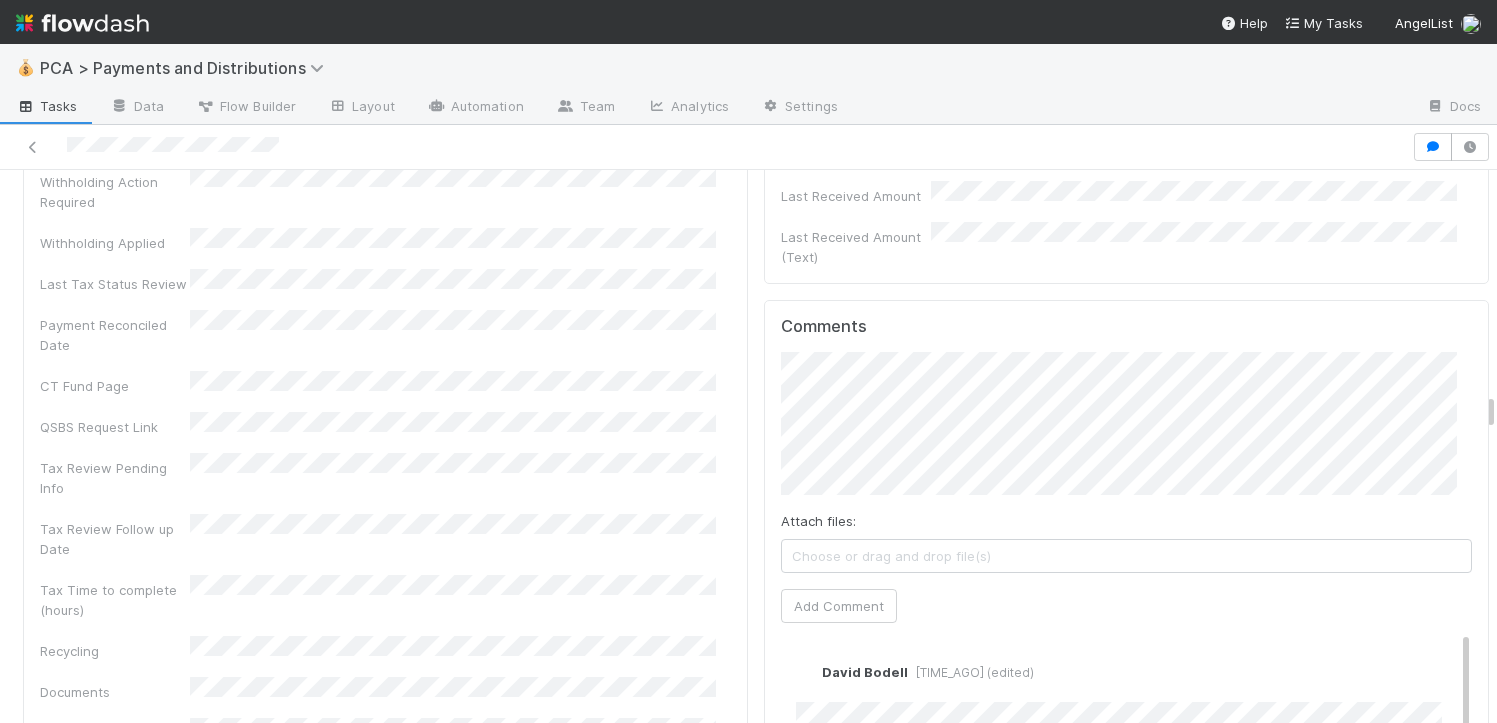 scroll, scrollTop: 6006, scrollLeft: 0, axis: vertical 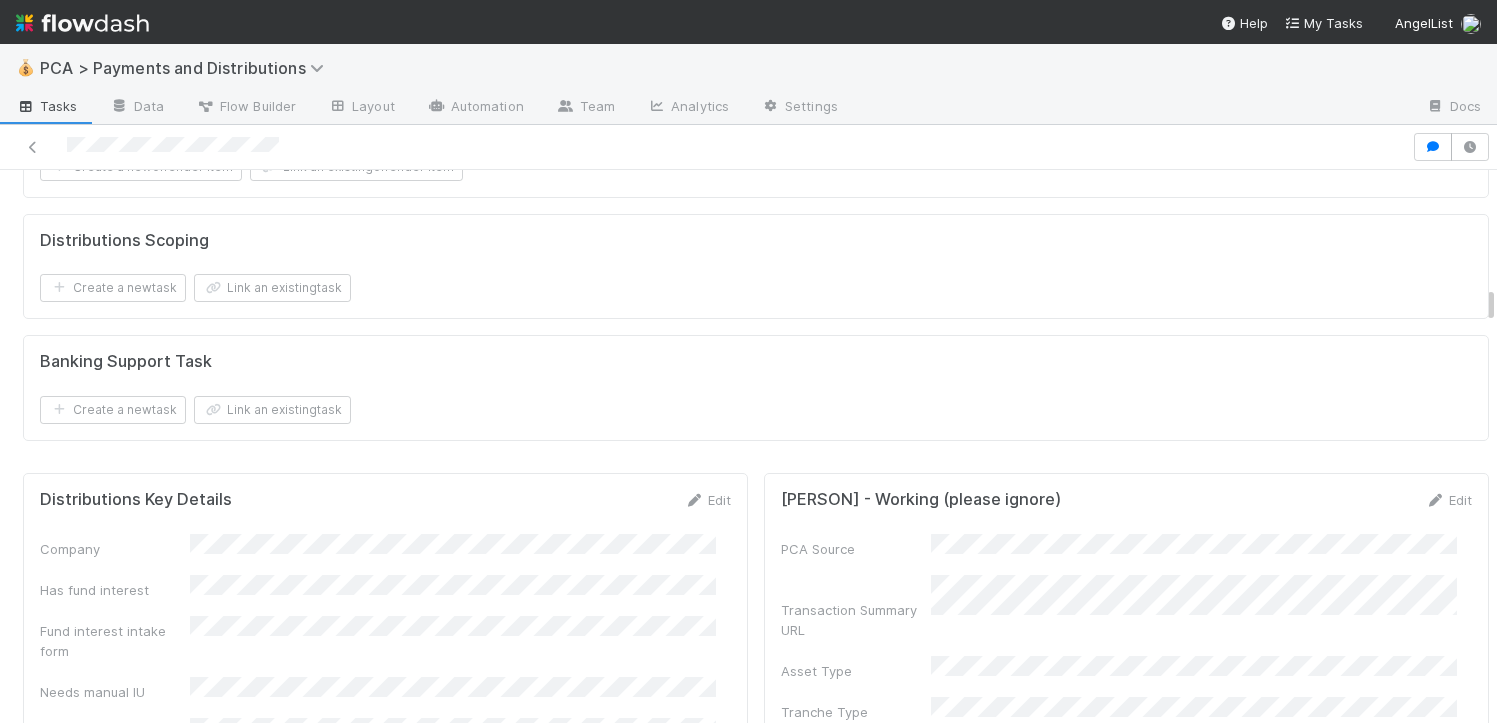 click on "Edit" at bounding box center (707, 500) 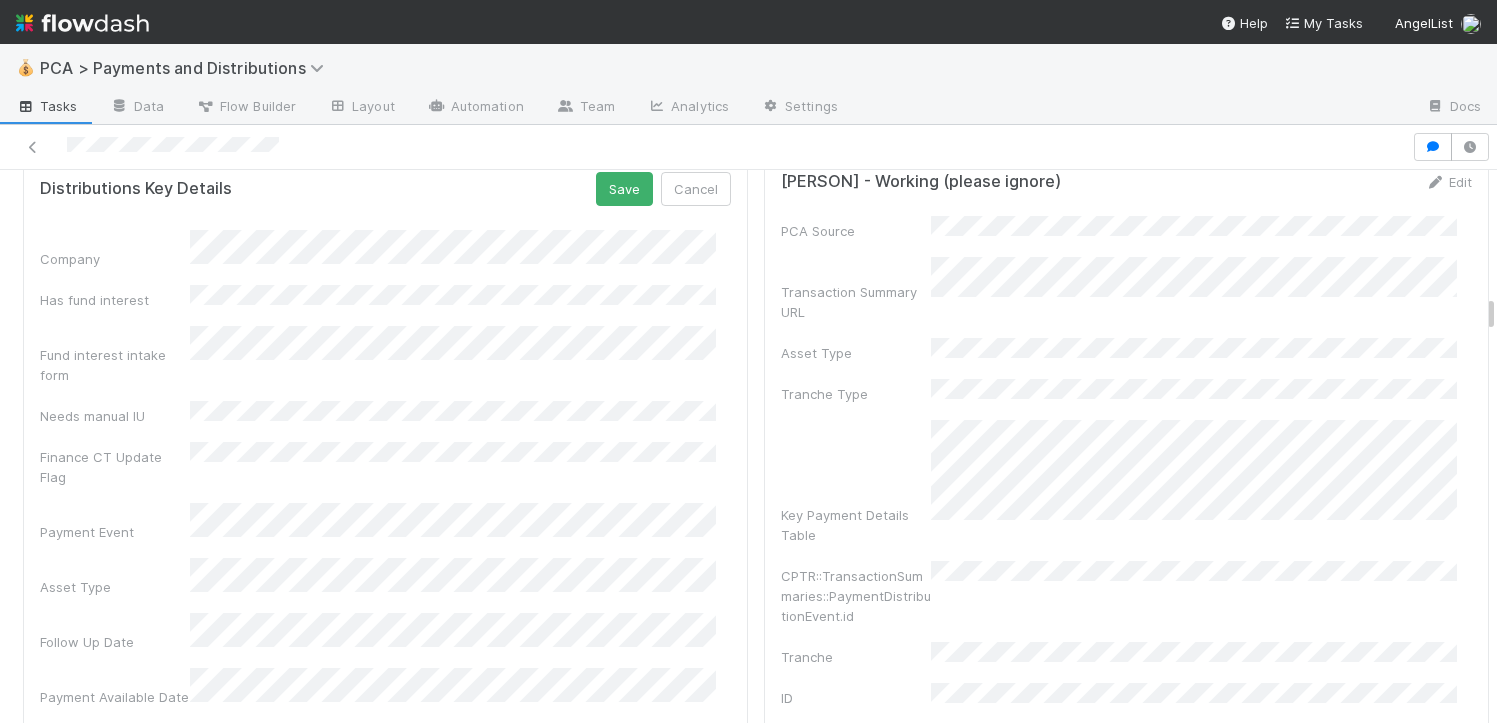 scroll, scrollTop: 3464, scrollLeft: 0, axis: vertical 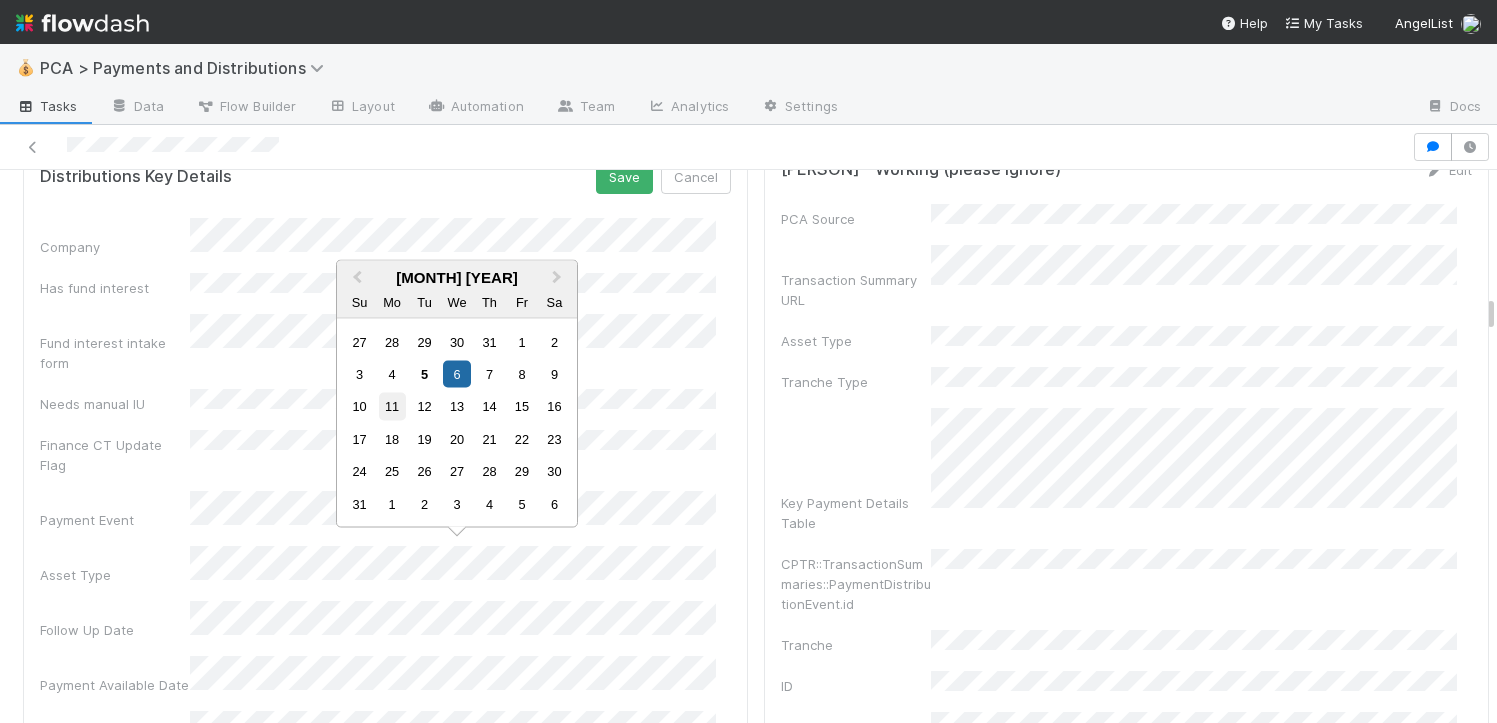 click on "11" at bounding box center (392, 406) 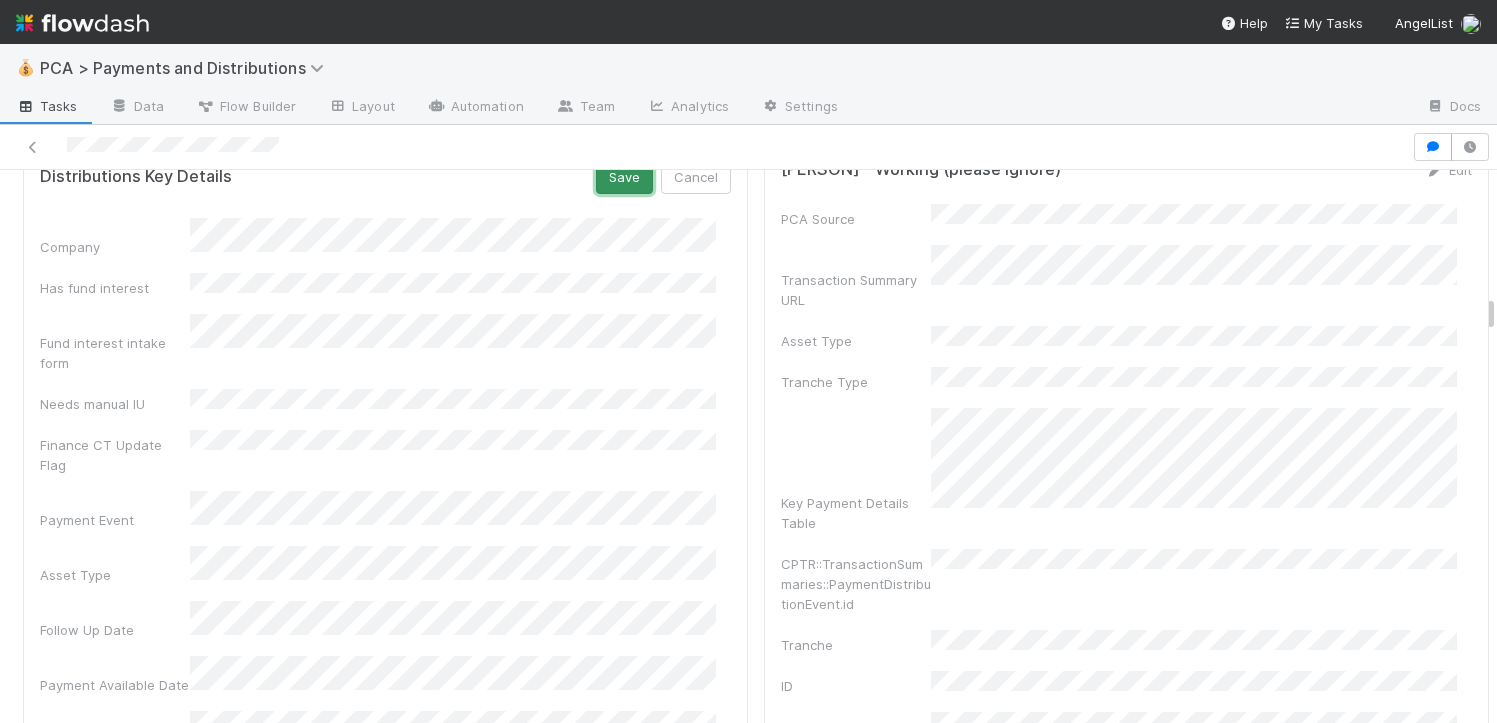 click on "Save" at bounding box center (624, 177) 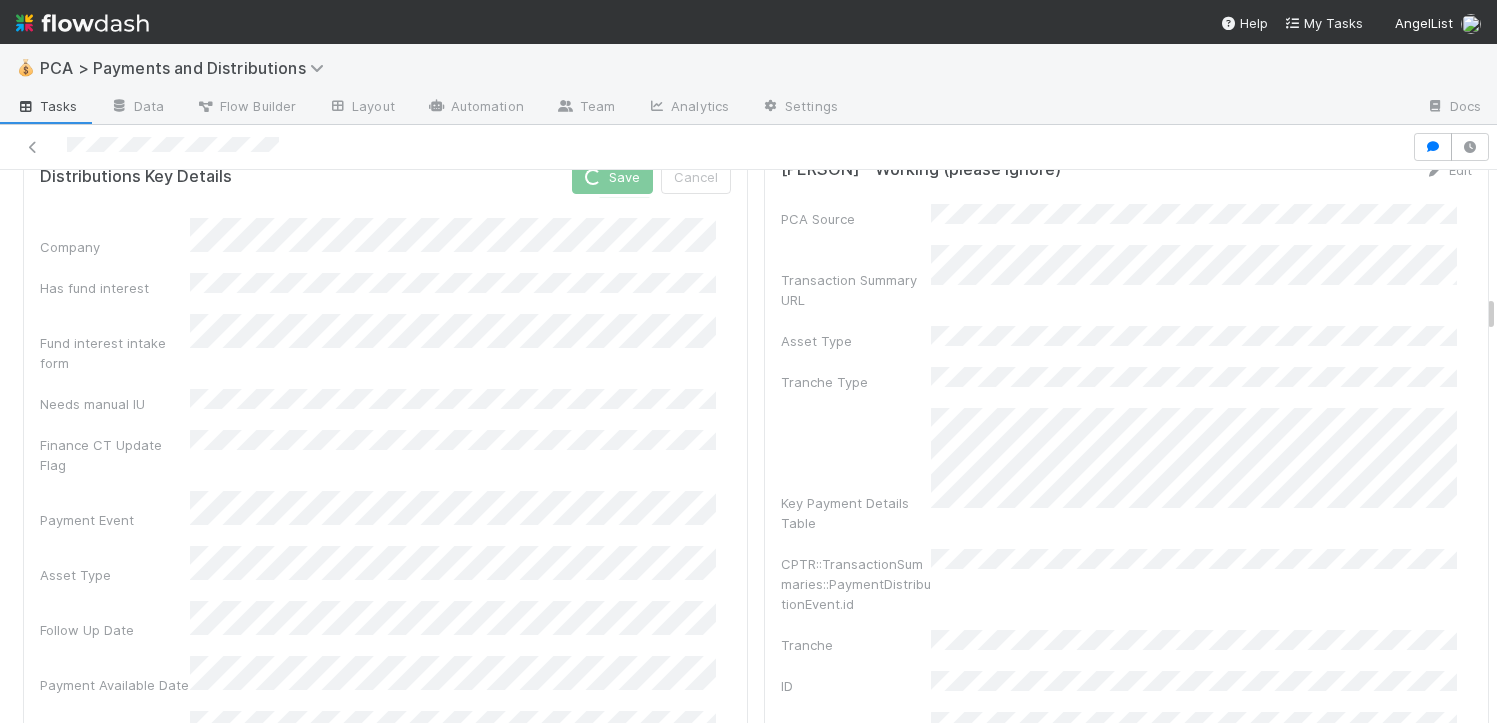scroll, scrollTop: 3457, scrollLeft: 0, axis: vertical 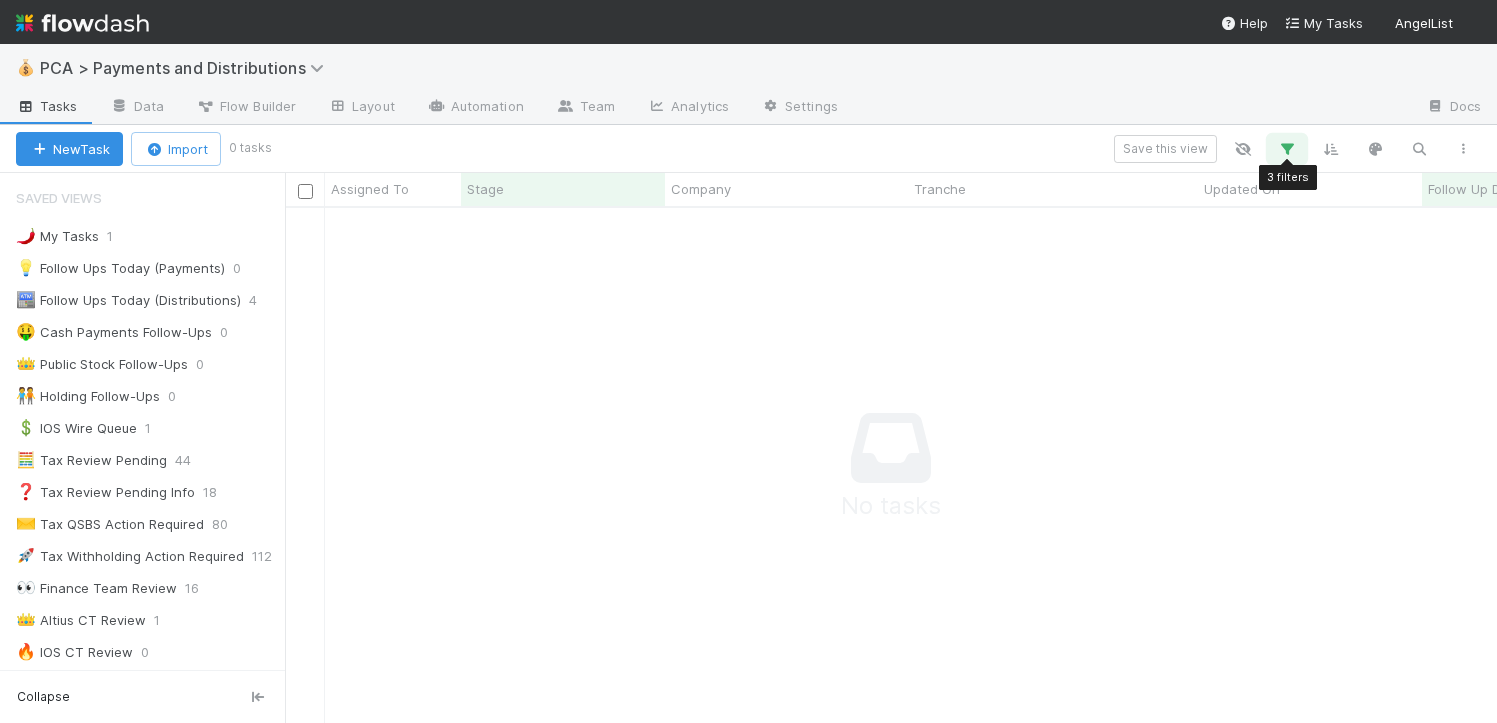 click at bounding box center (1287, 149) 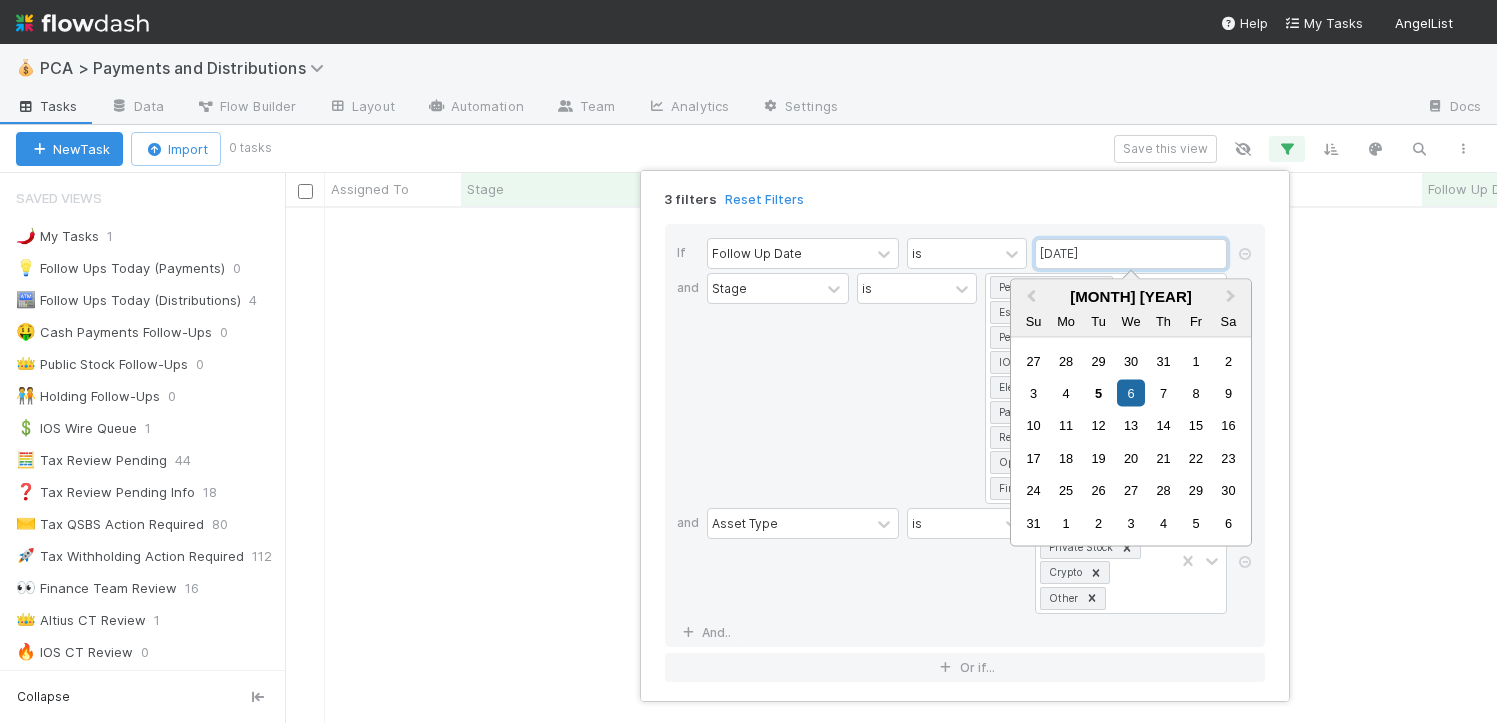 click on "08/06/2025" at bounding box center (1131, 254) 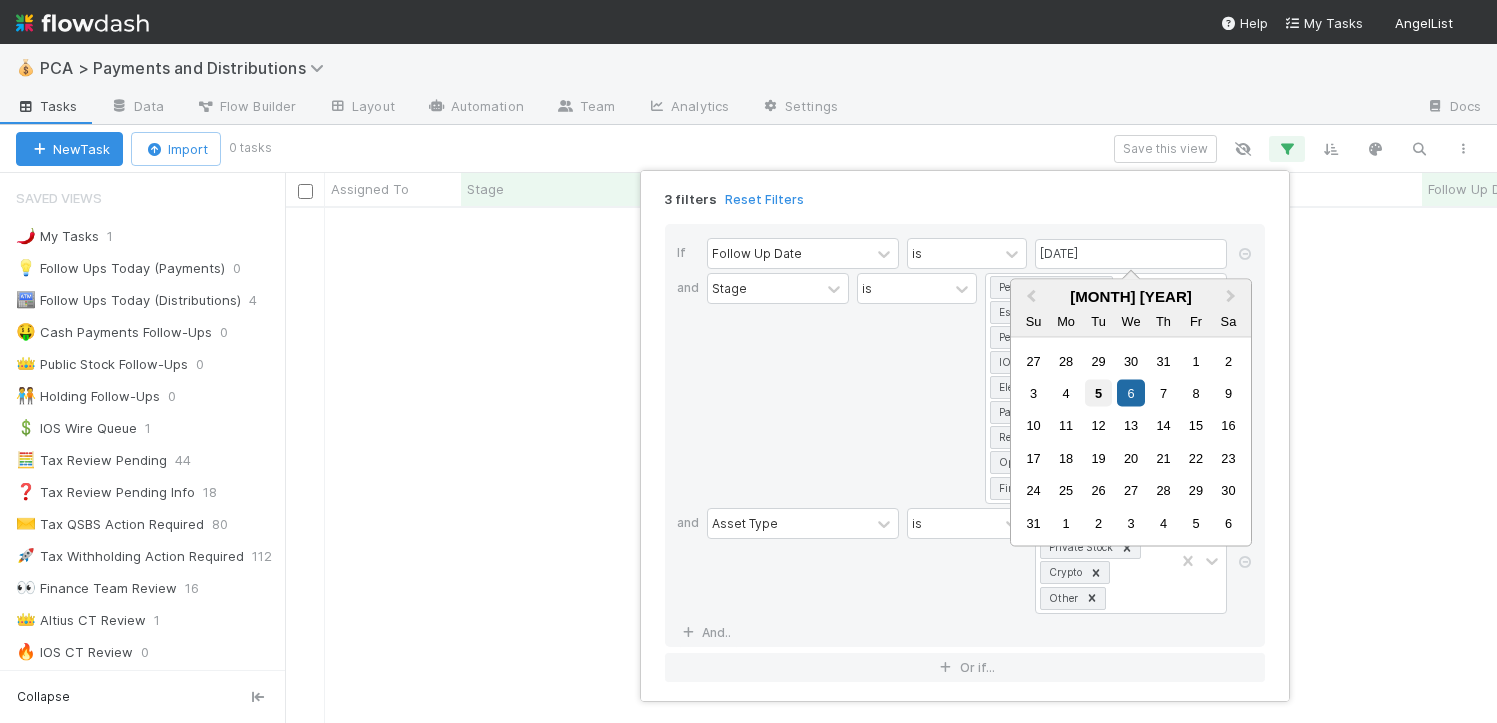 click on "5" at bounding box center [1098, 393] 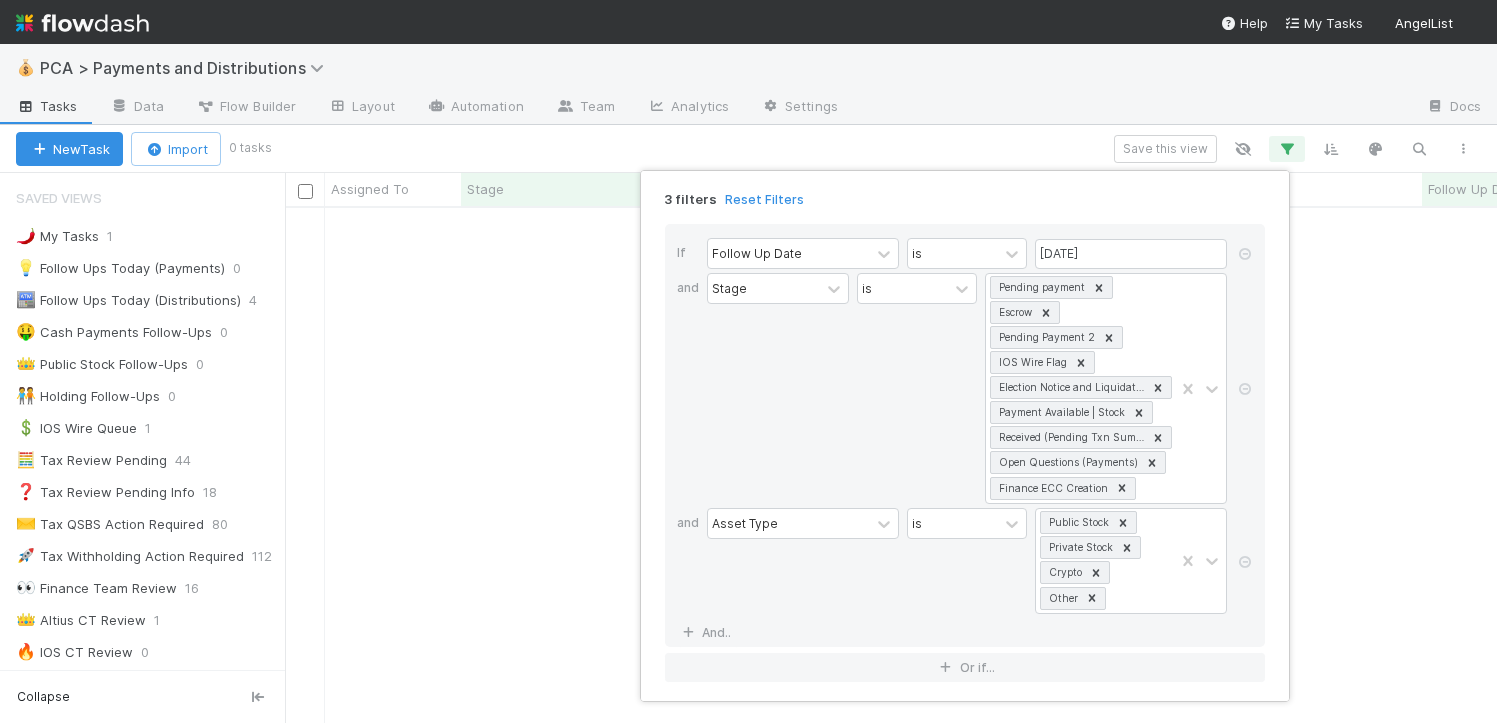 click on "3 filters Reset Filters If Follow Up Date is 08/05/2025 and Stage is Pending payment Escrow Pending Payment 2 IOS Wire Flag Election Notice and Liquidation Strategy Payment Available | Stock Received (Pending Txn Summary) Open Questions (Payments) Finance ECC Creation and Asset Type is Public Stock Private Stock Crypto Other And.. Or if..." at bounding box center (748, 361) 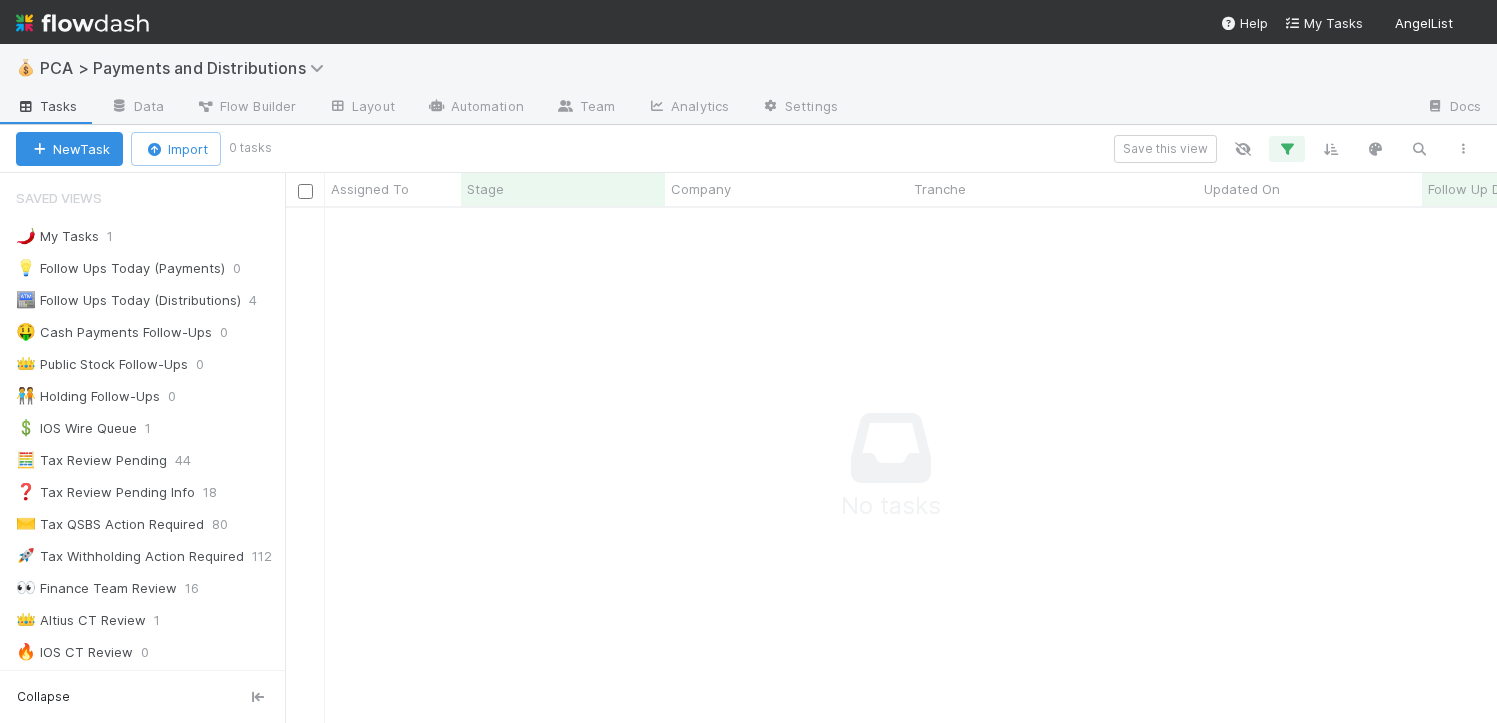 scroll, scrollTop: 15, scrollLeft: 16, axis: both 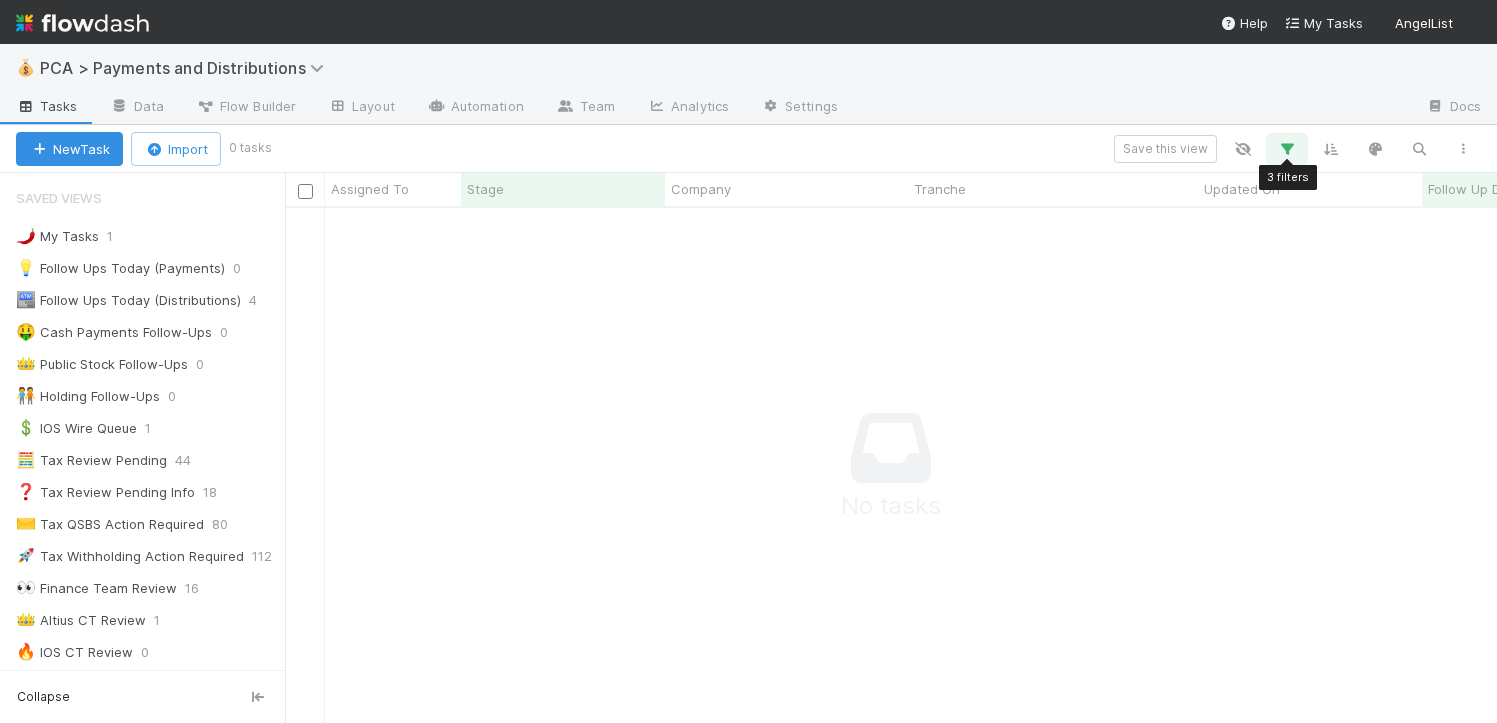 click at bounding box center [1287, 149] 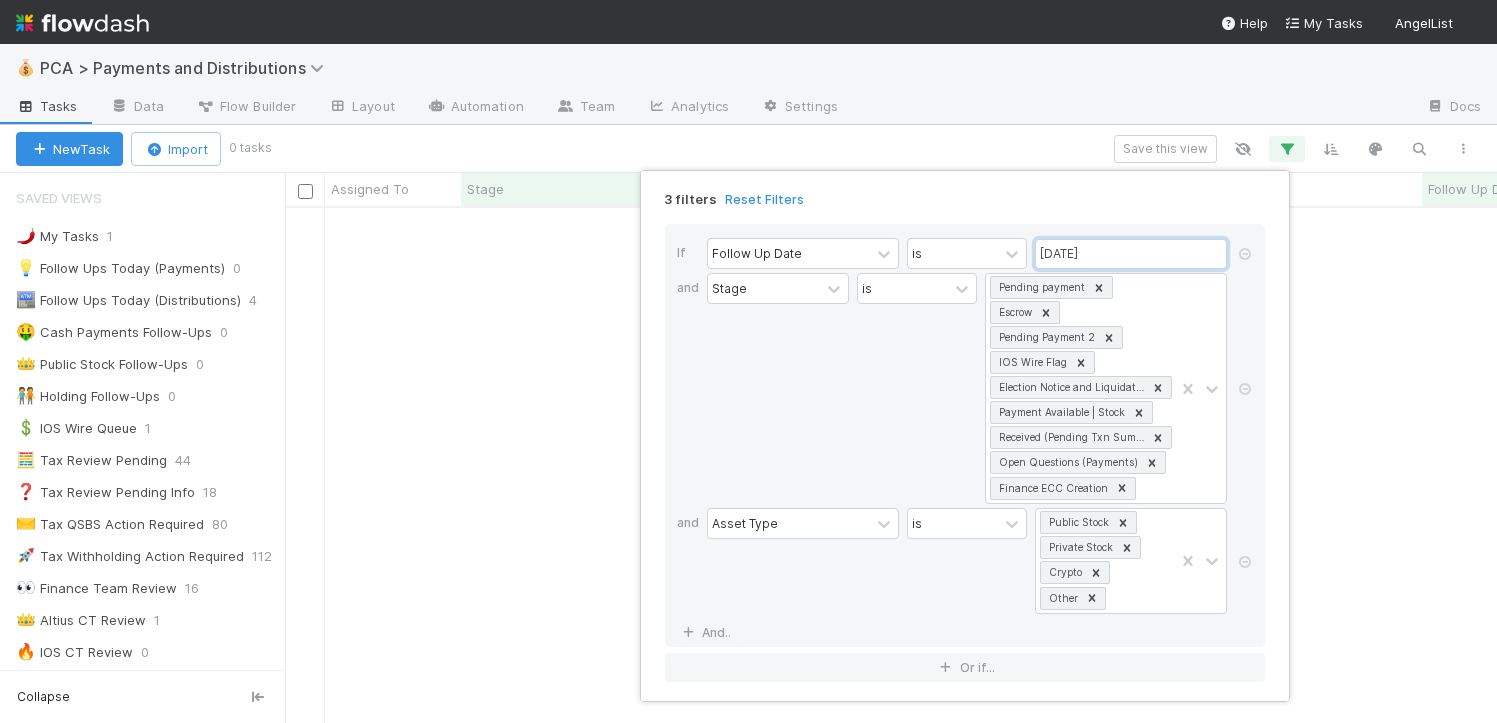 click on "08/05/2025" at bounding box center (1131, 254) 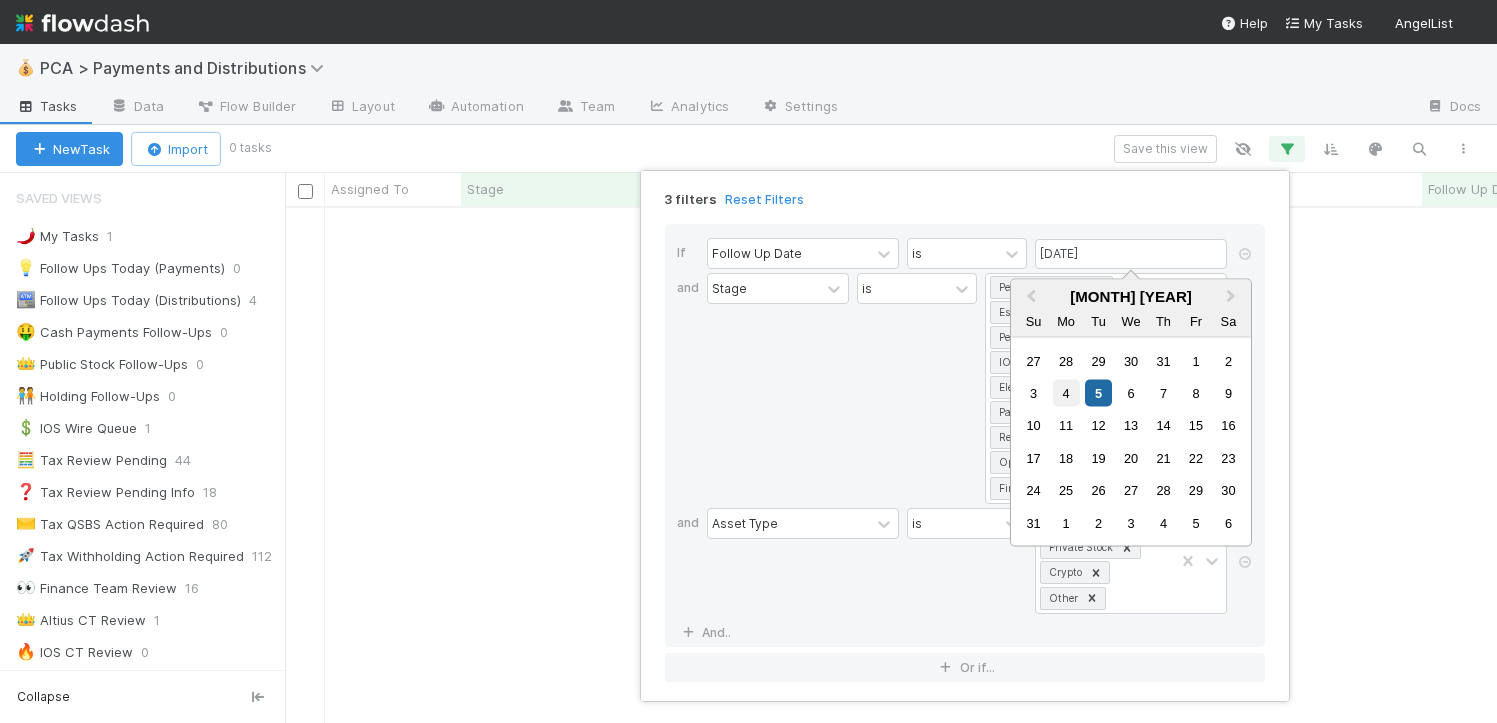 click on "4" at bounding box center [1066, 393] 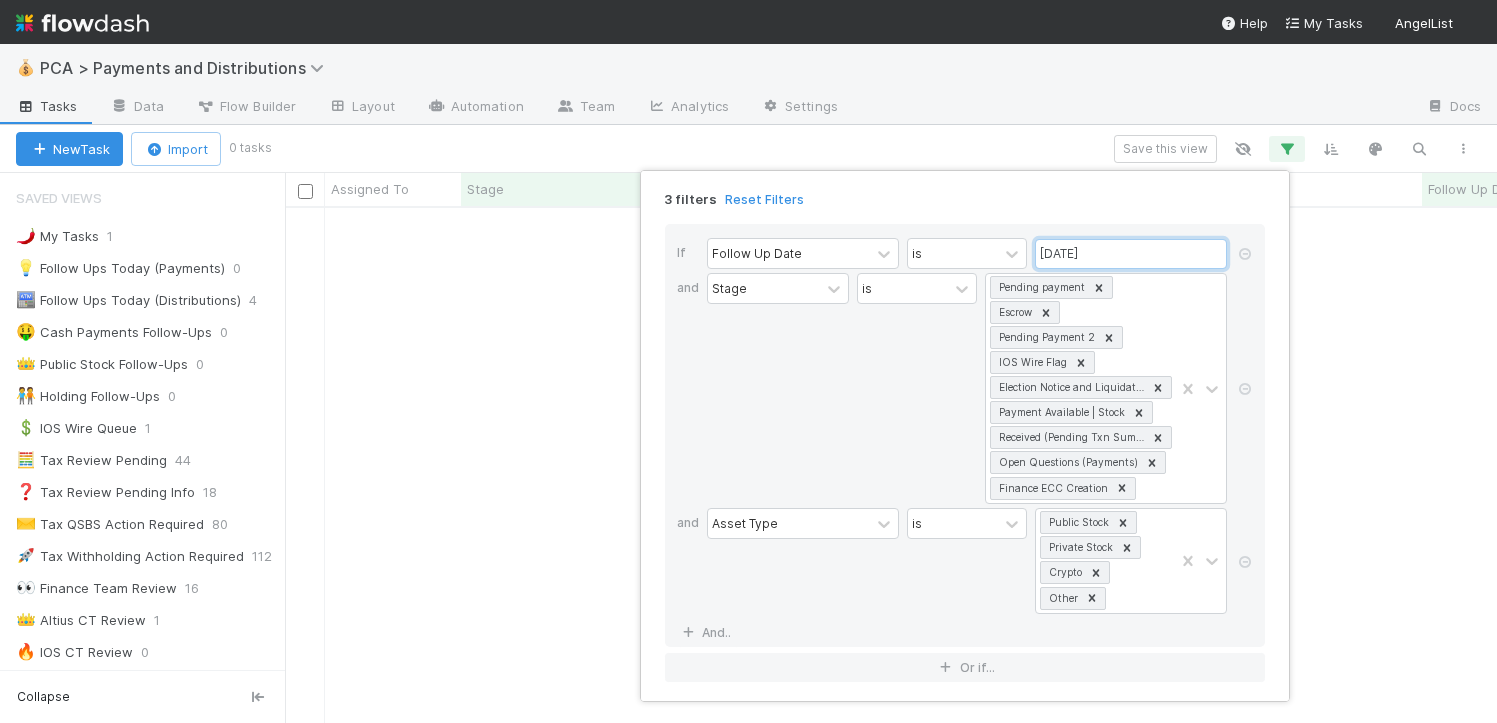 scroll, scrollTop: 15, scrollLeft: 16, axis: both 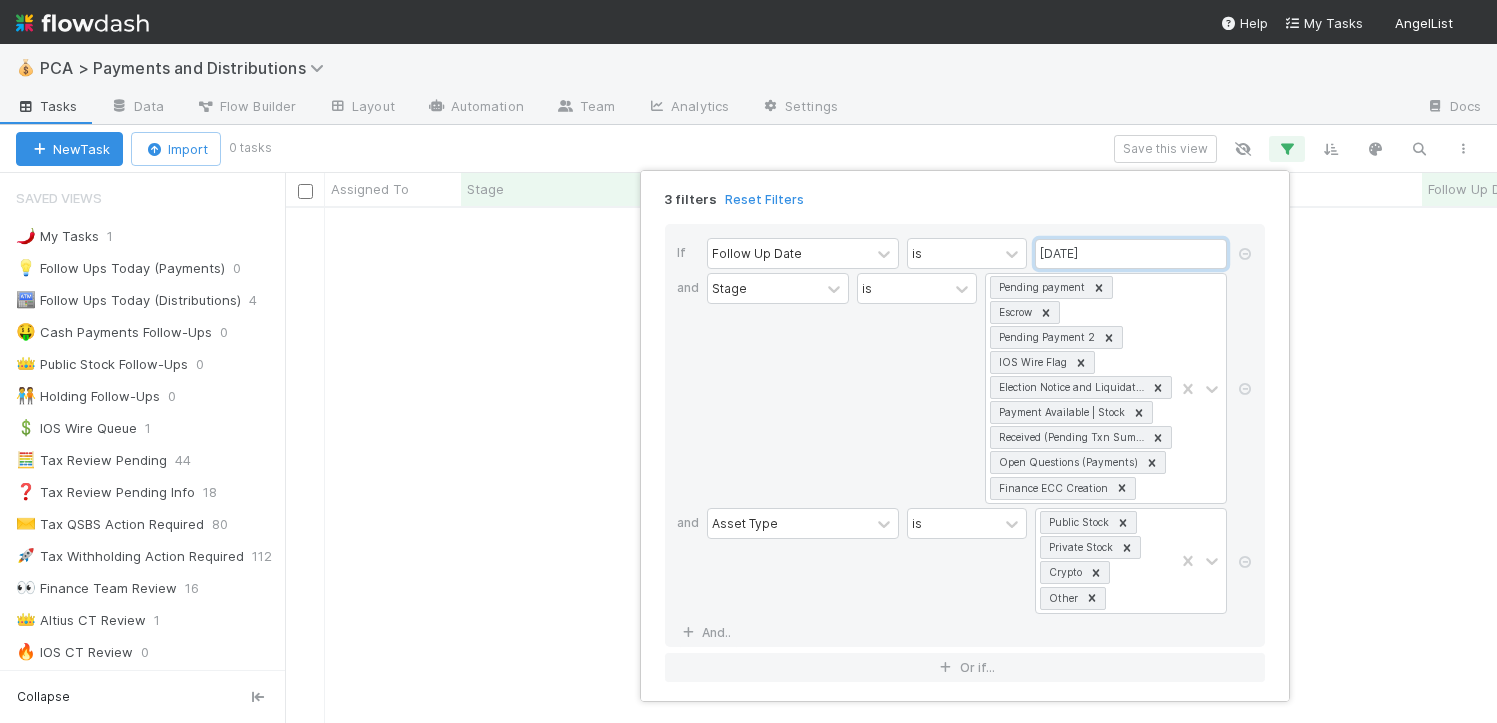 click on "08/04/2025" at bounding box center (1131, 254) 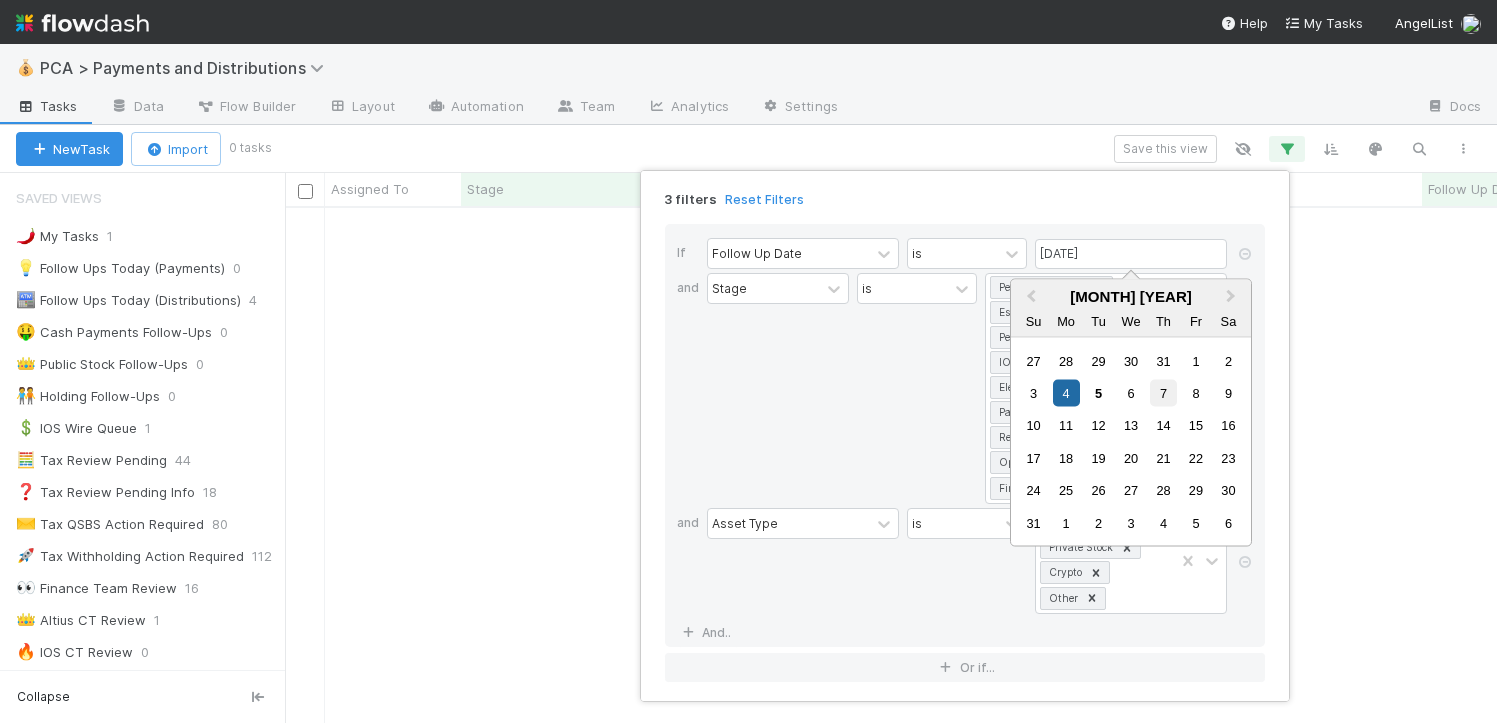 click on "7" at bounding box center [1163, 393] 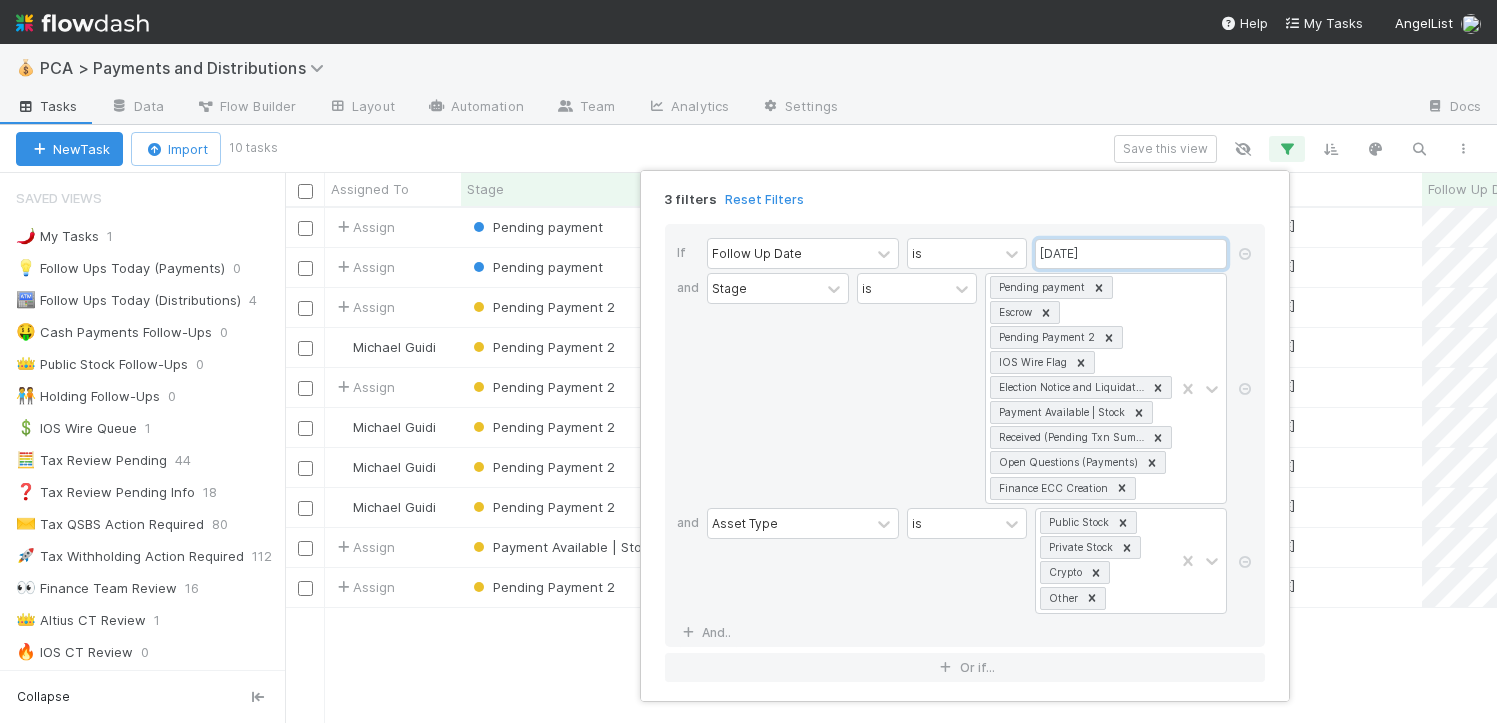 scroll, scrollTop: 15, scrollLeft: 16, axis: both 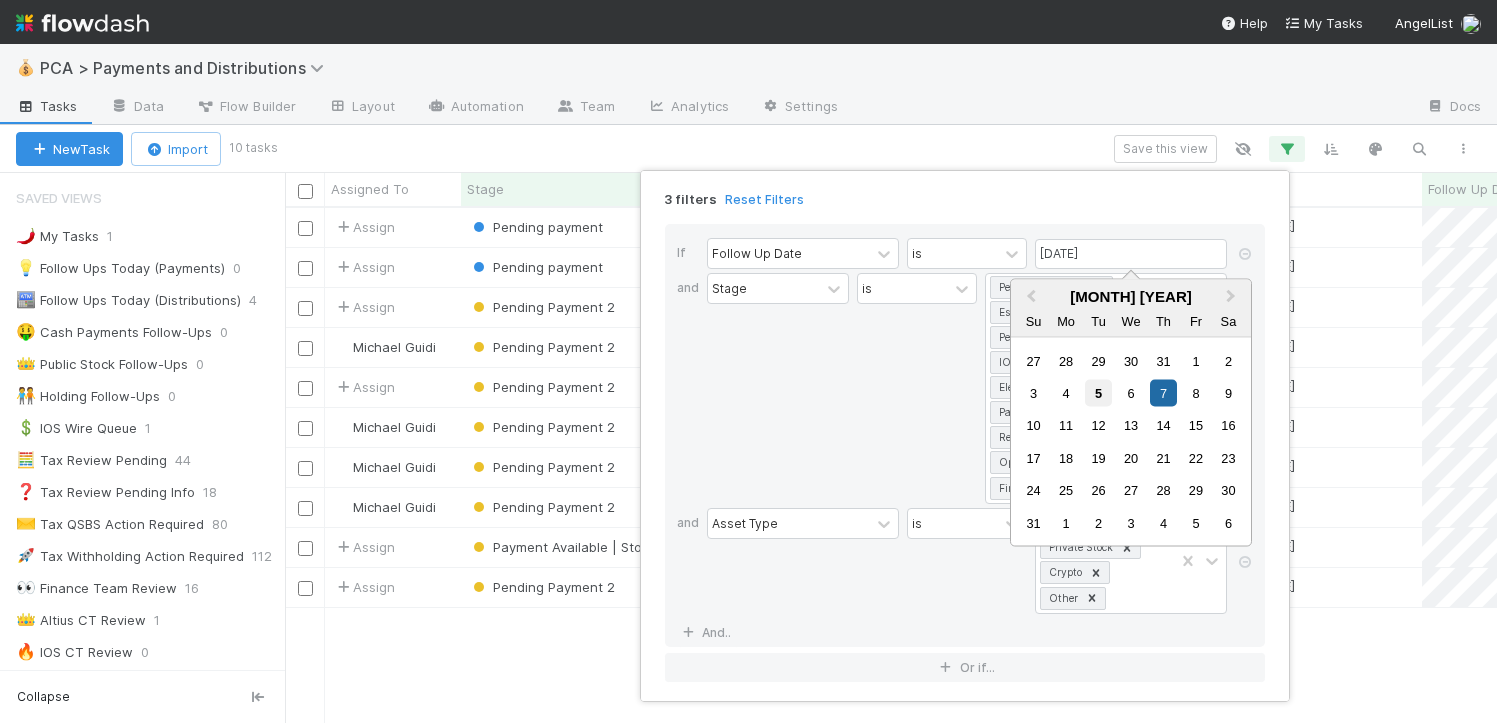 click on "5" at bounding box center [1098, 393] 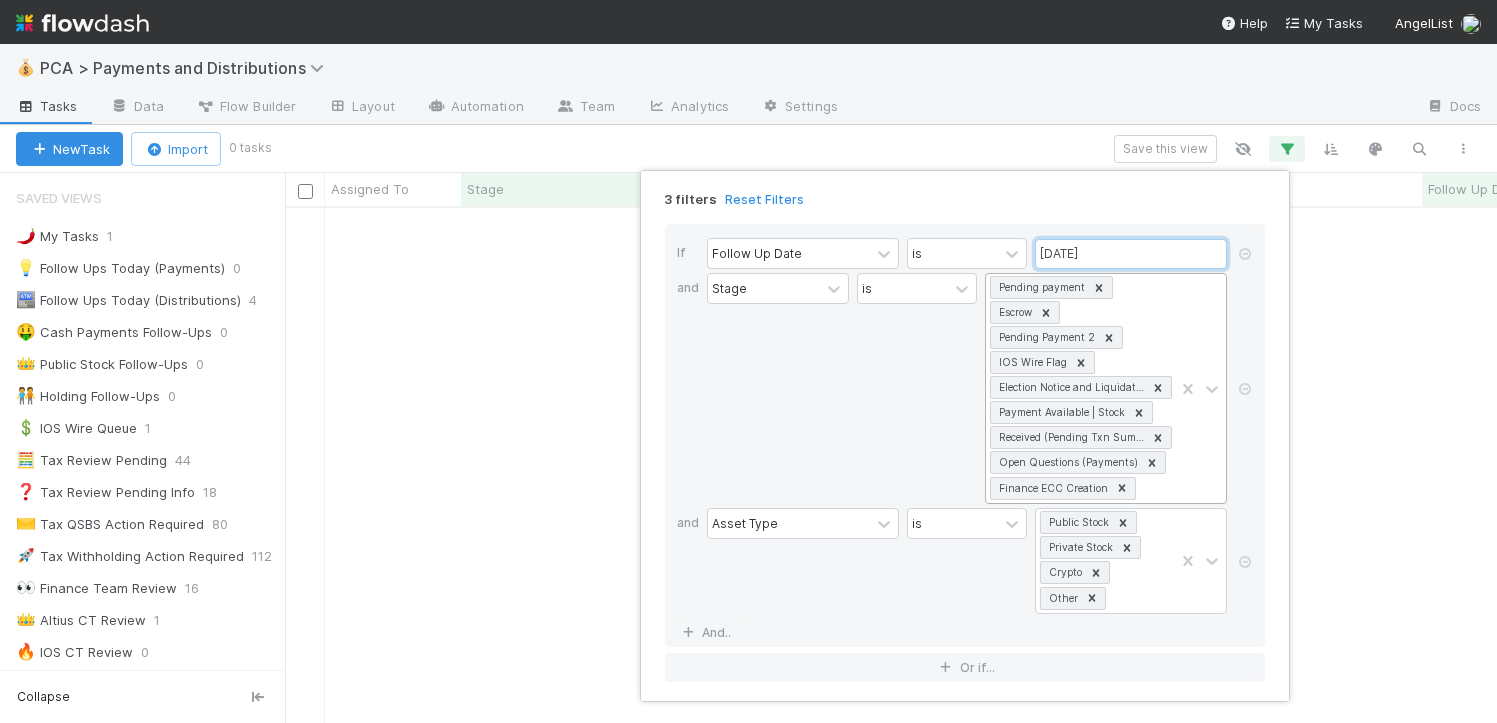 scroll, scrollTop: 15, scrollLeft: 16, axis: both 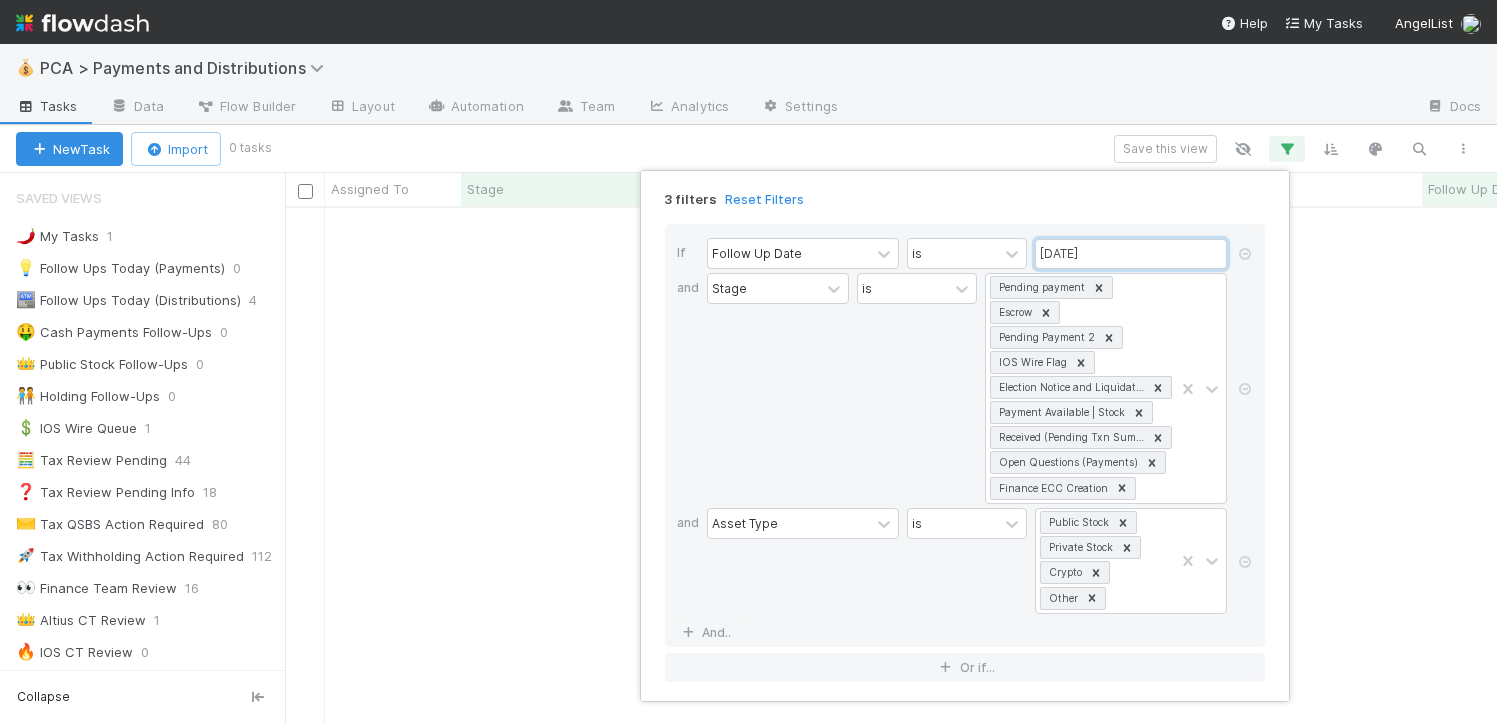 click on "08/05/2025" at bounding box center (1131, 254) 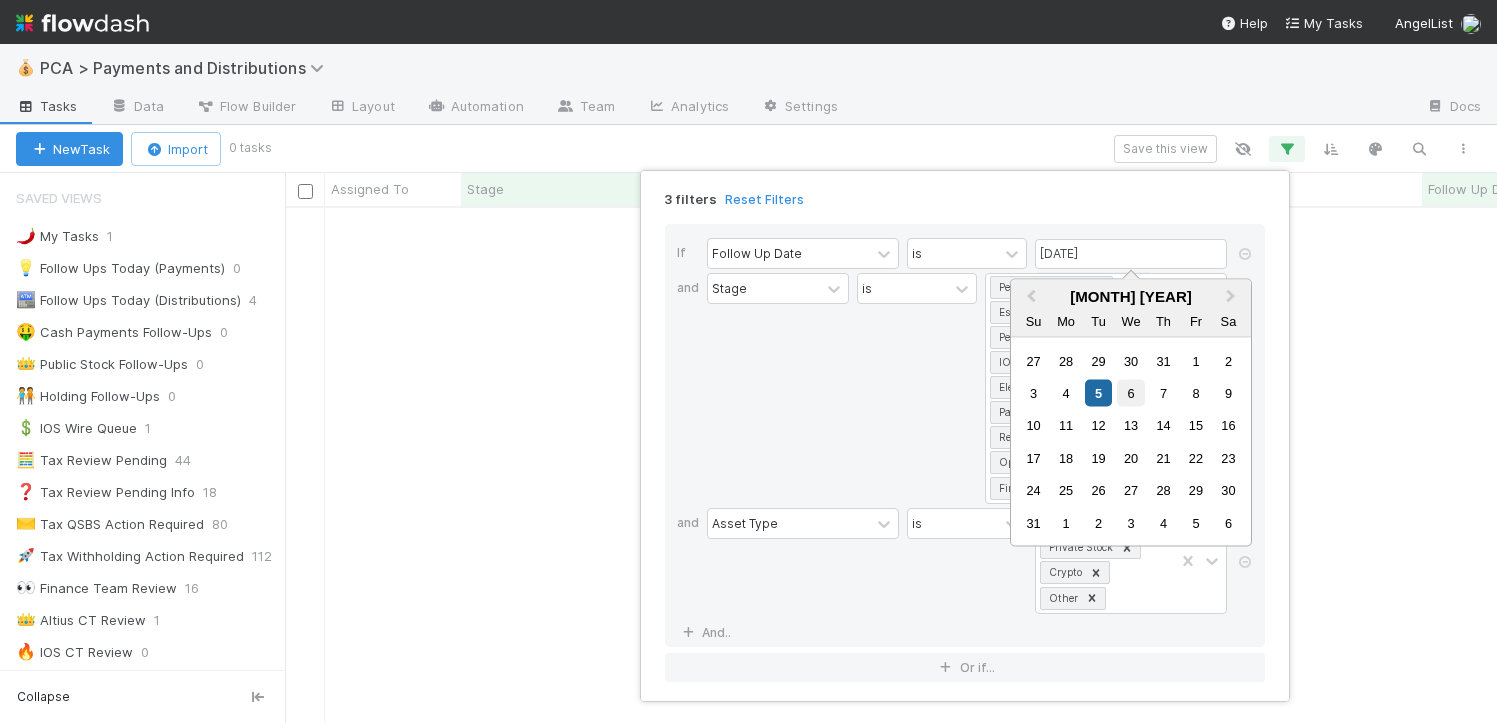 click on "6" at bounding box center [1130, 393] 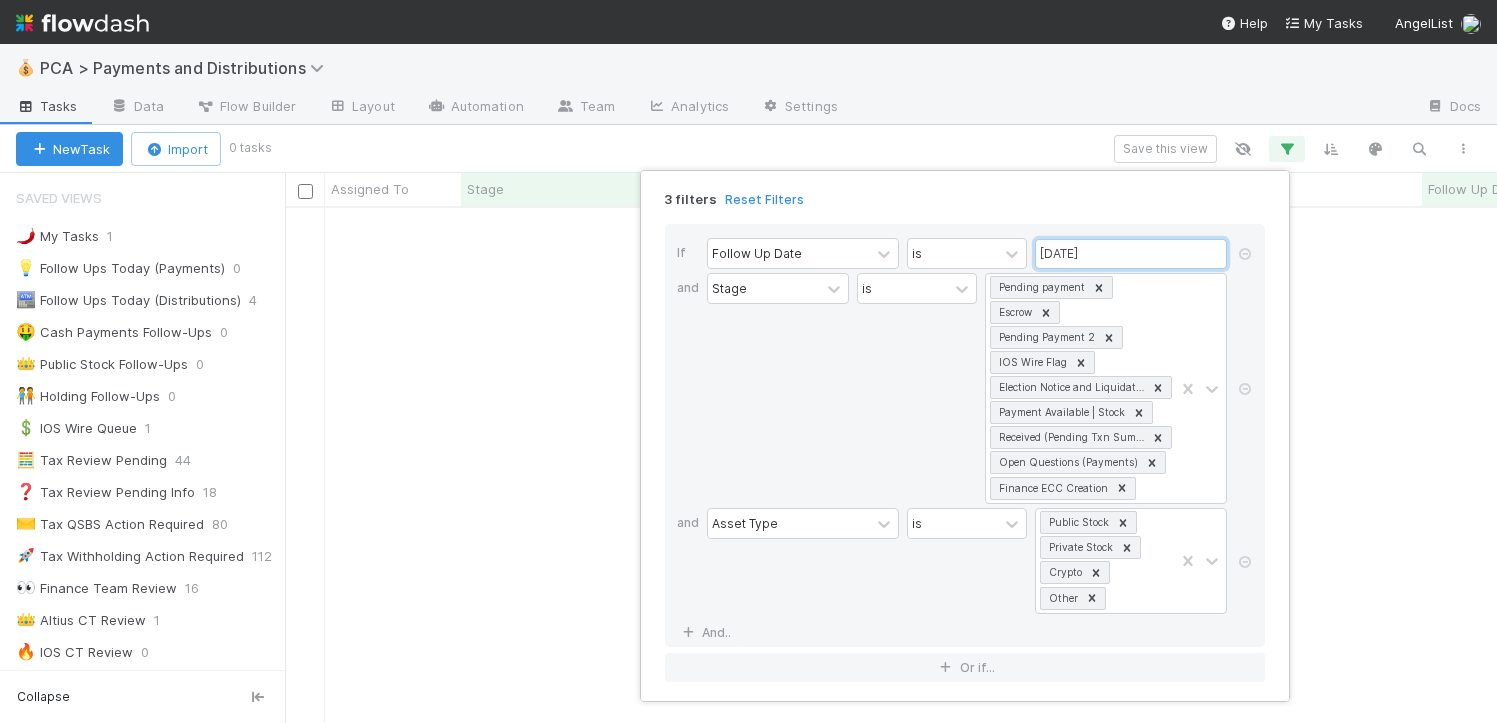 scroll, scrollTop: 15, scrollLeft: 16, axis: both 